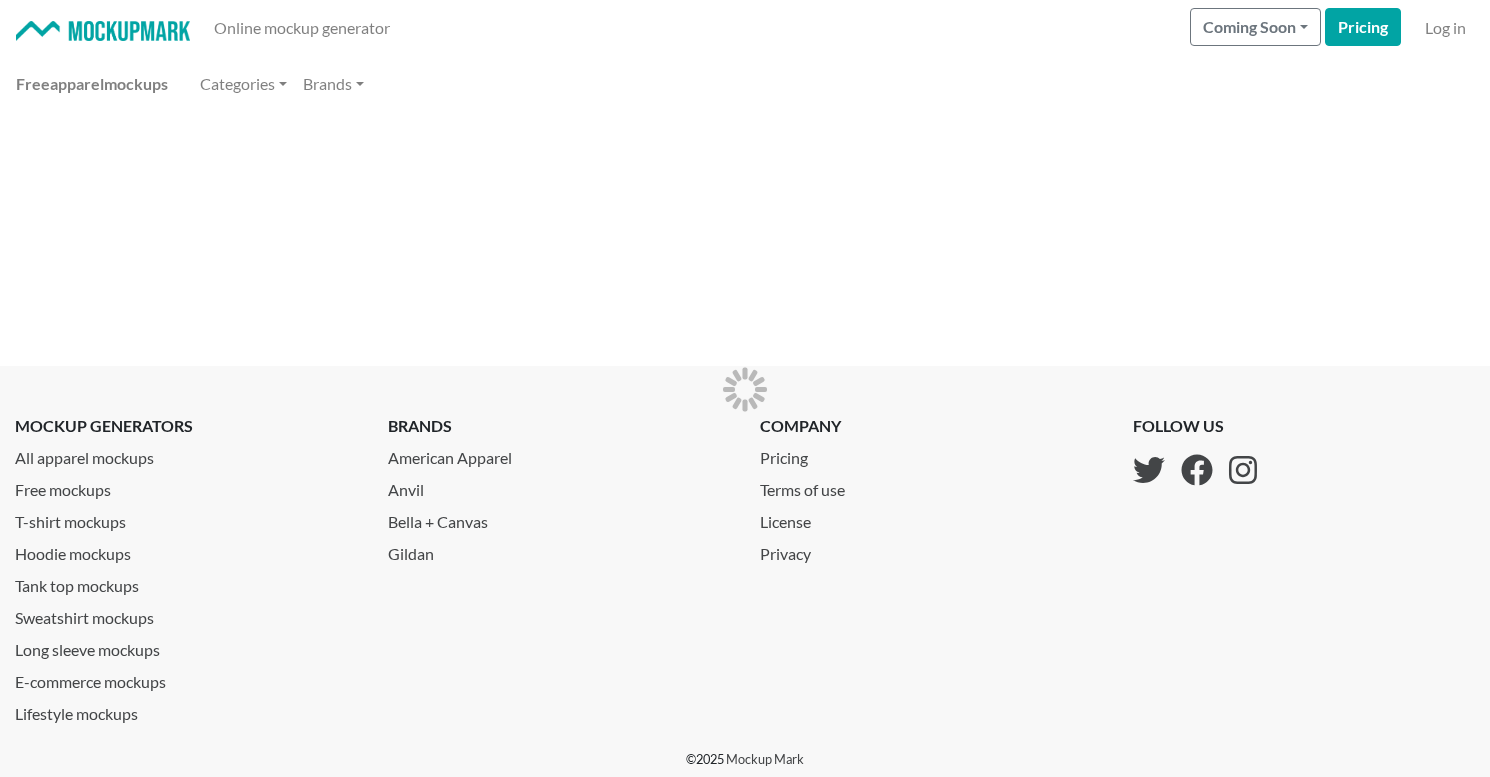 scroll, scrollTop: 0, scrollLeft: 0, axis: both 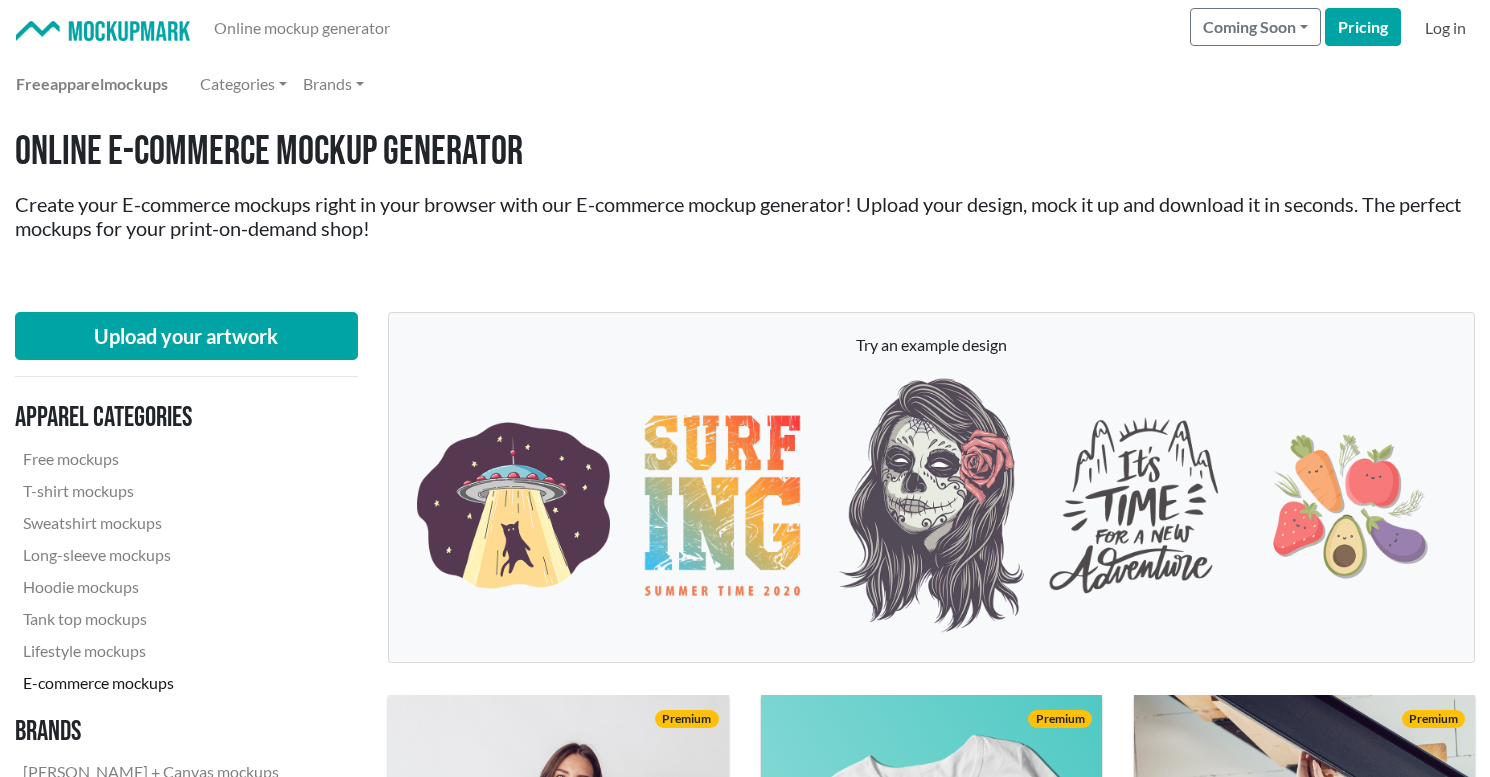 click on "Log in" at bounding box center [1445, 28] 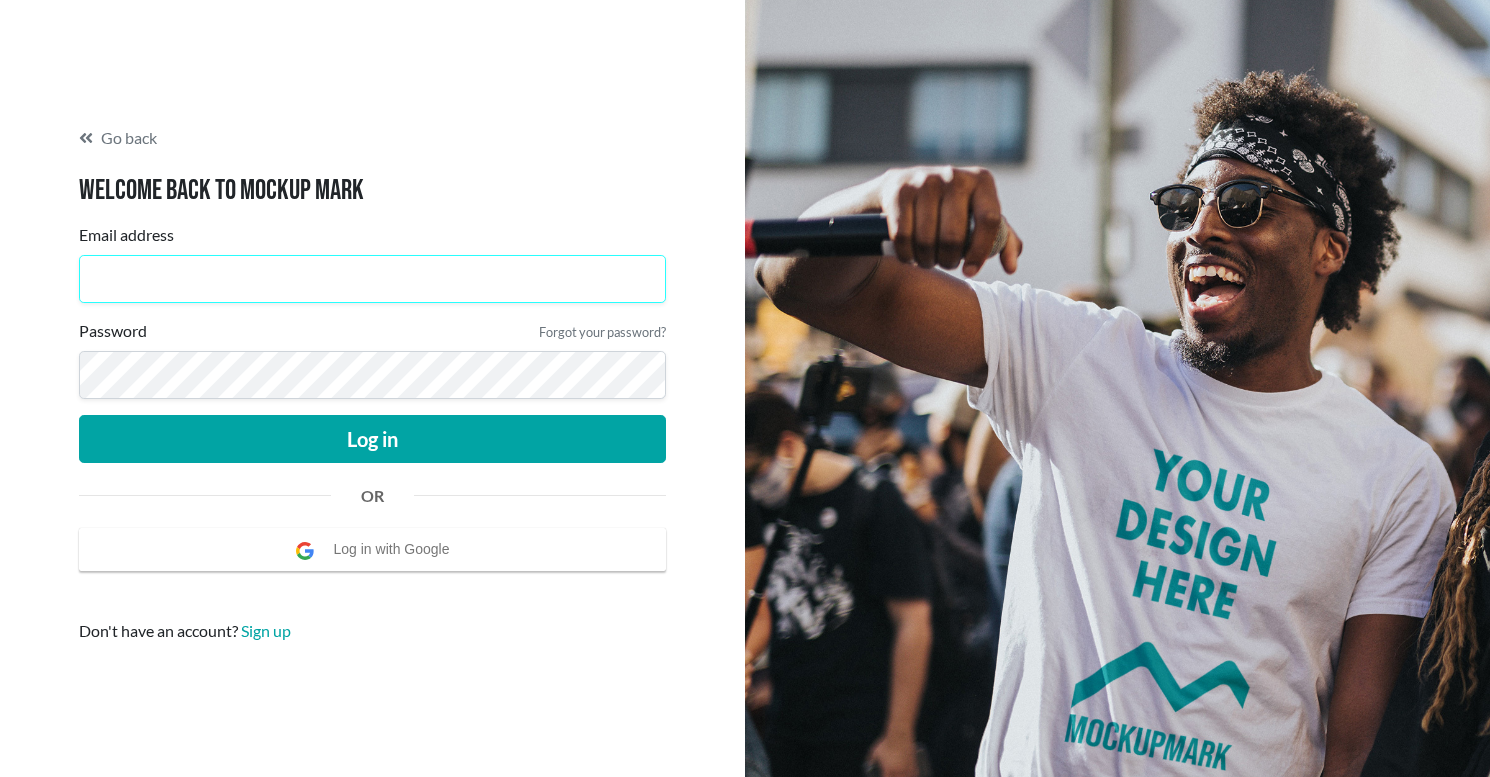 click on "Email address" at bounding box center [372, 279] 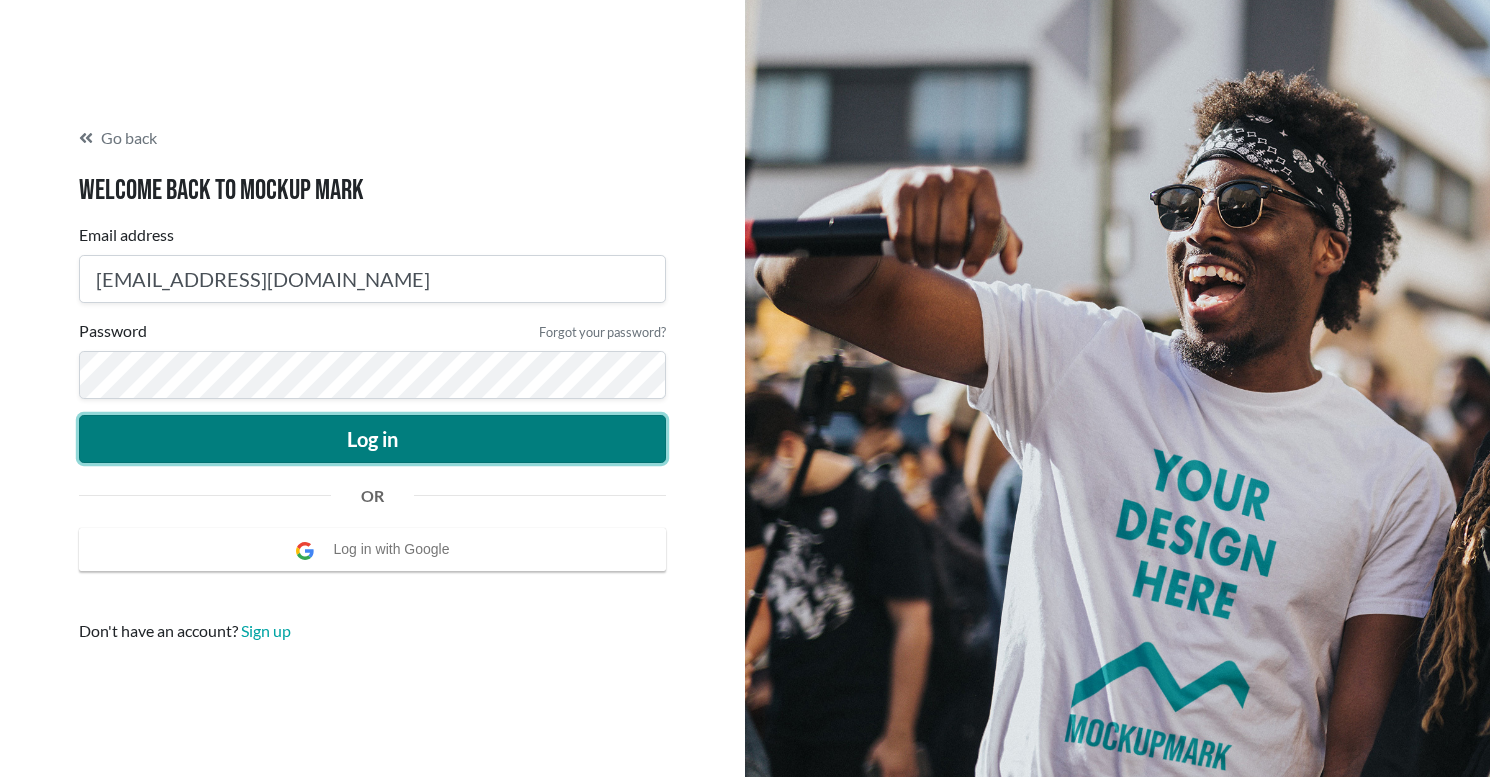 click on "Log in" at bounding box center (372, 439) 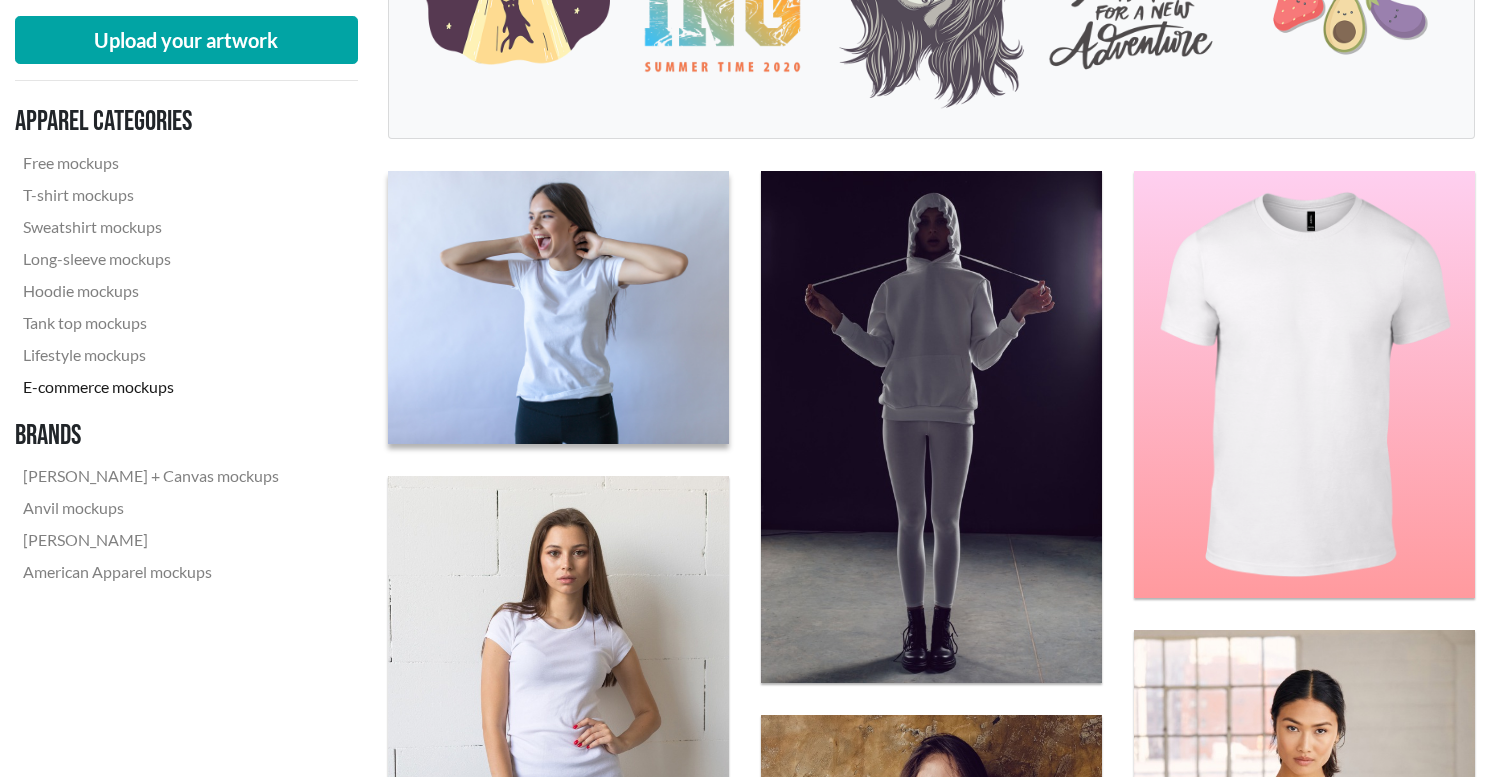 scroll, scrollTop: 544, scrollLeft: 0, axis: vertical 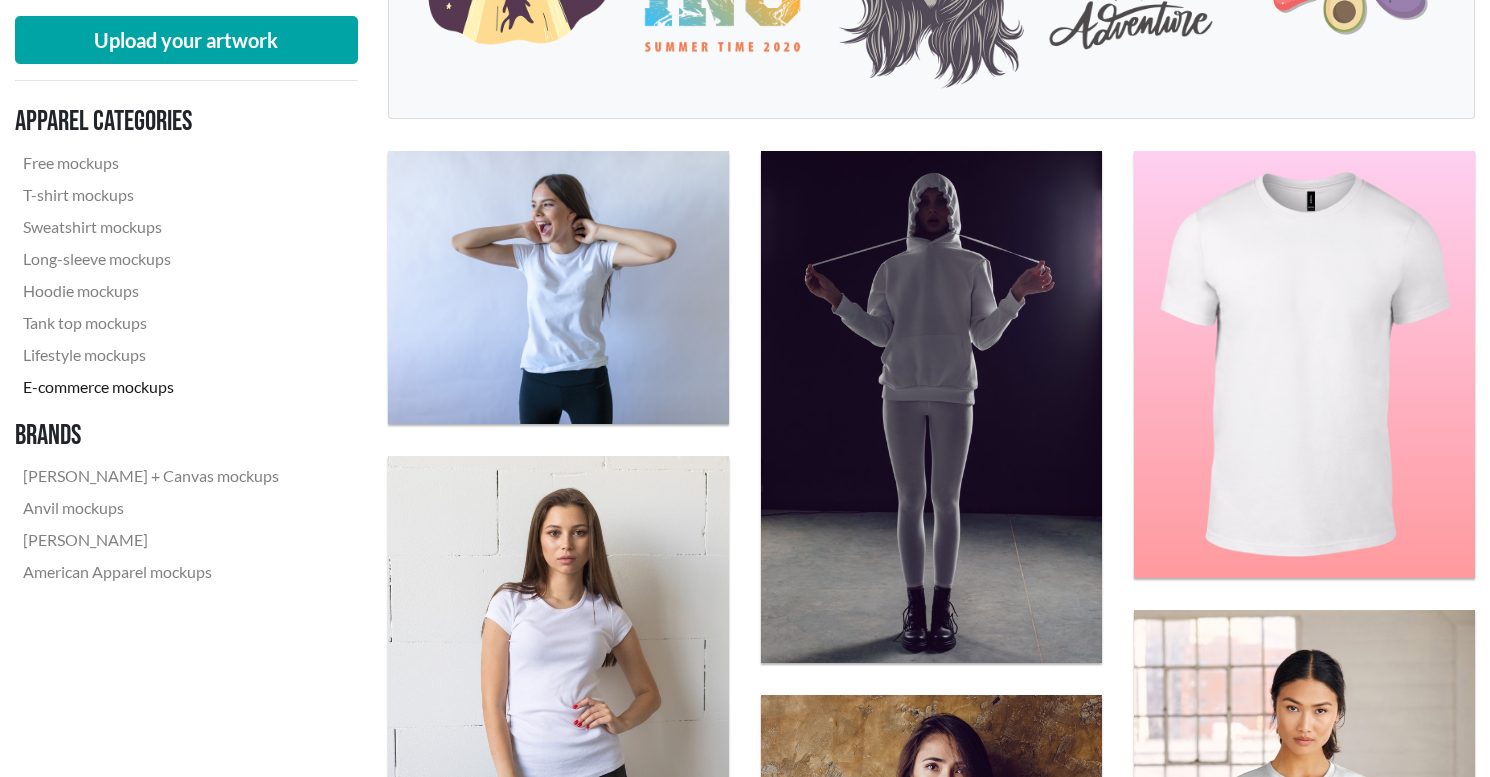 click on "E-commerce mockups" at bounding box center (151, 387) 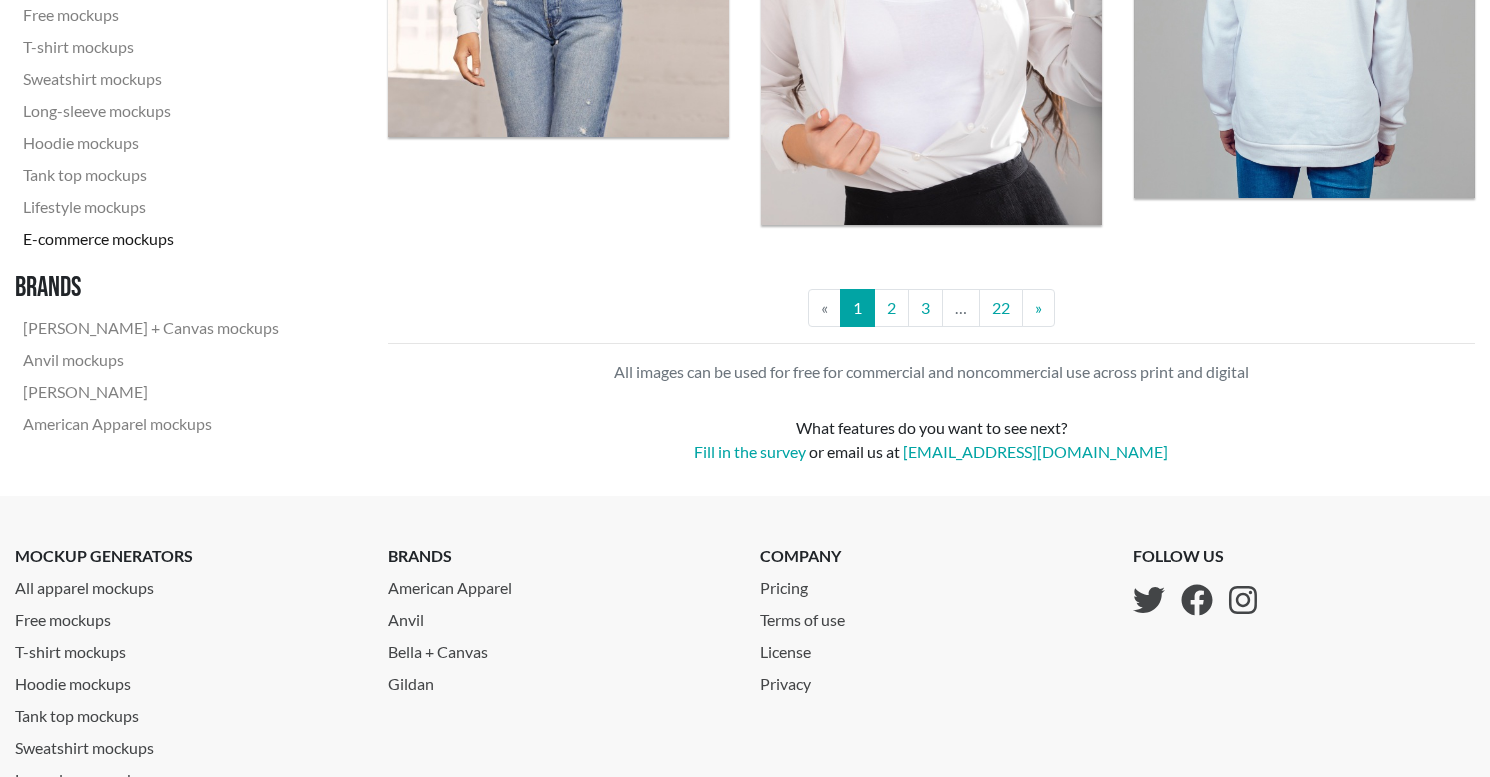 scroll, scrollTop: 4450, scrollLeft: 0, axis: vertical 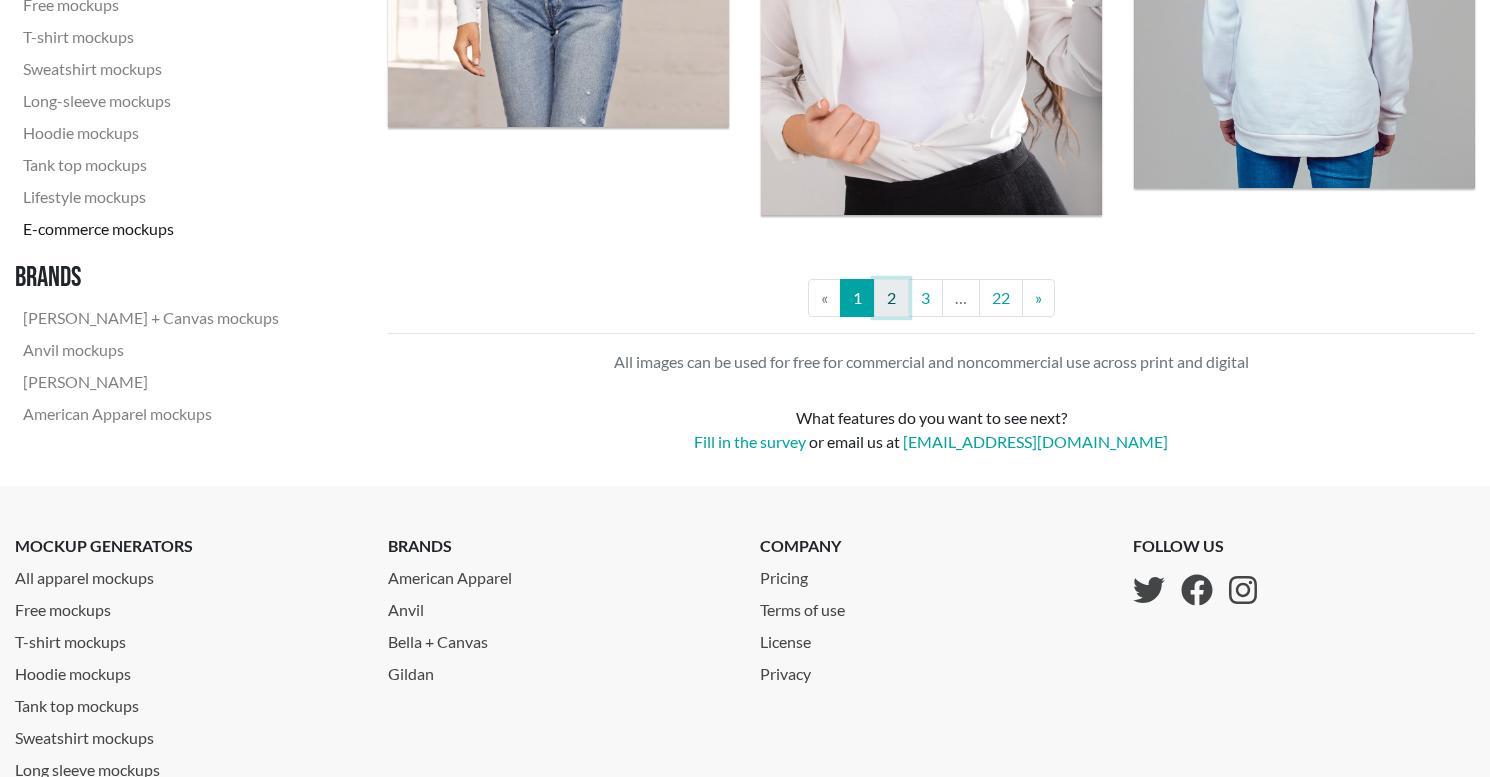 click on "2" at bounding box center [891, 298] 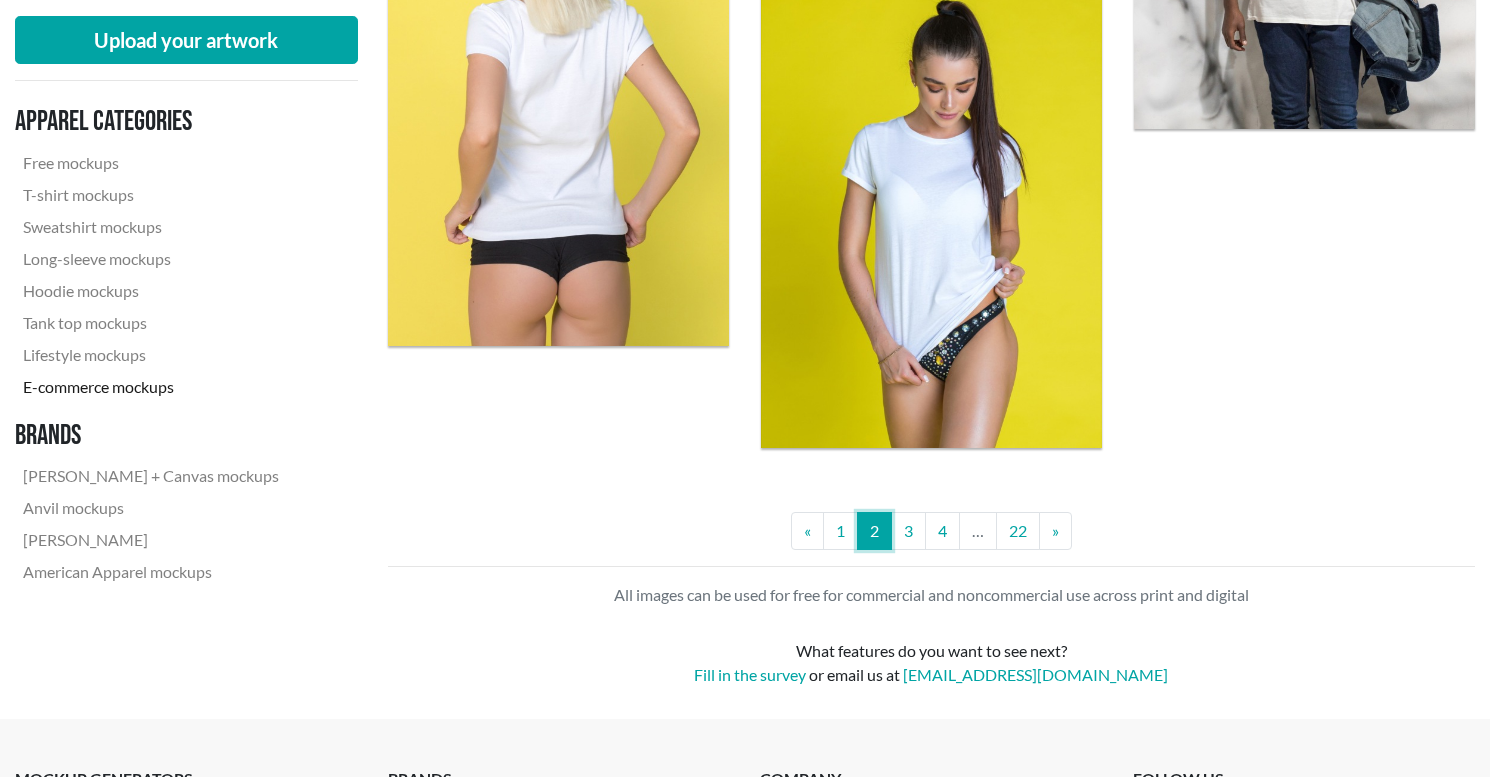 scroll, scrollTop: 4238, scrollLeft: 0, axis: vertical 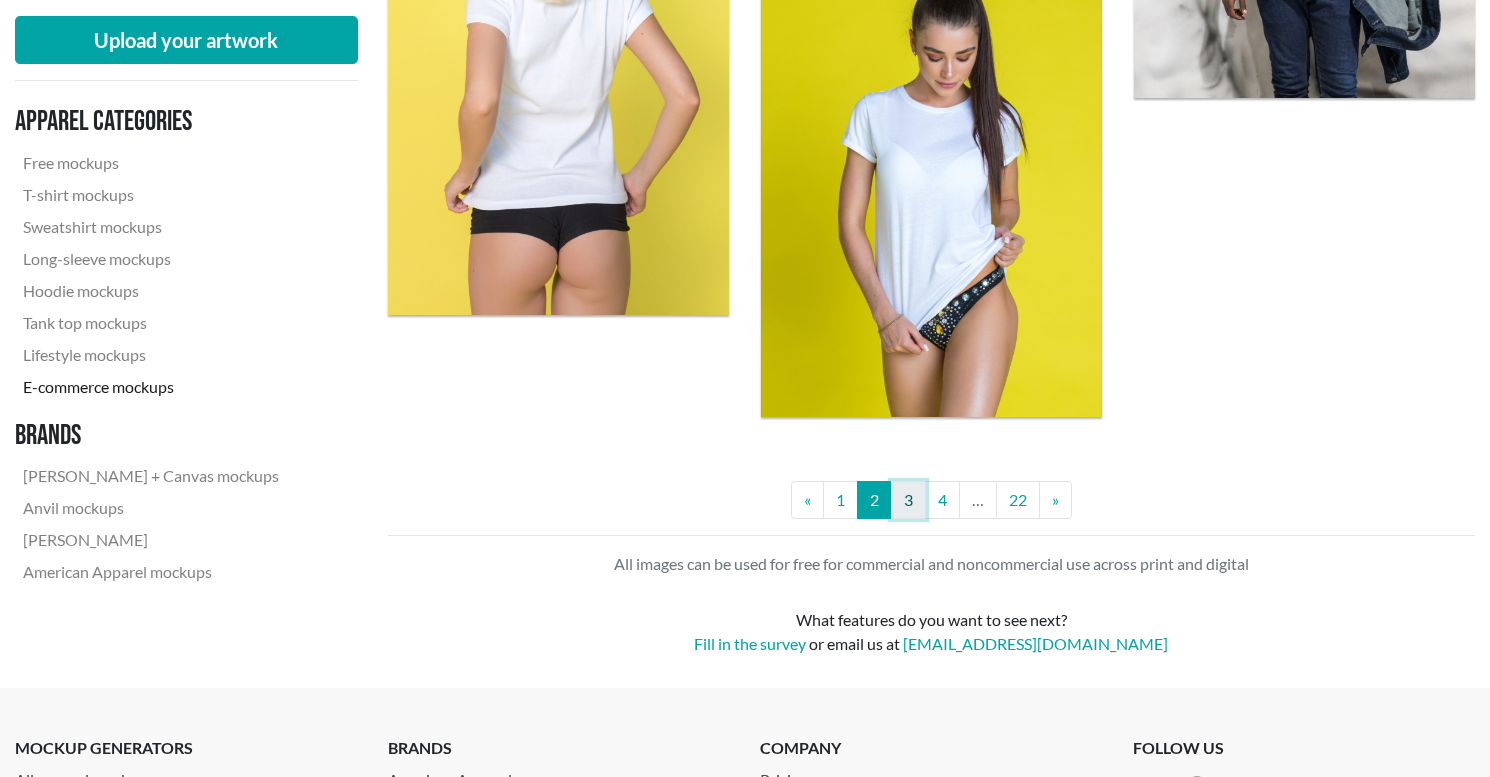 click on "3" at bounding box center [908, 500] 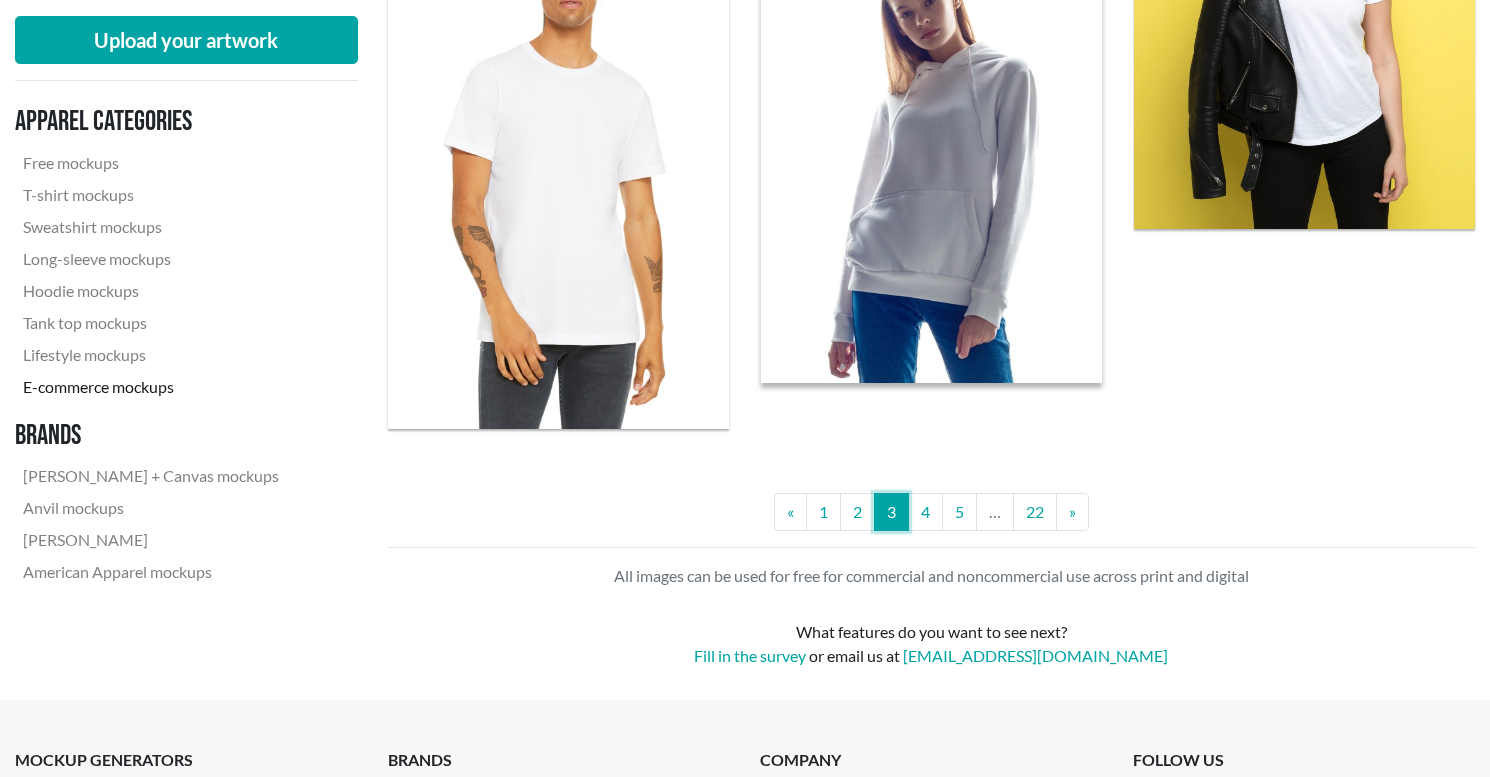 scroll, scrollTop: 4327, scrollLeft: 0, axis: vertical 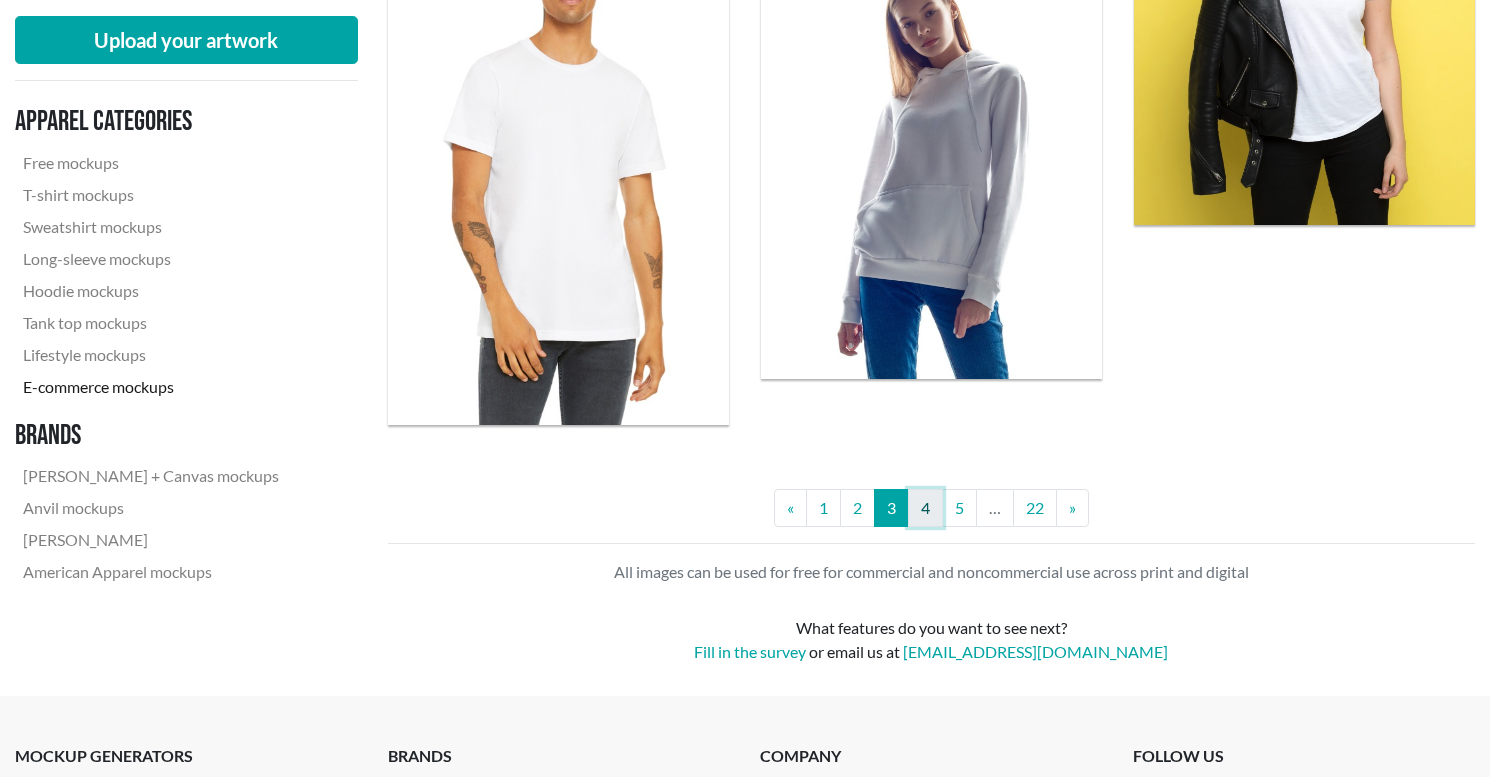 click on "4" at bounding box center [925, 508] 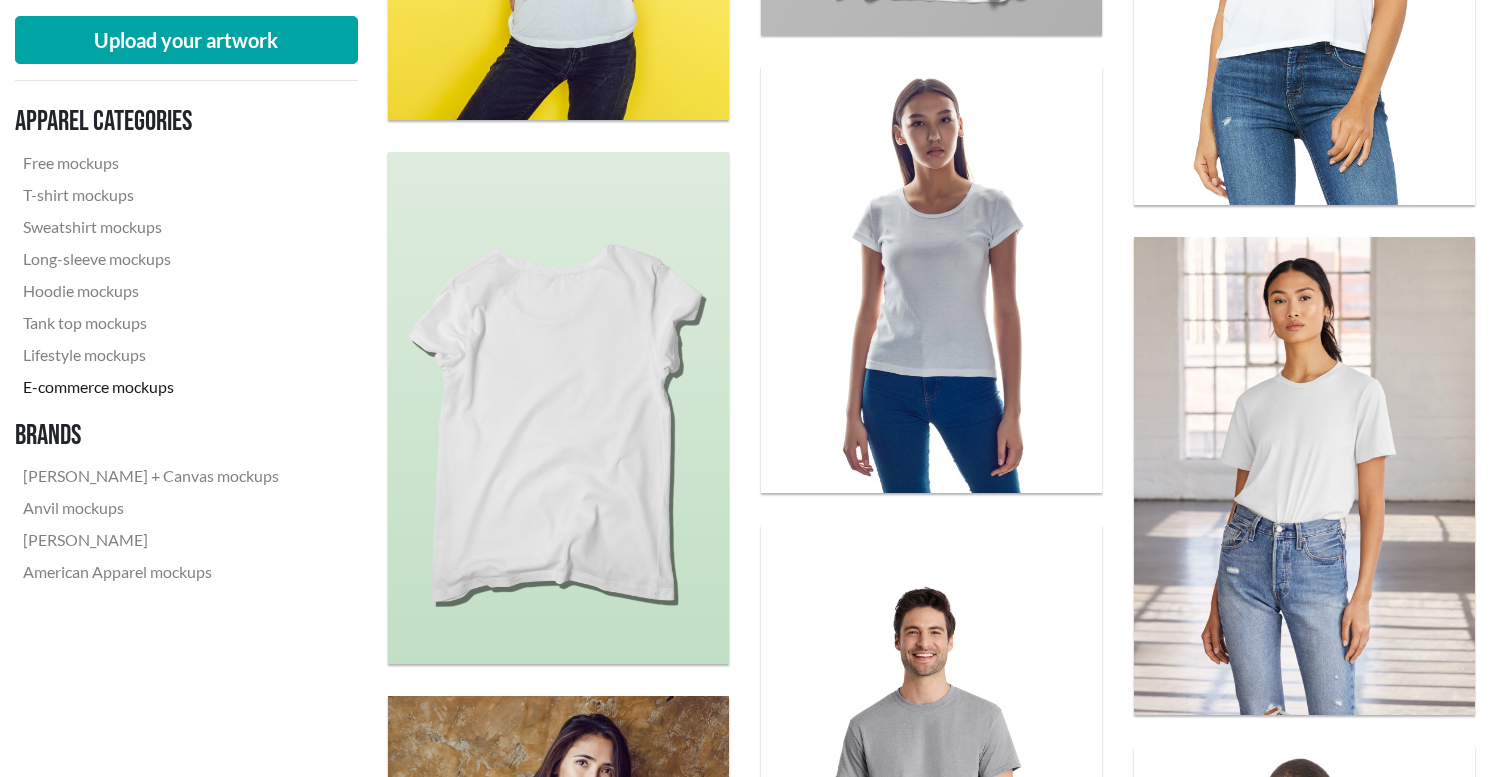 scroll, scrollTop: 1011, scrollLeft: 0, axis: vertical 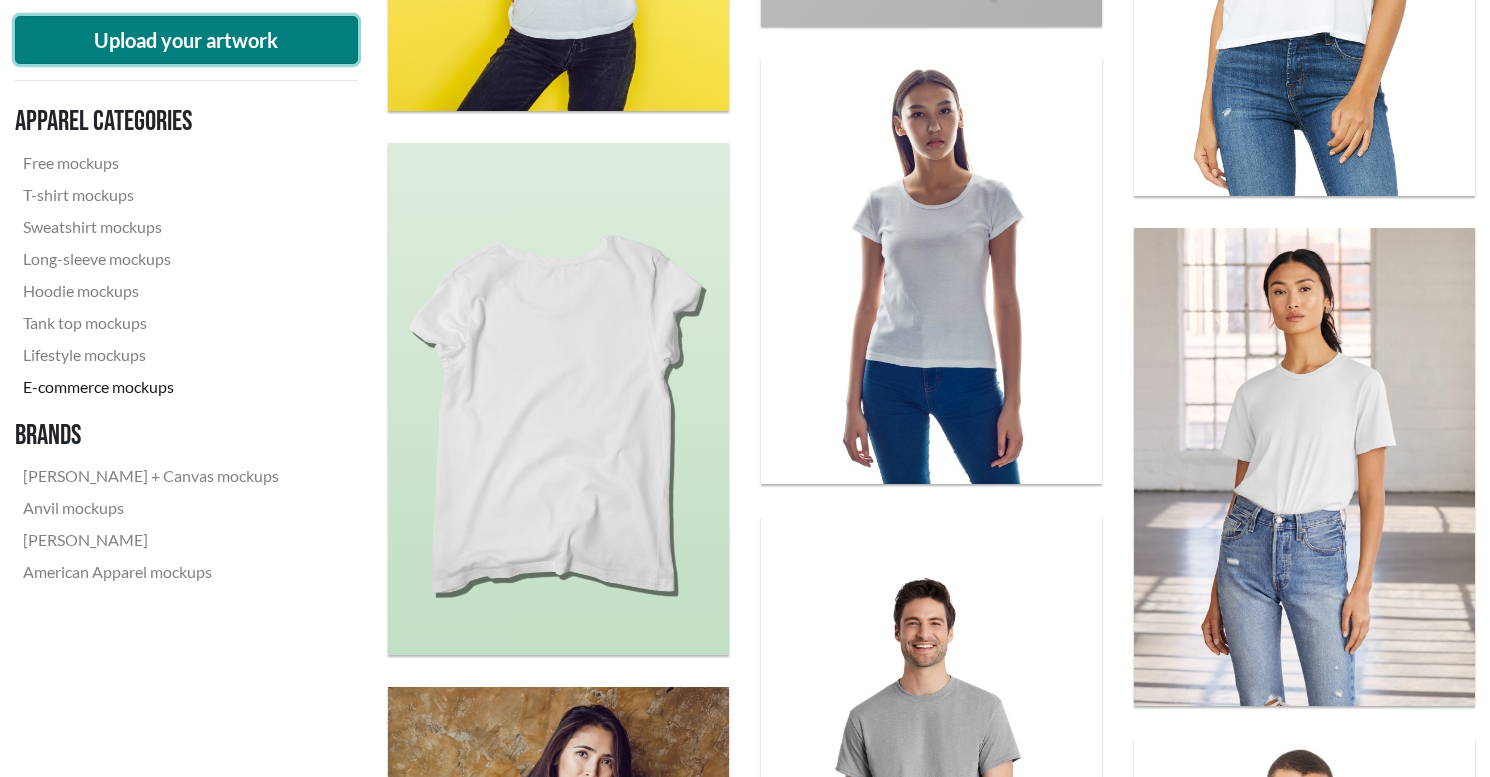 click on "Upload your artwork" at bounding box center (186, 40) 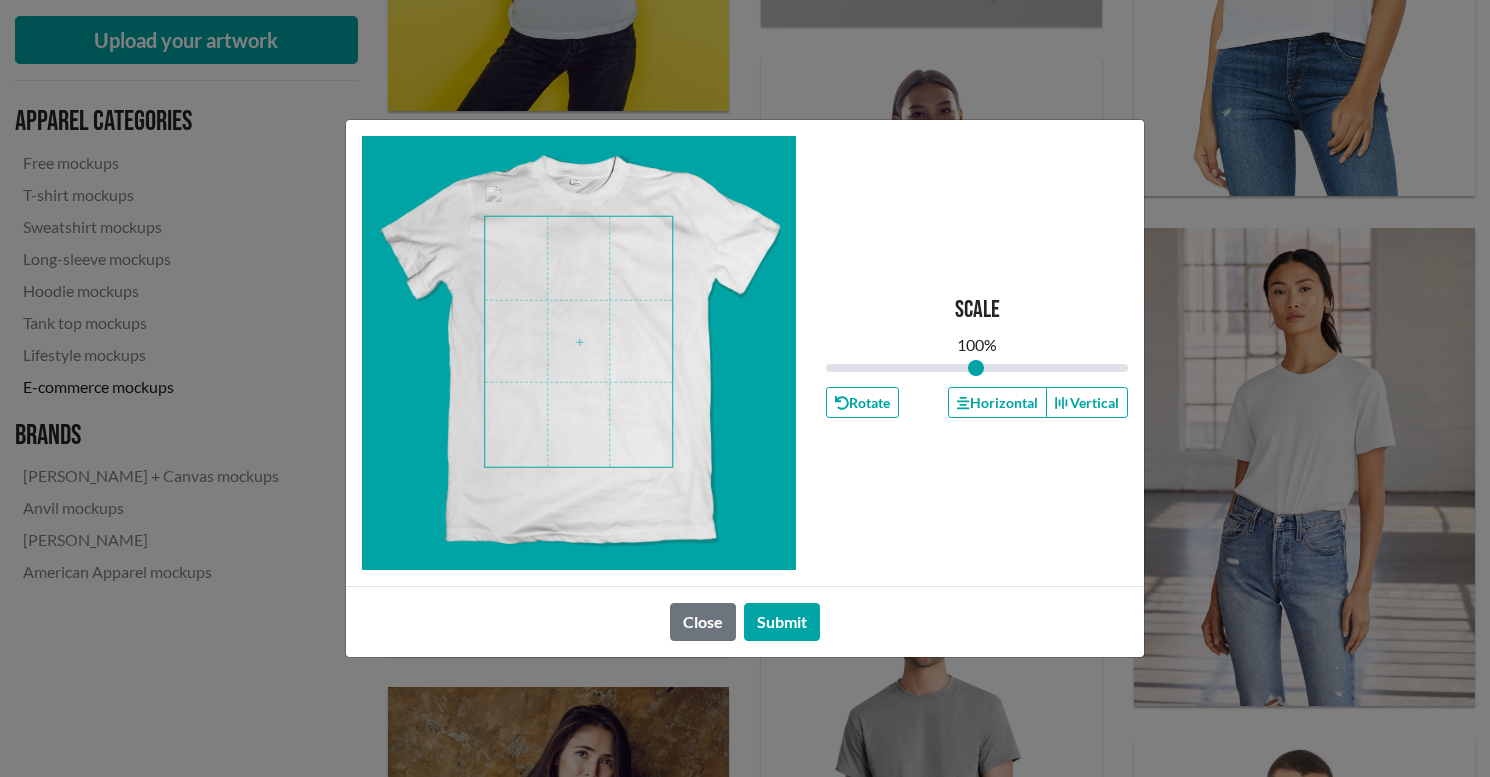 click at bounding box center [578, 342] 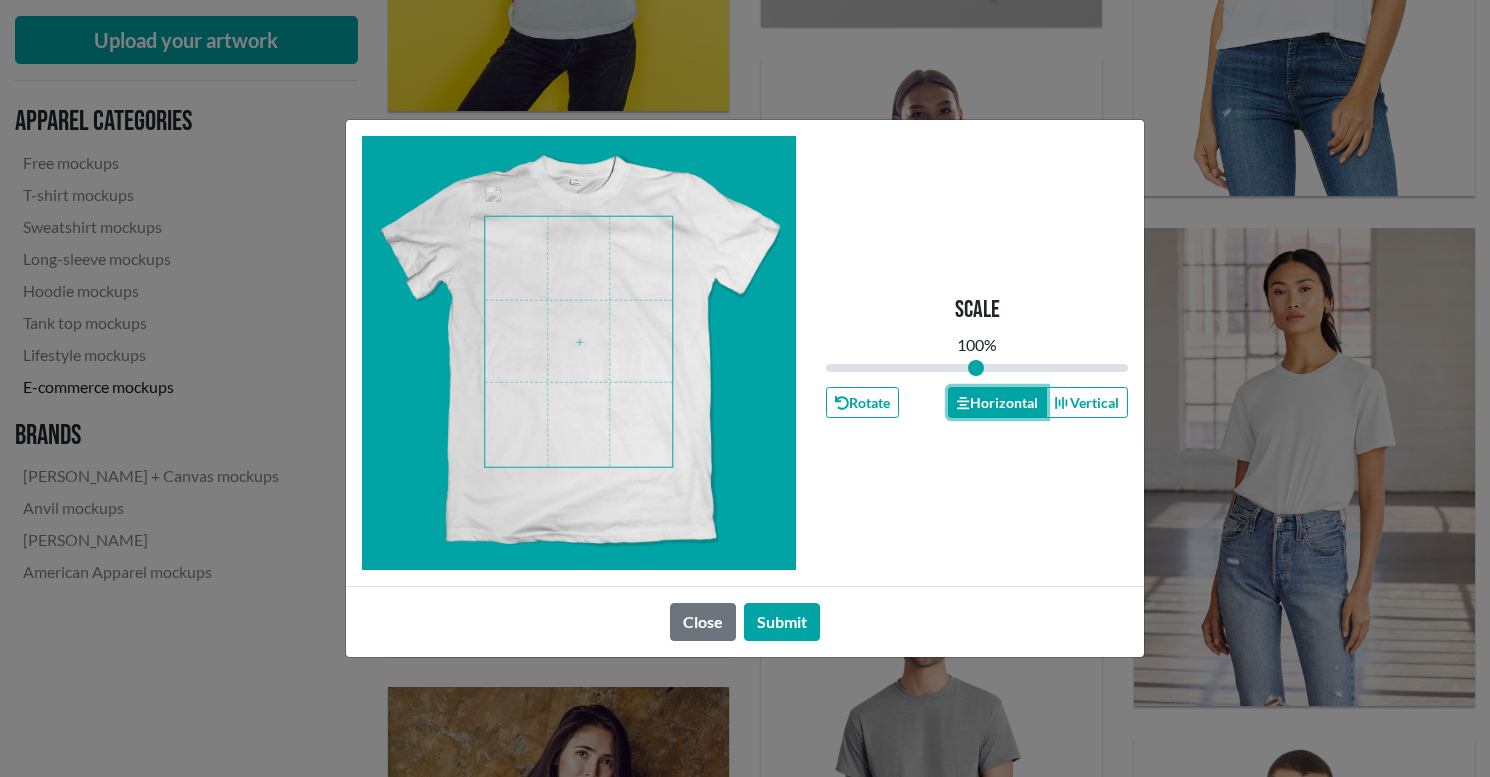 click on "Horizontal" at bounding box center (997, 402) 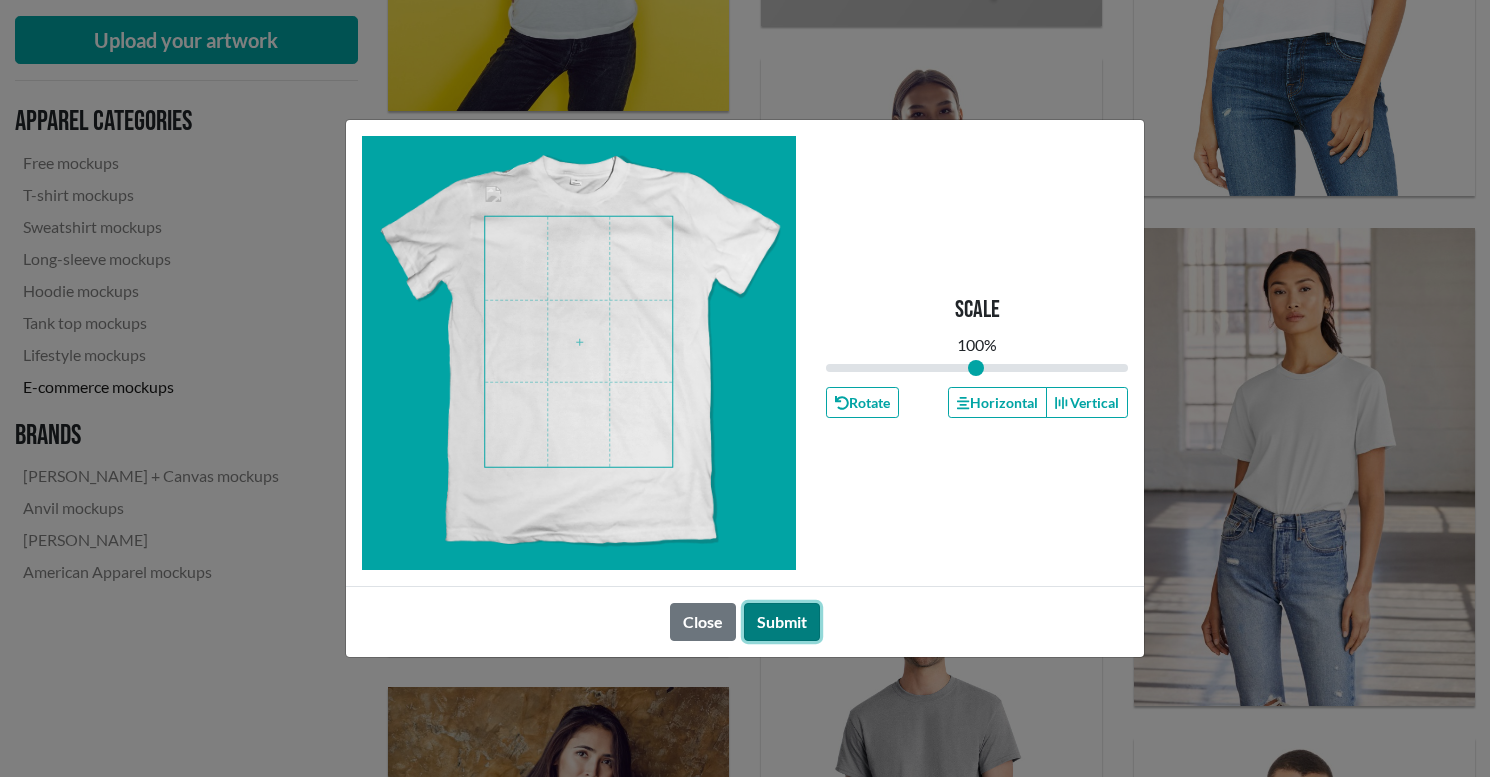 click on "Submit" at bounding box center (782, 622) 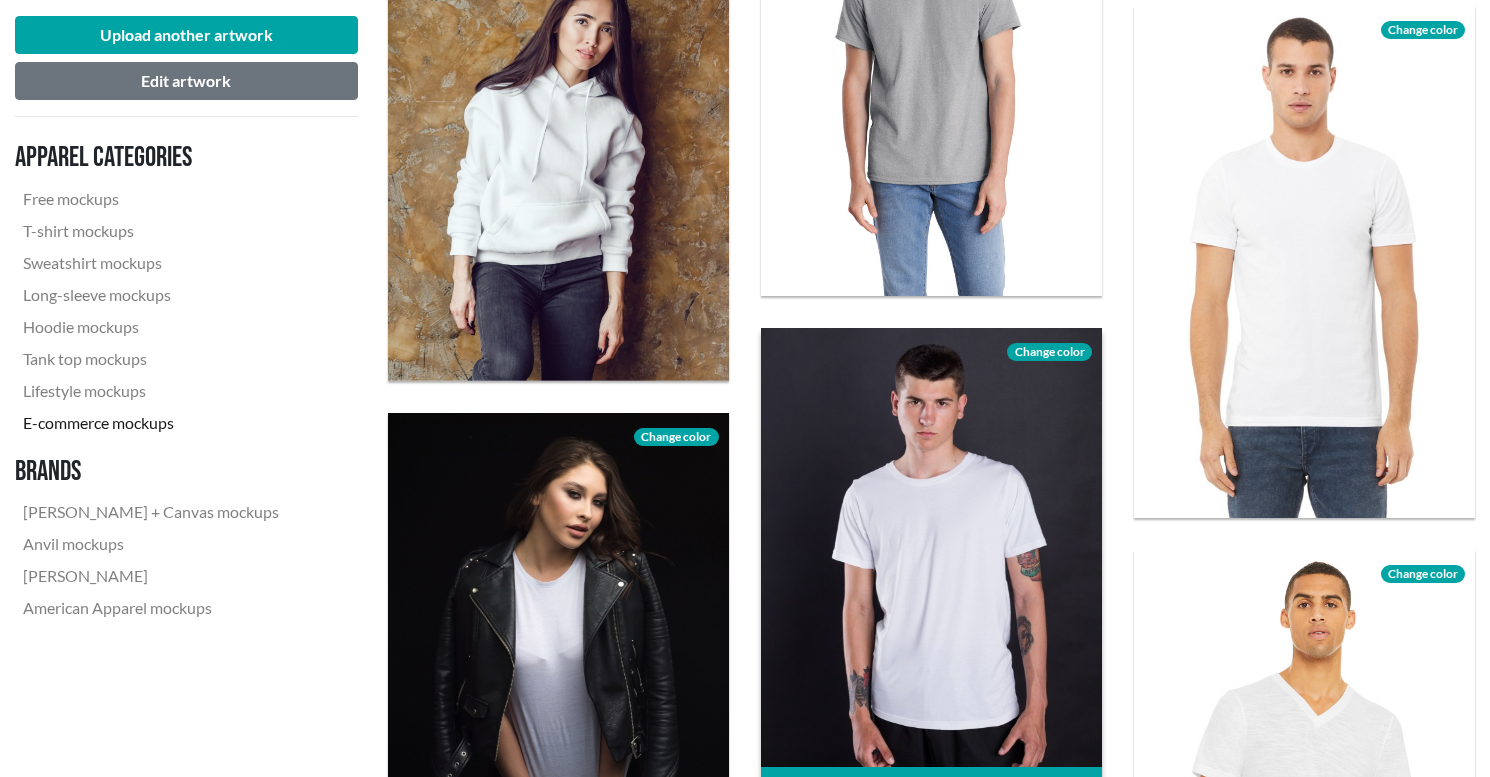 scroll, scrollTop: 1749, scrollLeft: 0, axis: vertical 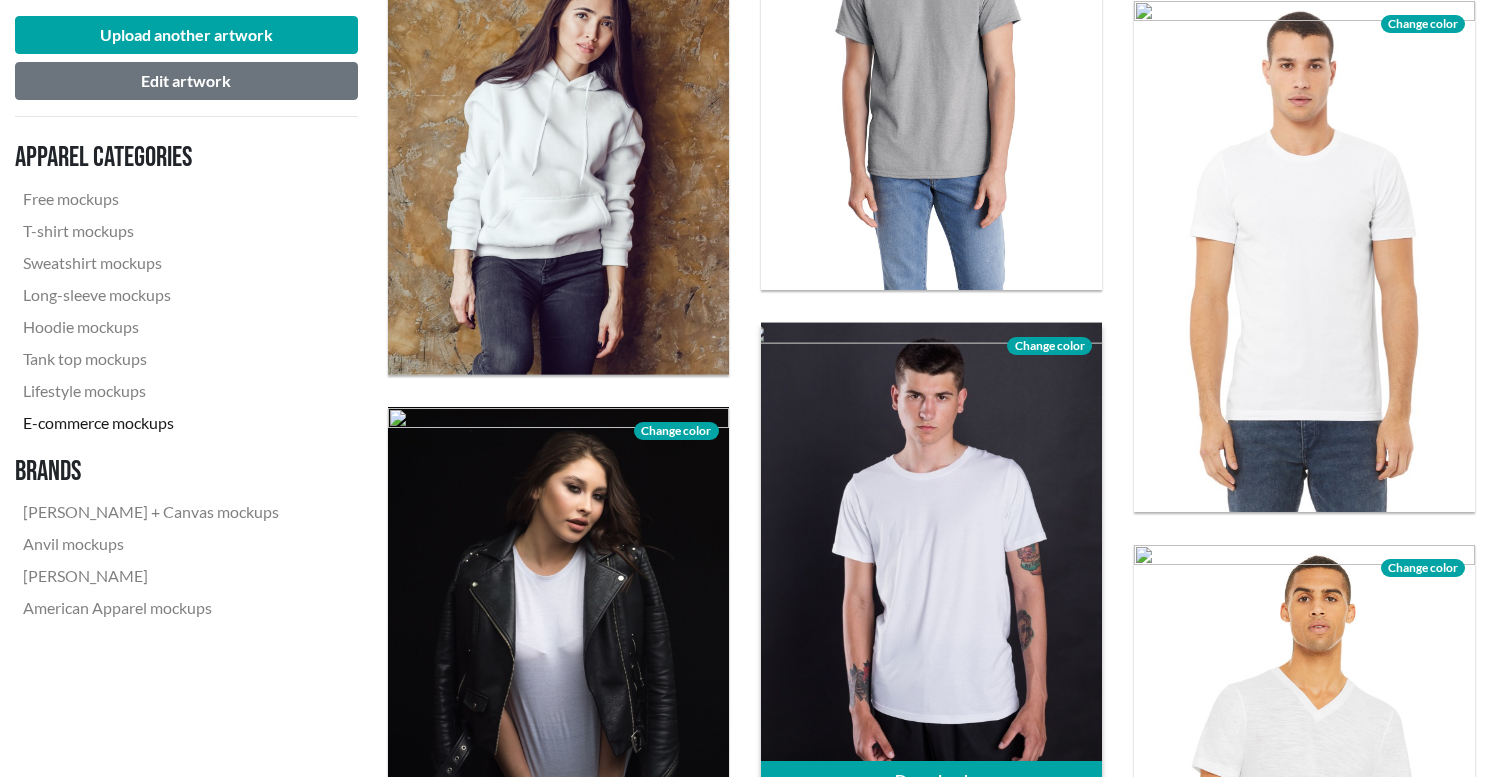 click on "Change color" at bounding box center (1049, 346) 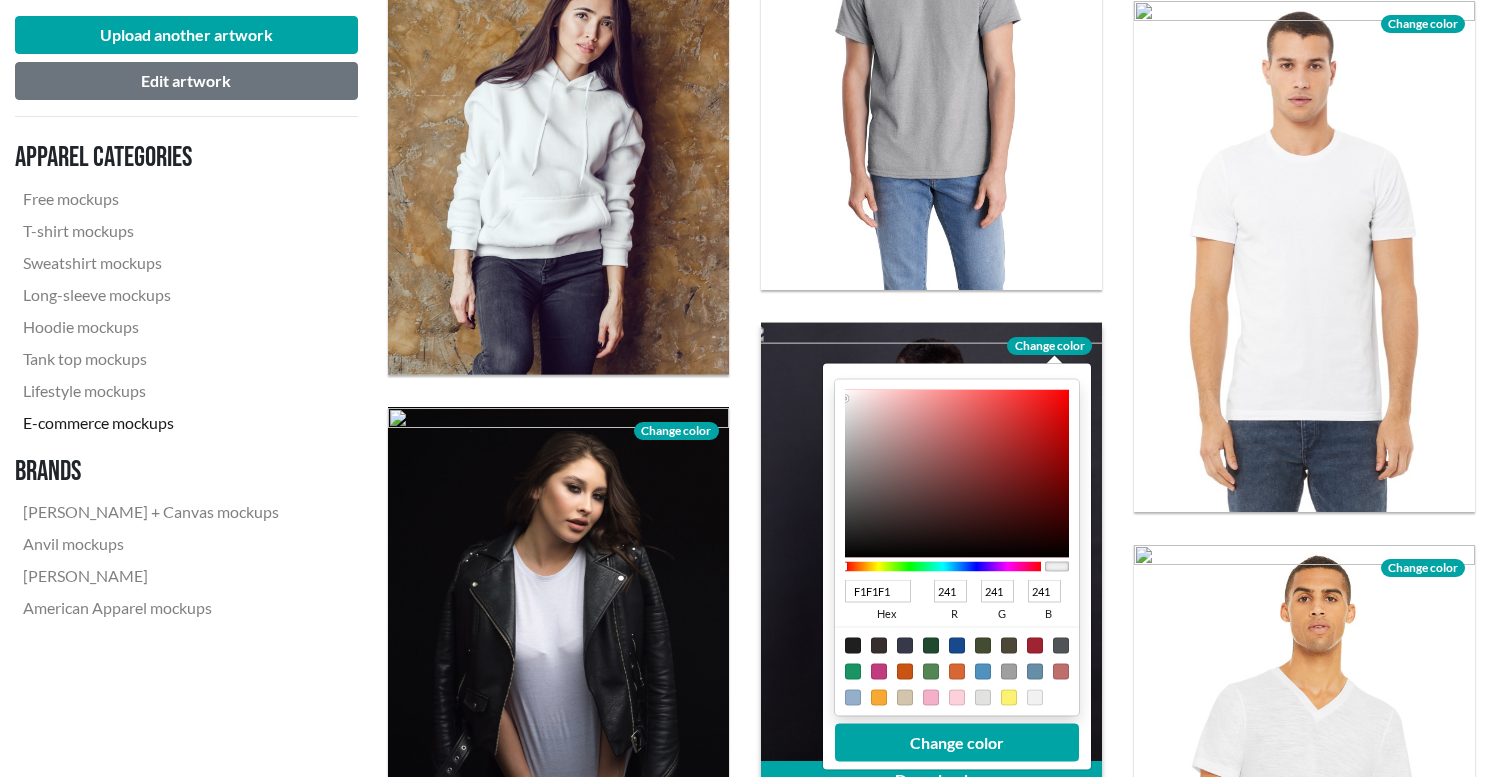 type on "F2F0F0" 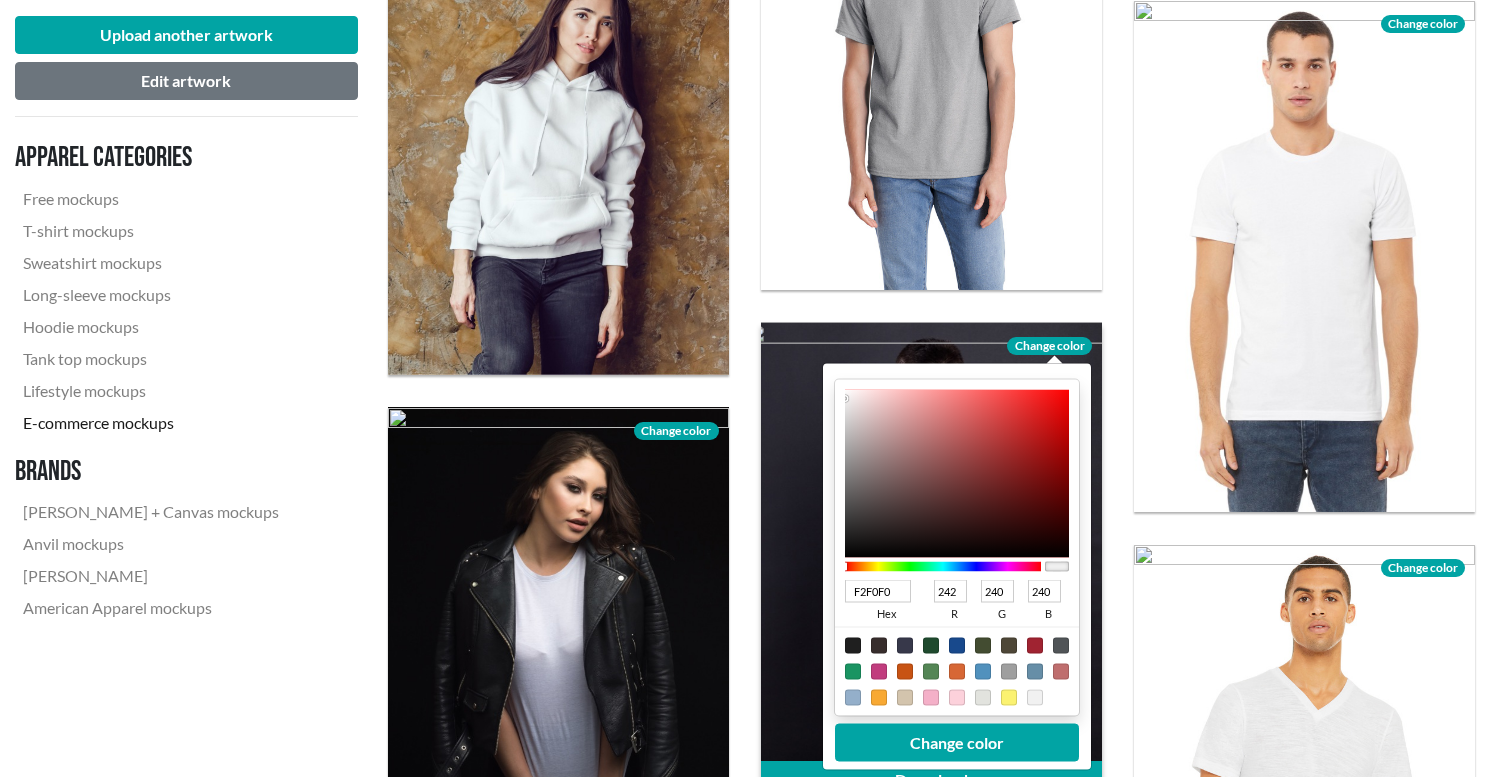 type on "CACACA" 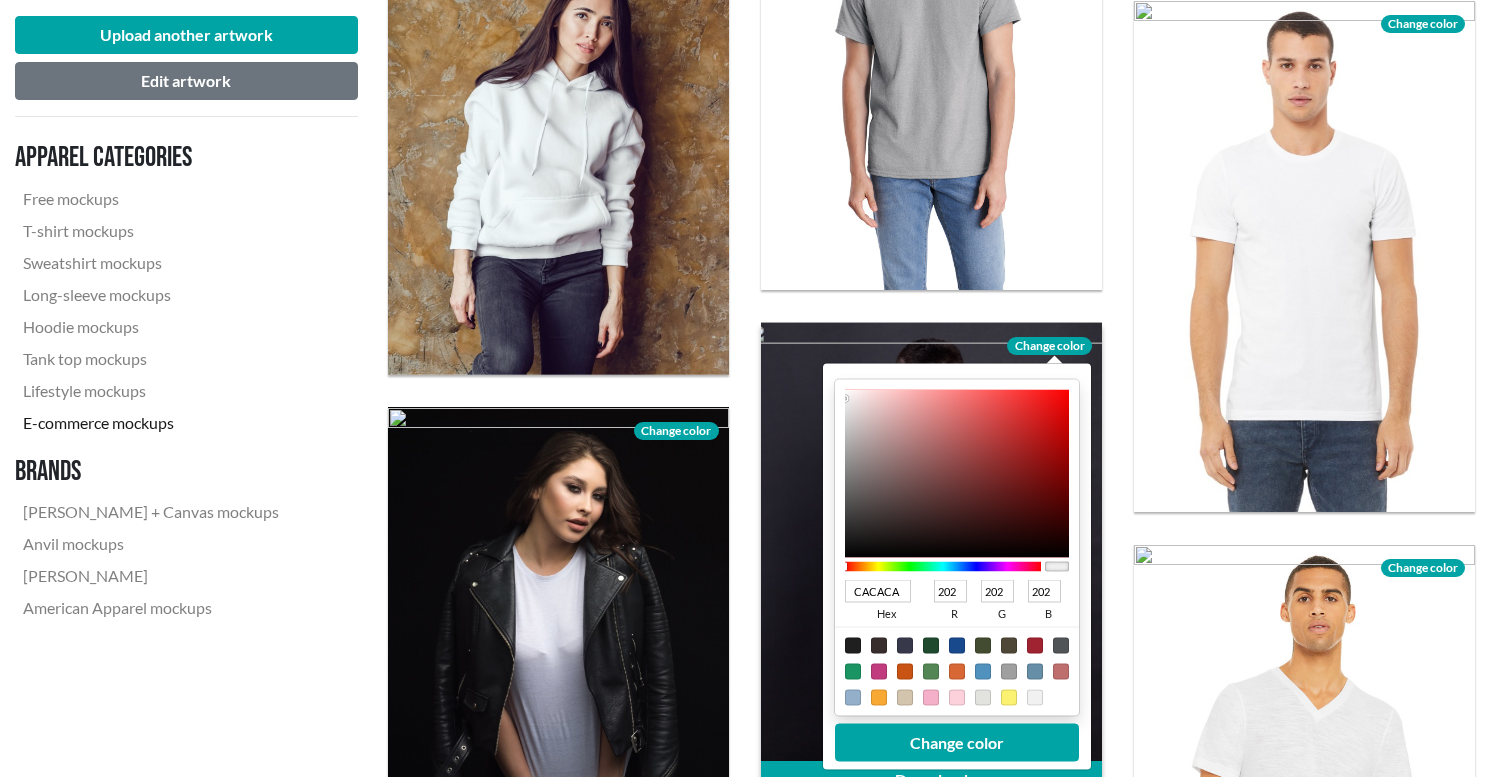 type on "696969" 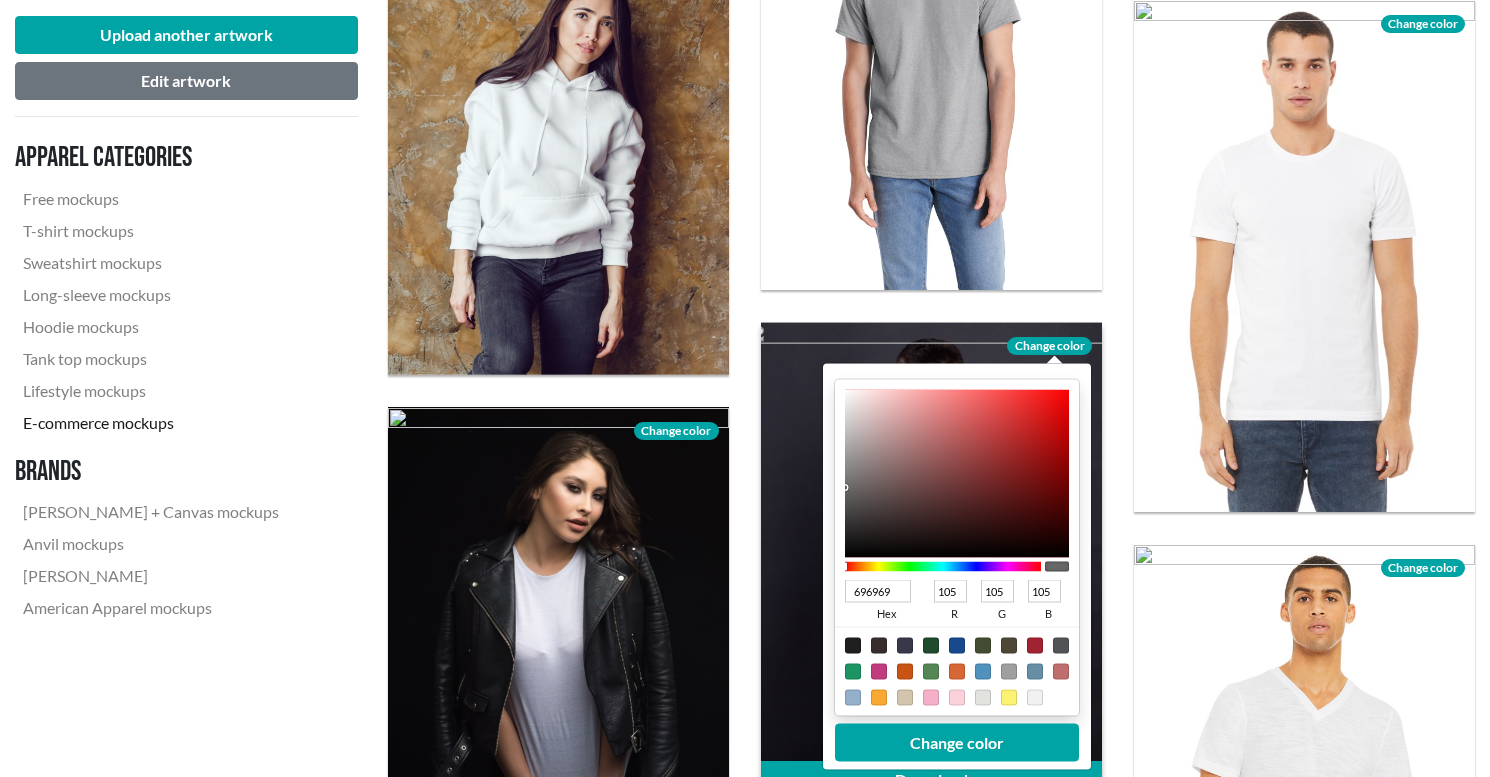 type on "191919" 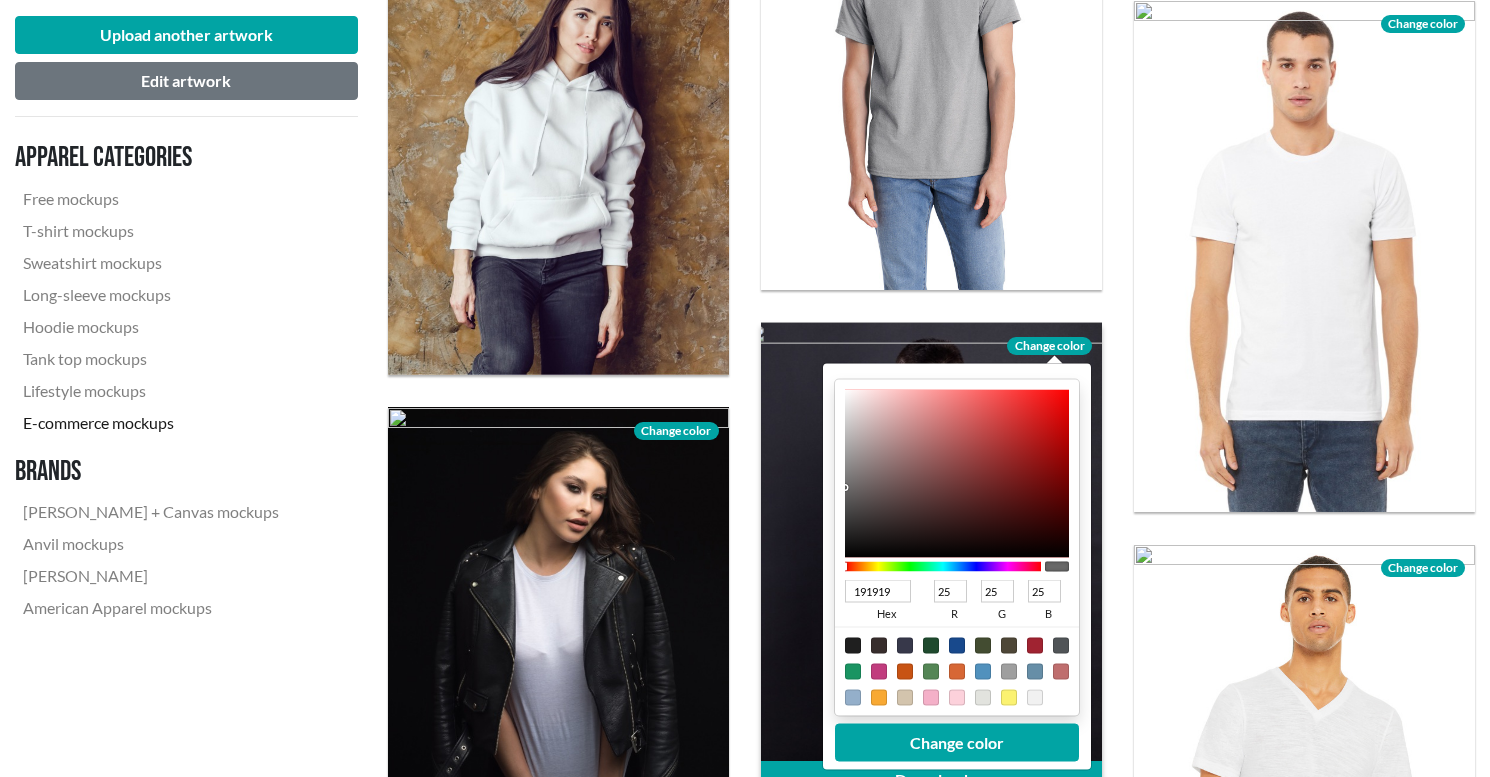 type on "000000" 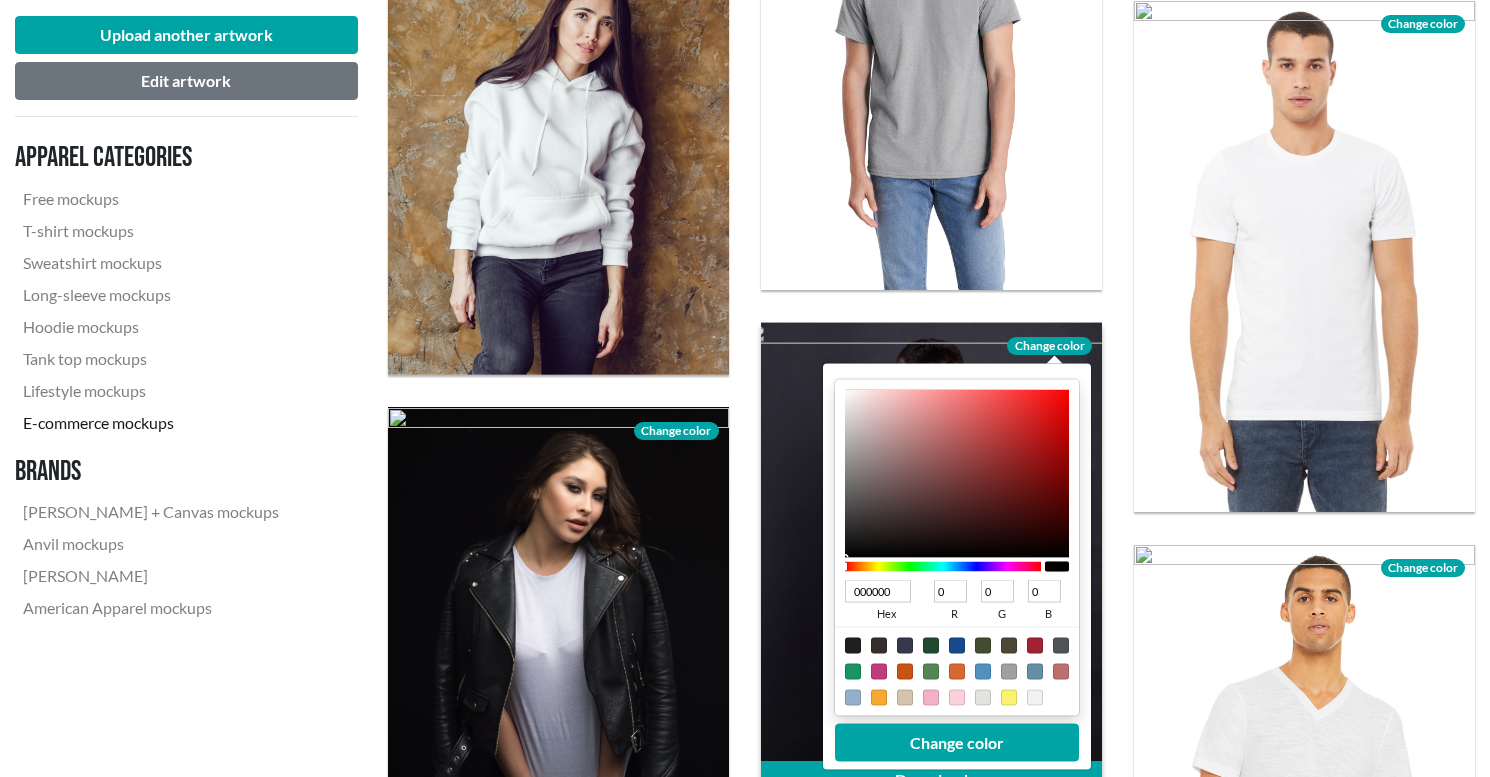drag, startPoint x: 846, startPoint y: 398, endPoint x: 825, endPoint y: 592, distance: 195.13329 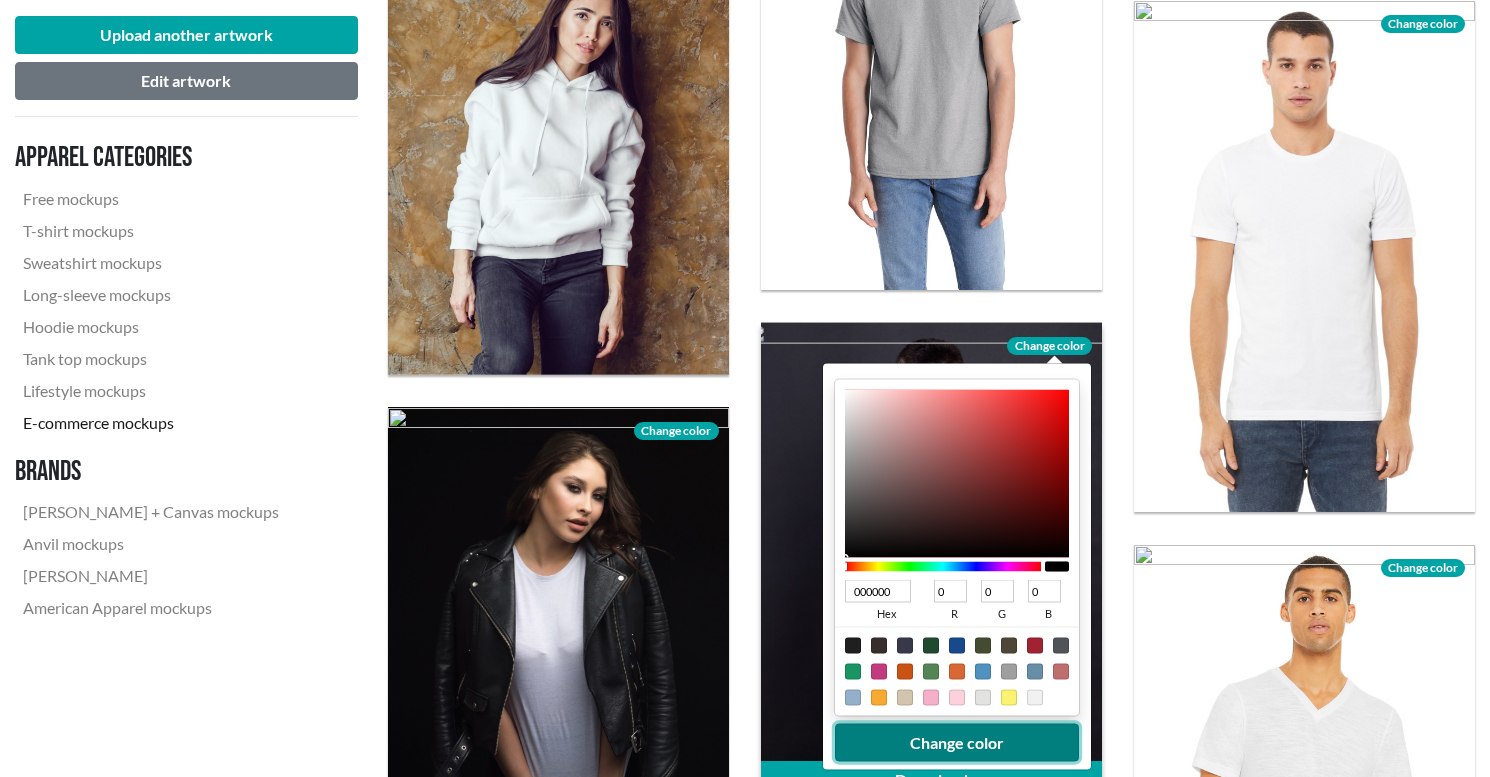 click on "Change color" at bounding box center [957, 742] 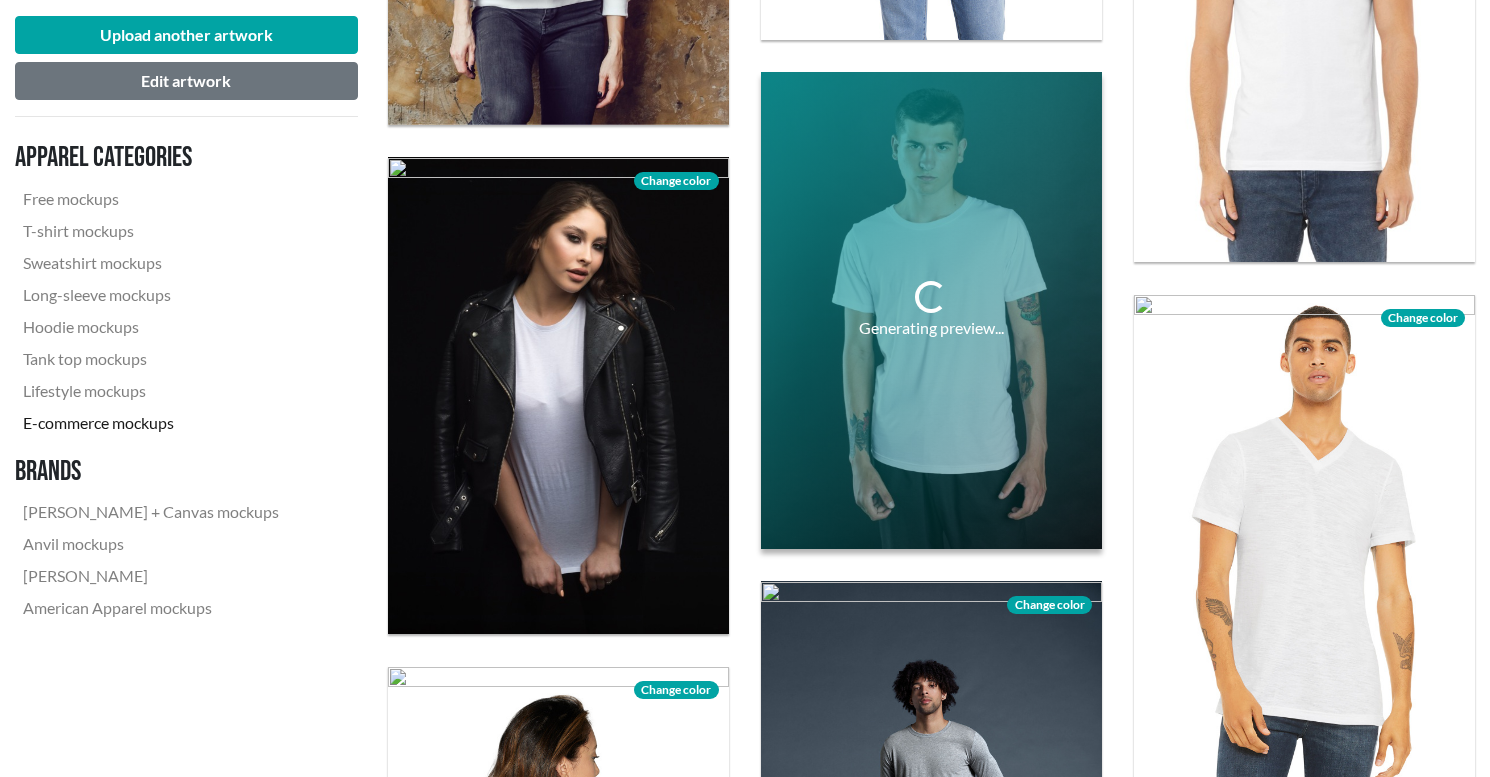 scroll, scrollTop: 2006, scrollLeft: 0, axis: vertical 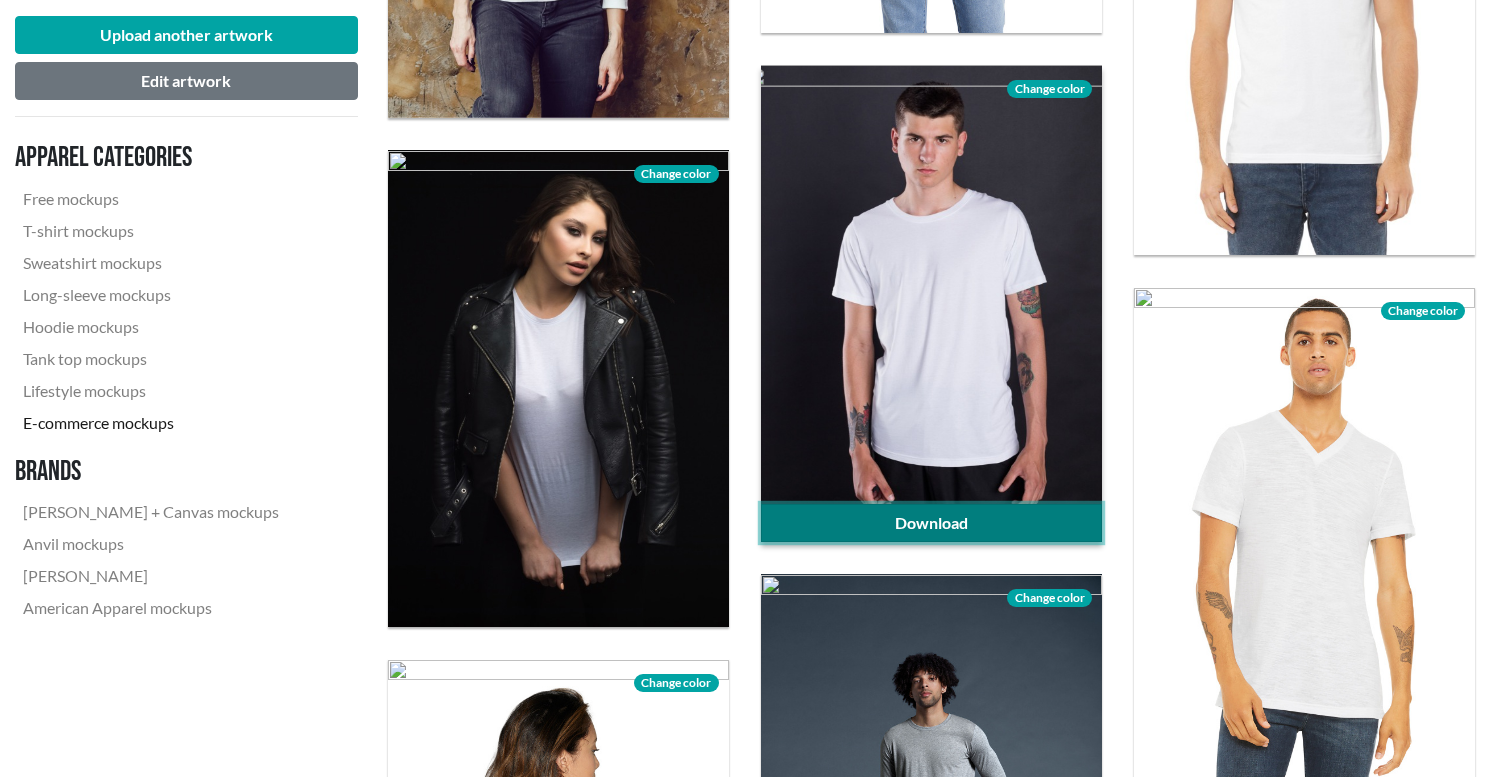 click on "Download" 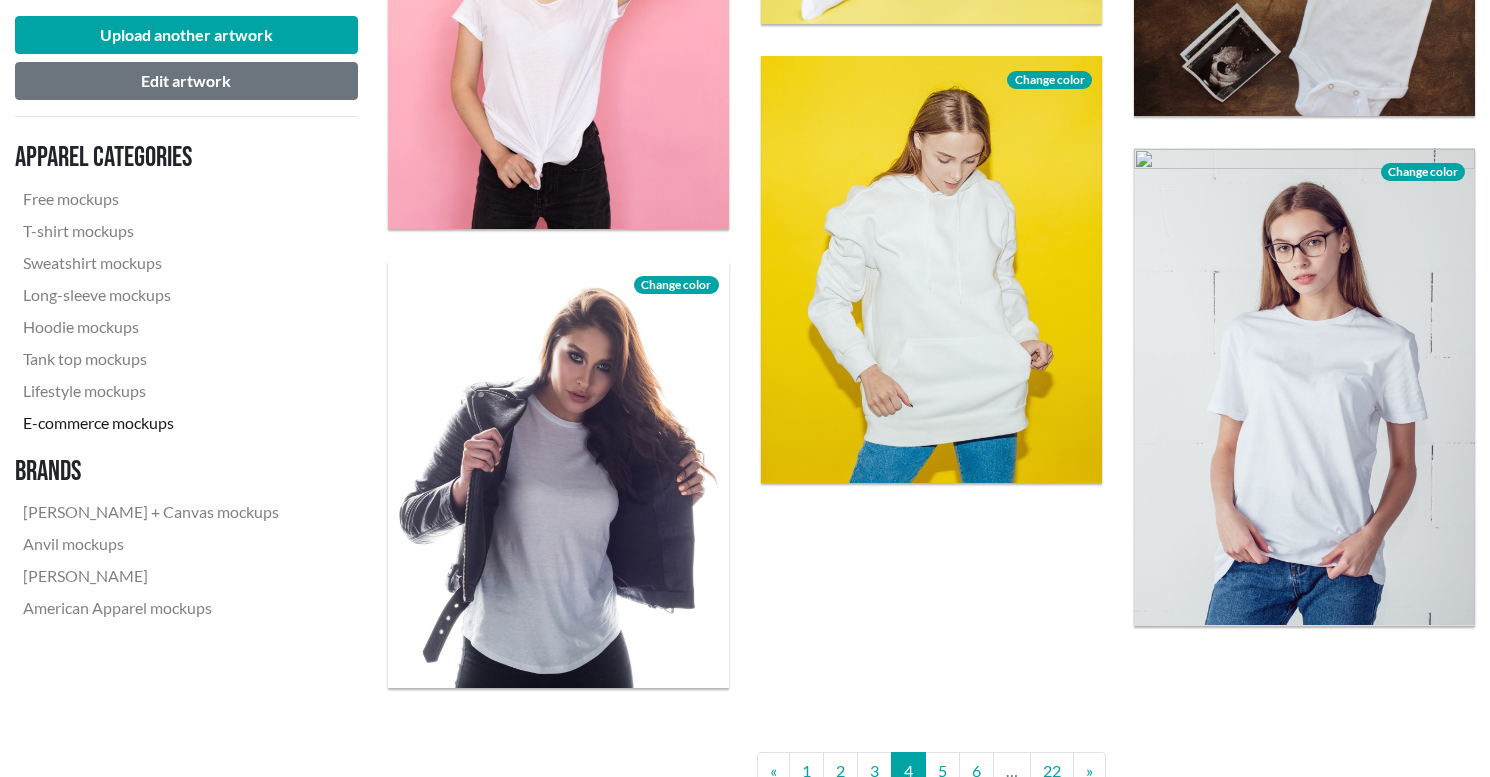 scroll, scrollTop: 4060, scrollLeft: 0, axis: vertical 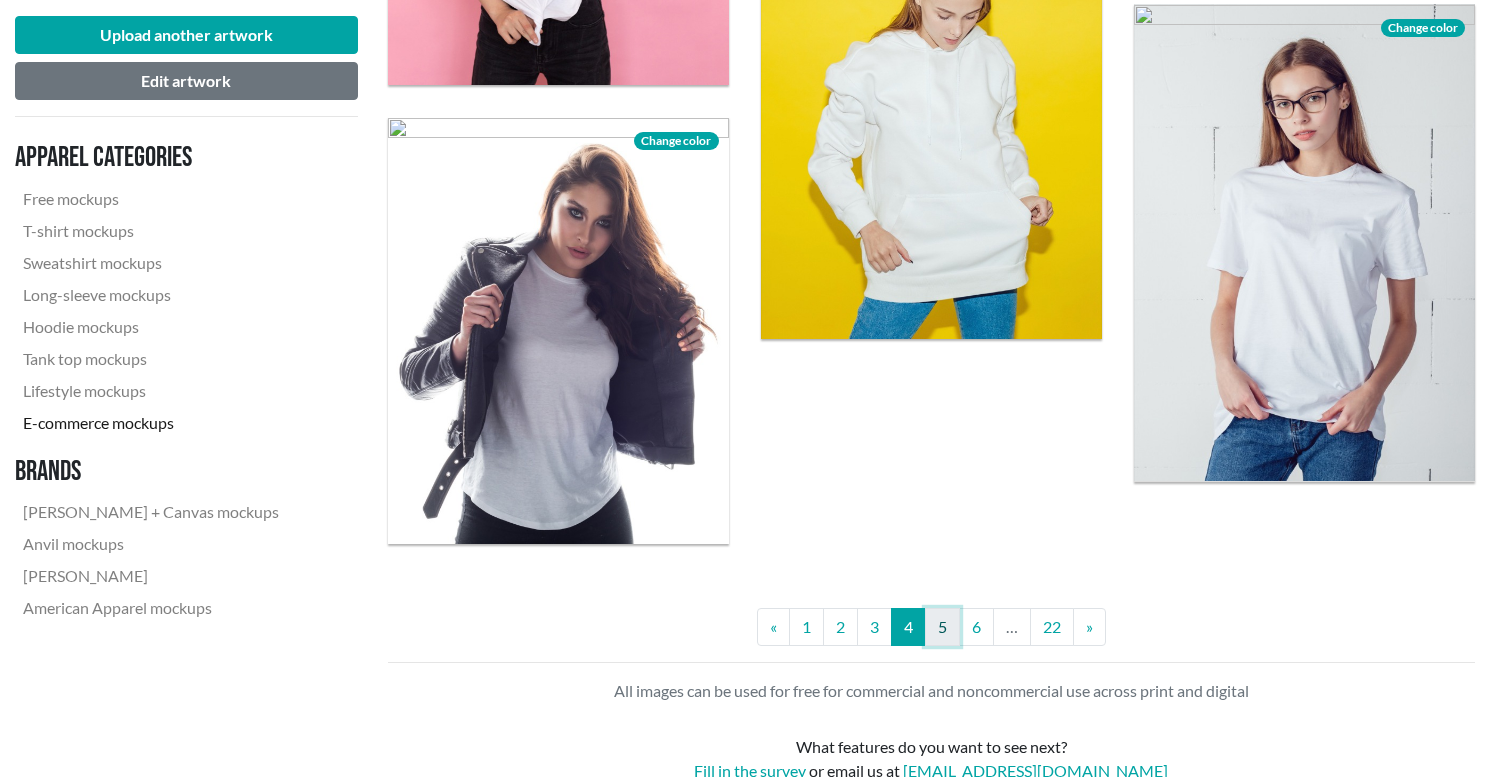 click on "5" at bounding box center (942, 627) 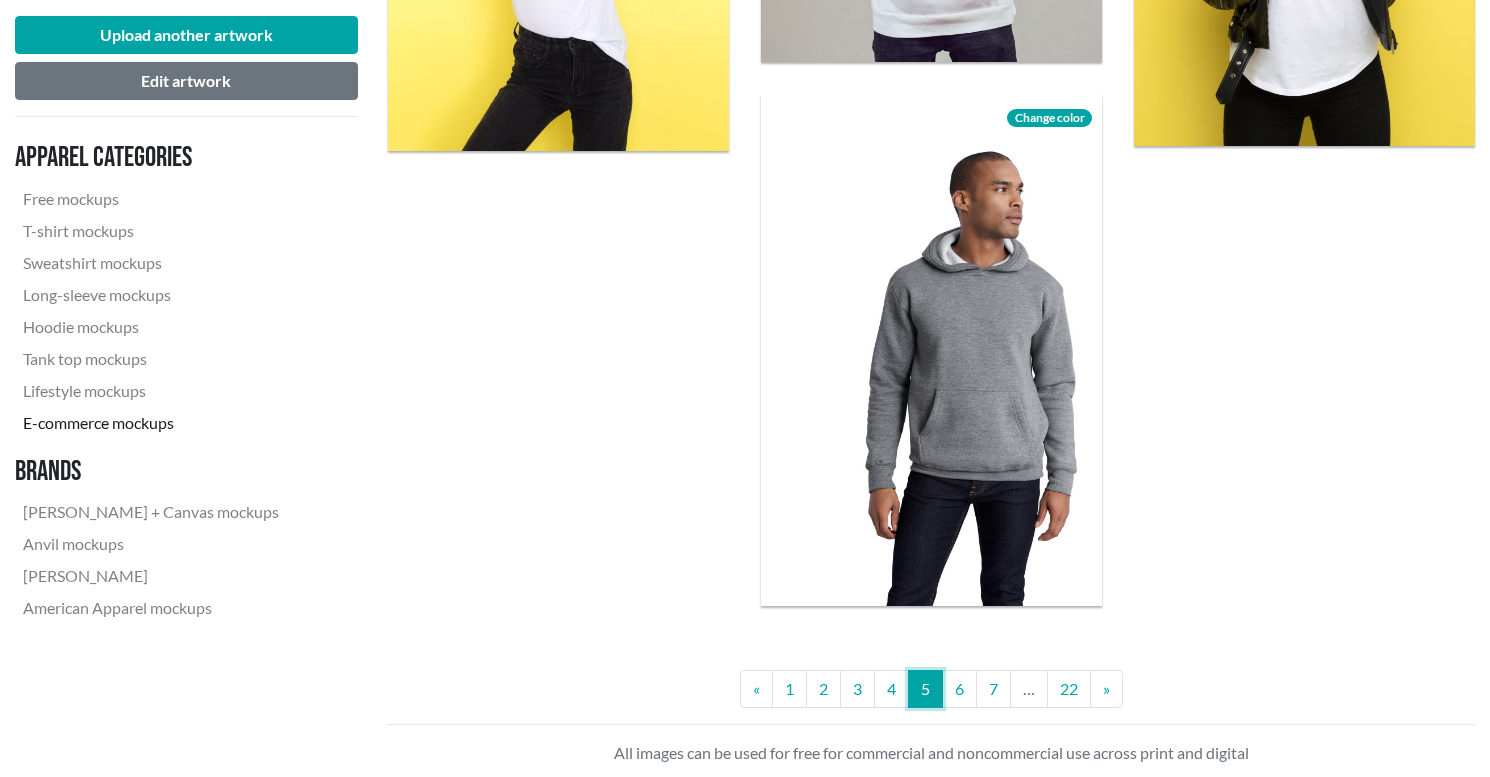 scroll, scrollTop: 4167, scrollLeft: 0, axis: vertical 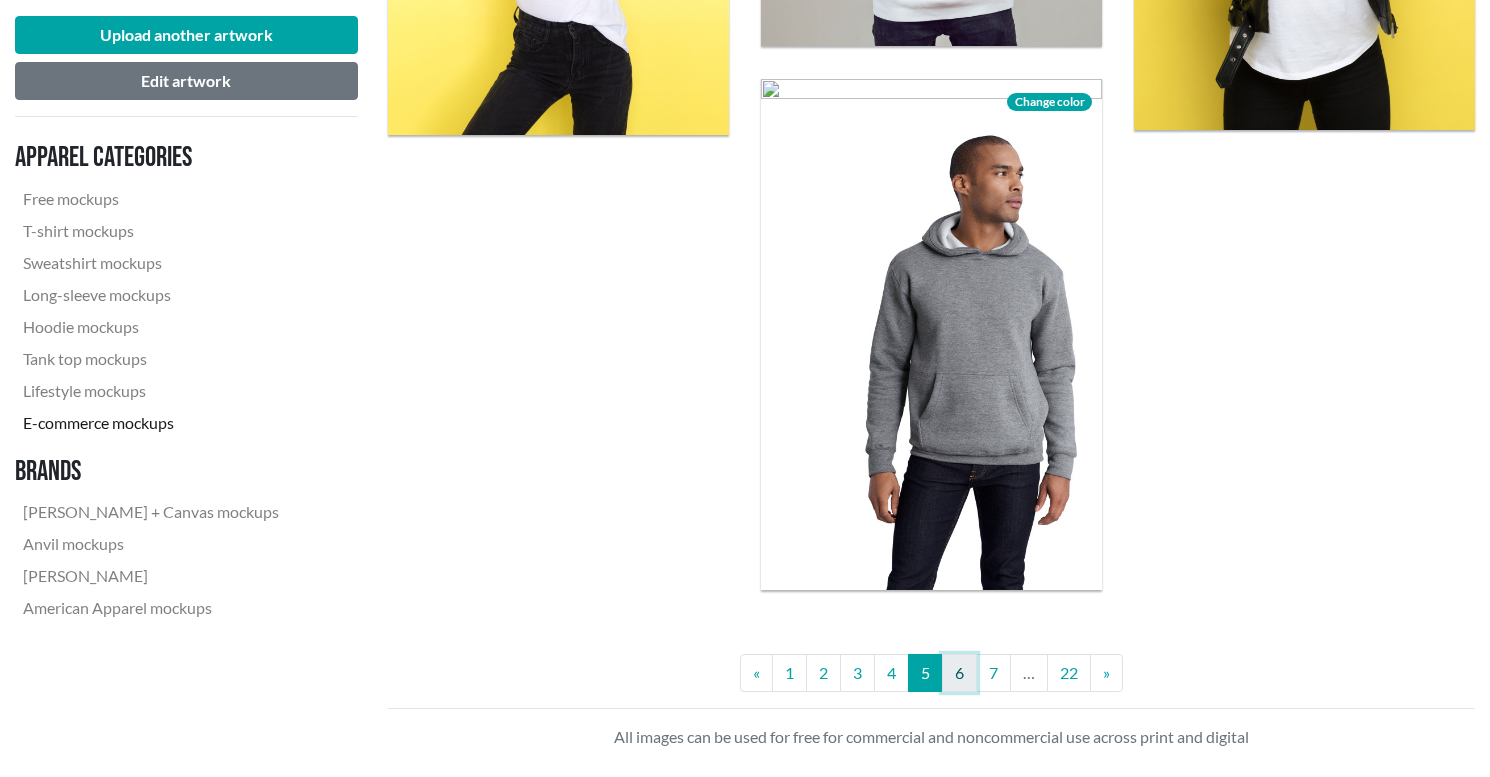click on "6" at bounding box center (959, 673) 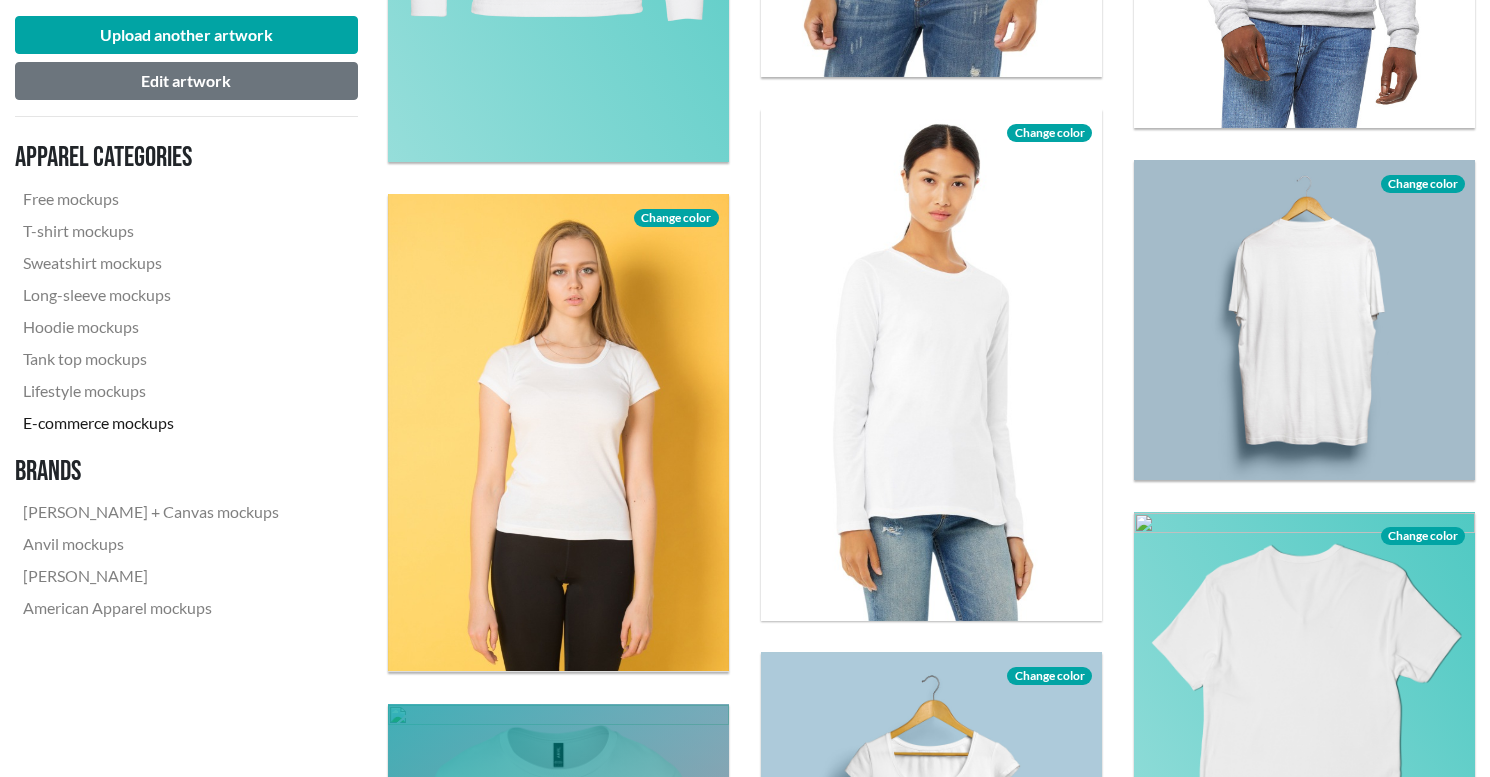 scroll, scrollTop: 2671, scrollLeft: 0, axis: vertical 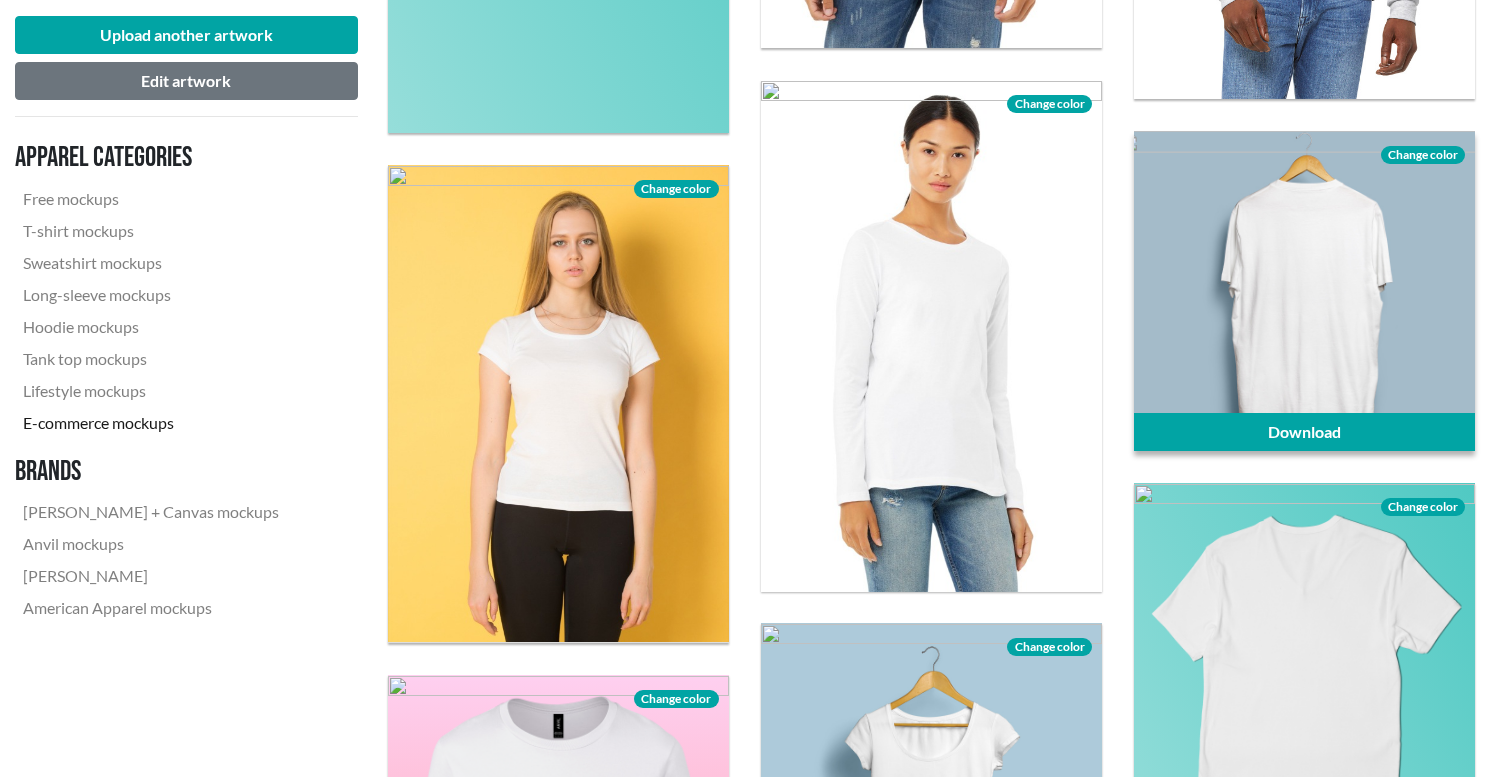 click on "Change color" at bounding box center (1423, 155) 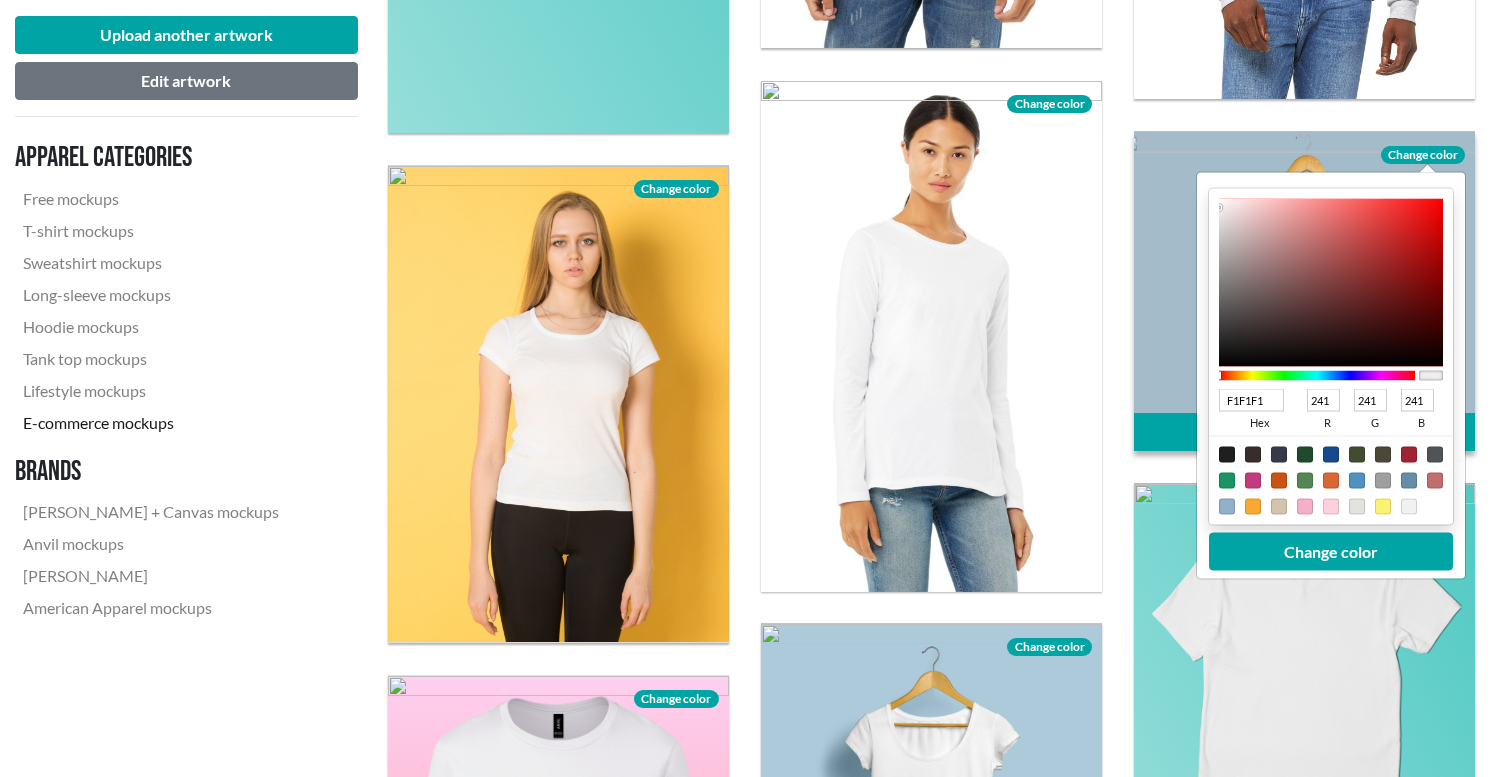 type on "F2F1F1" 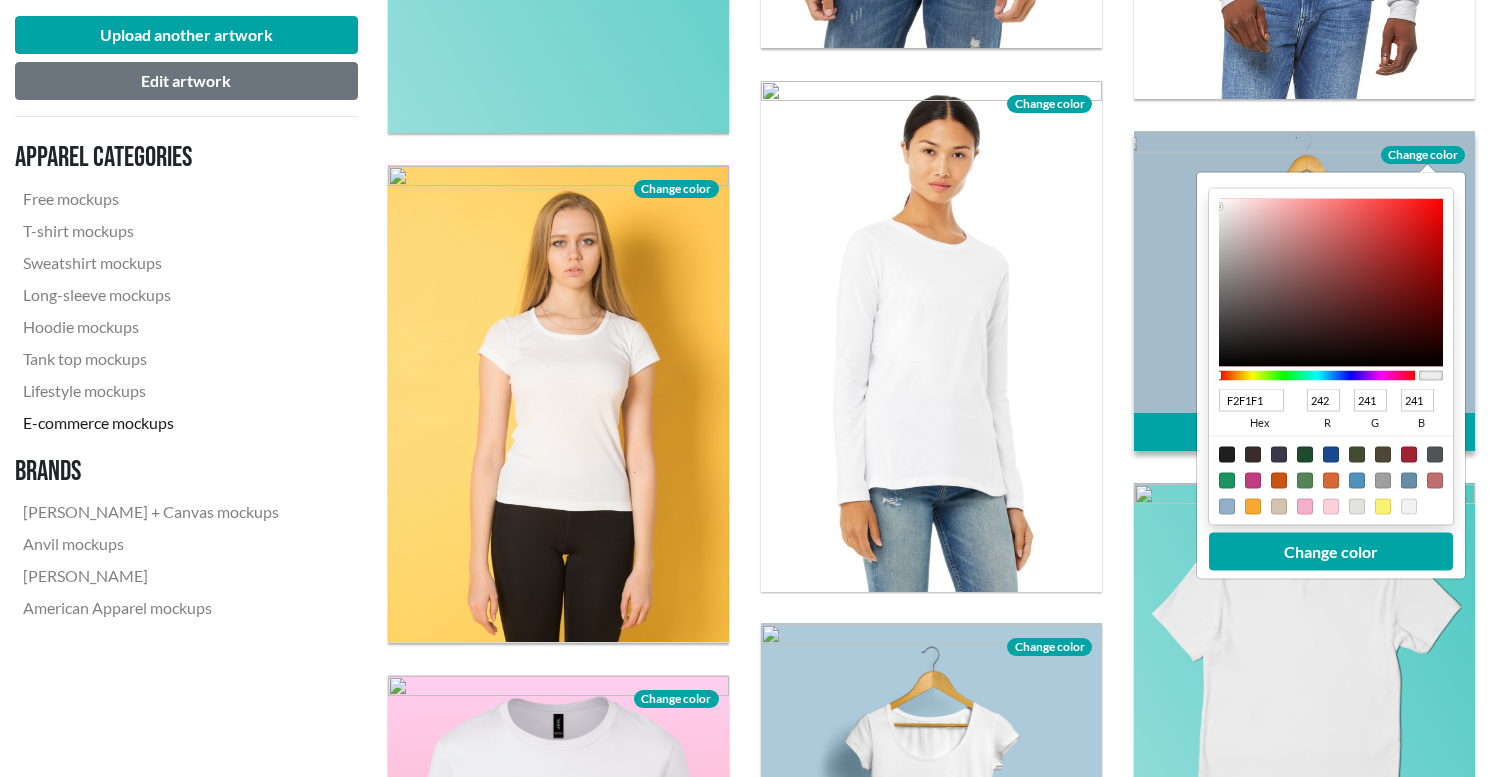 type on "F0EFEF" 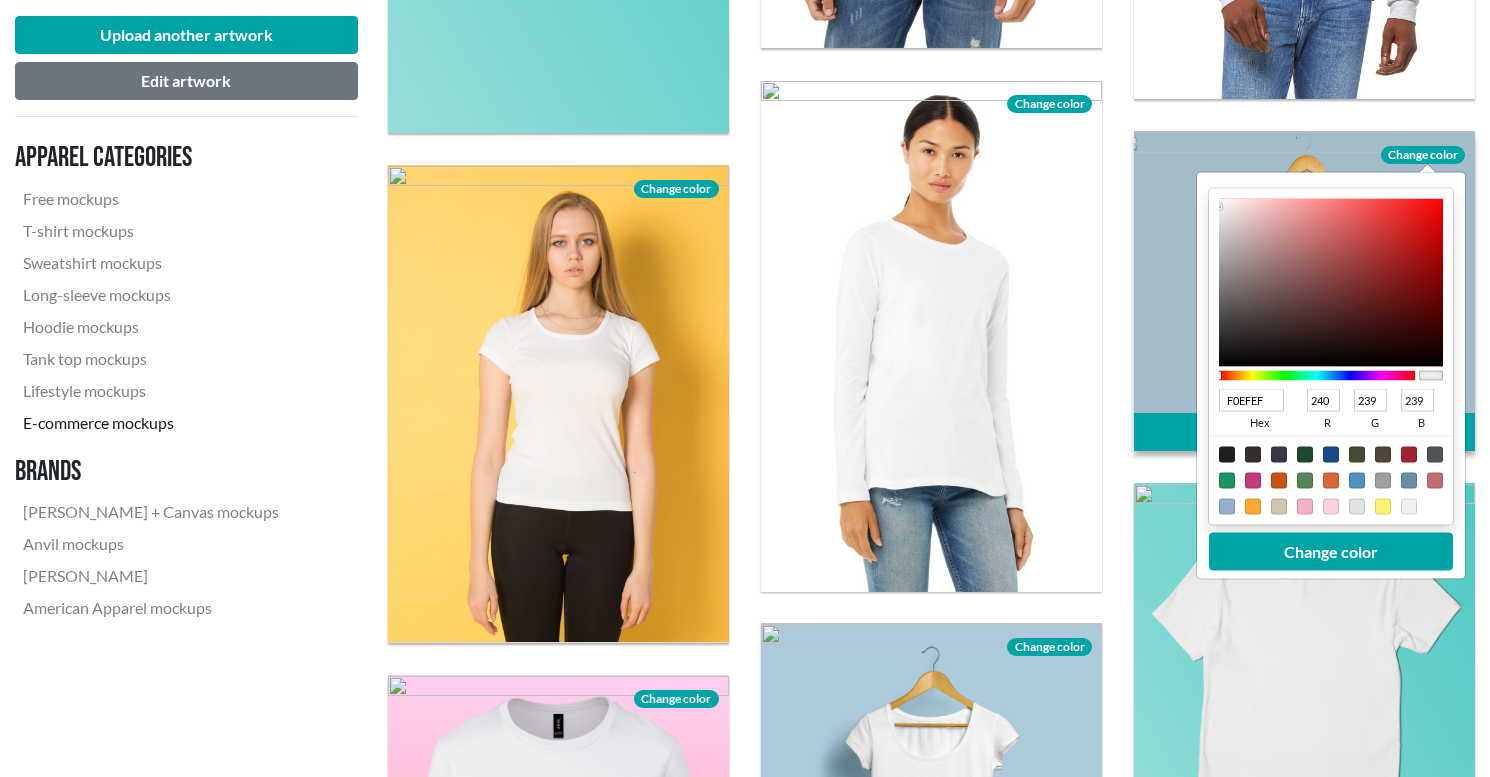 type on "C3C2C2" 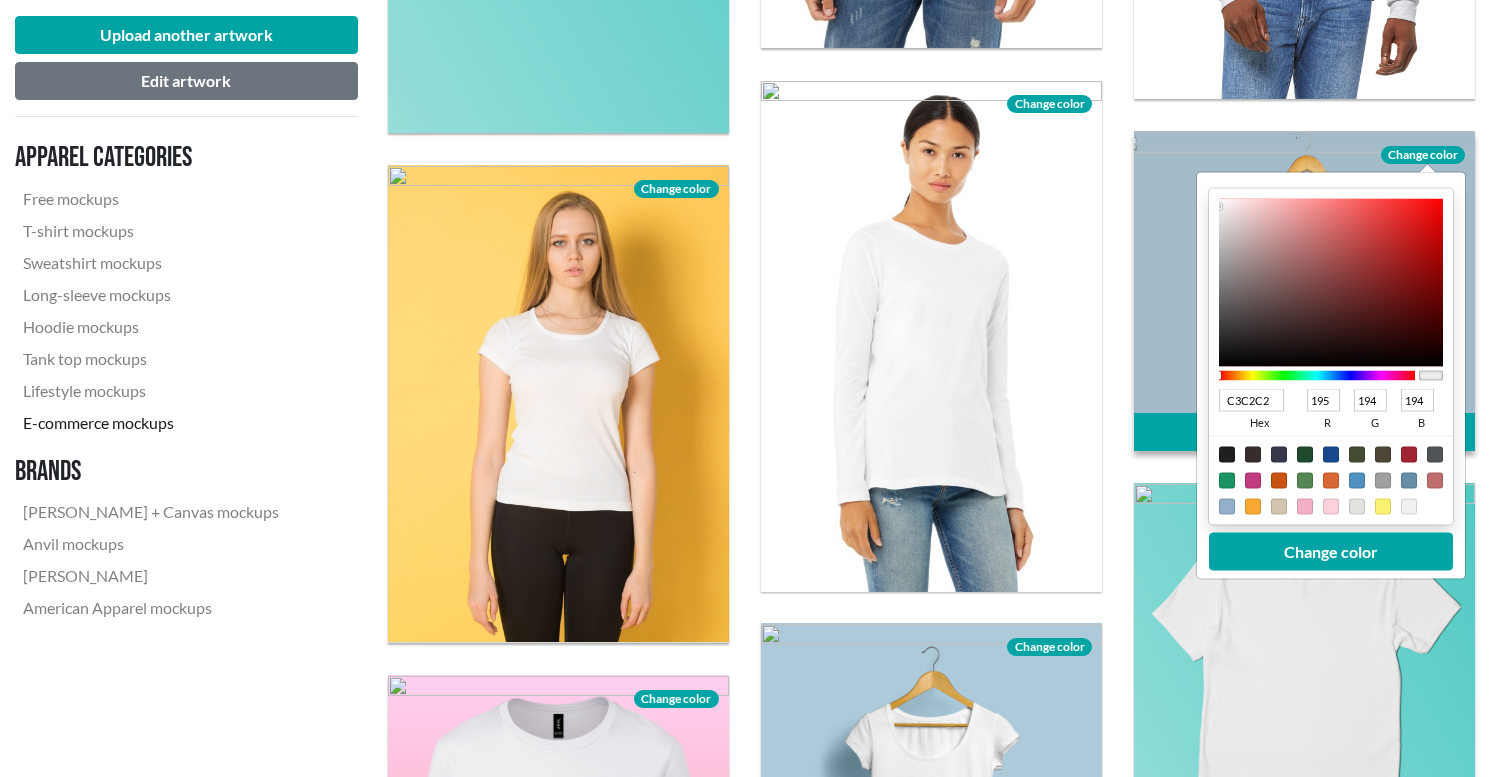 type on "626060" 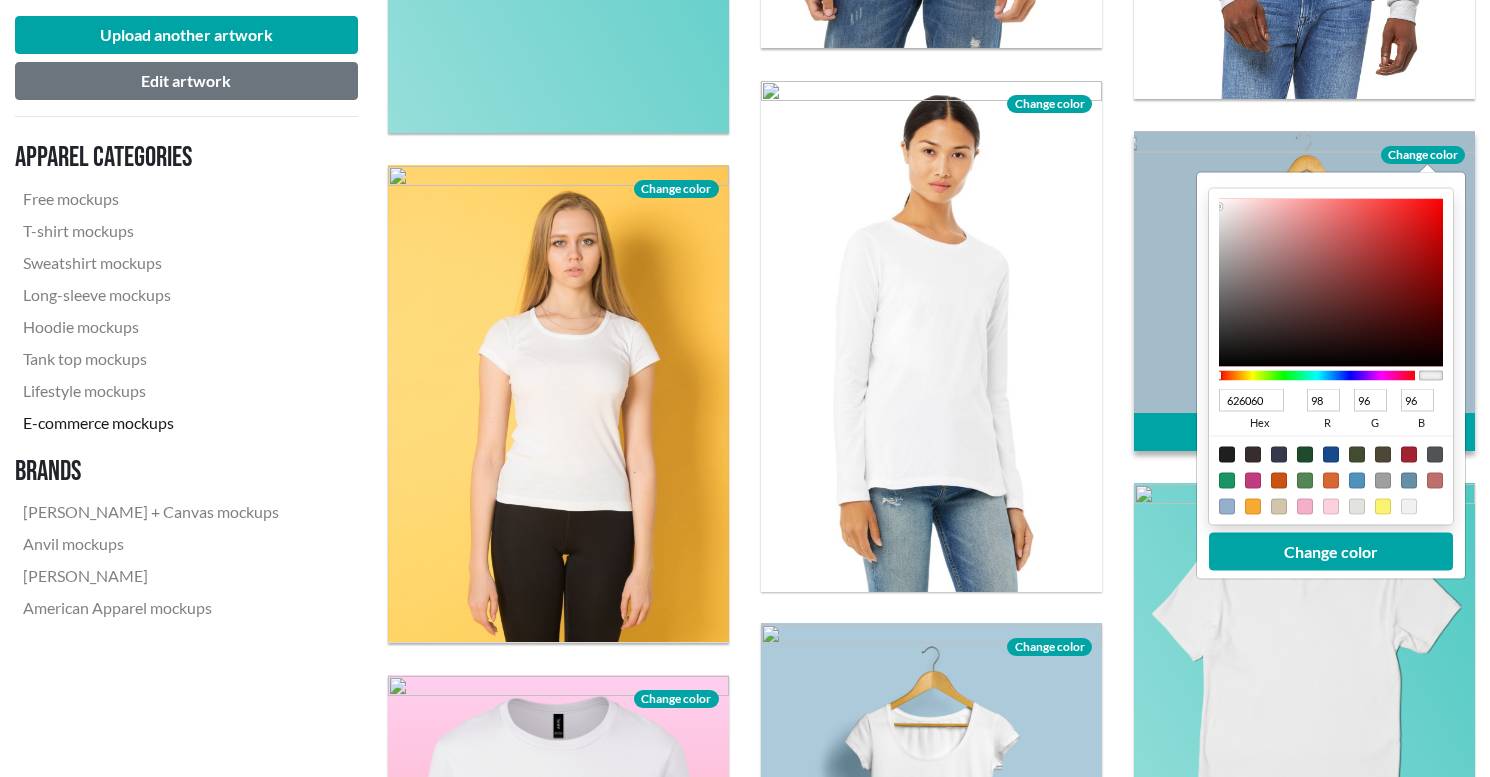type on "111111" 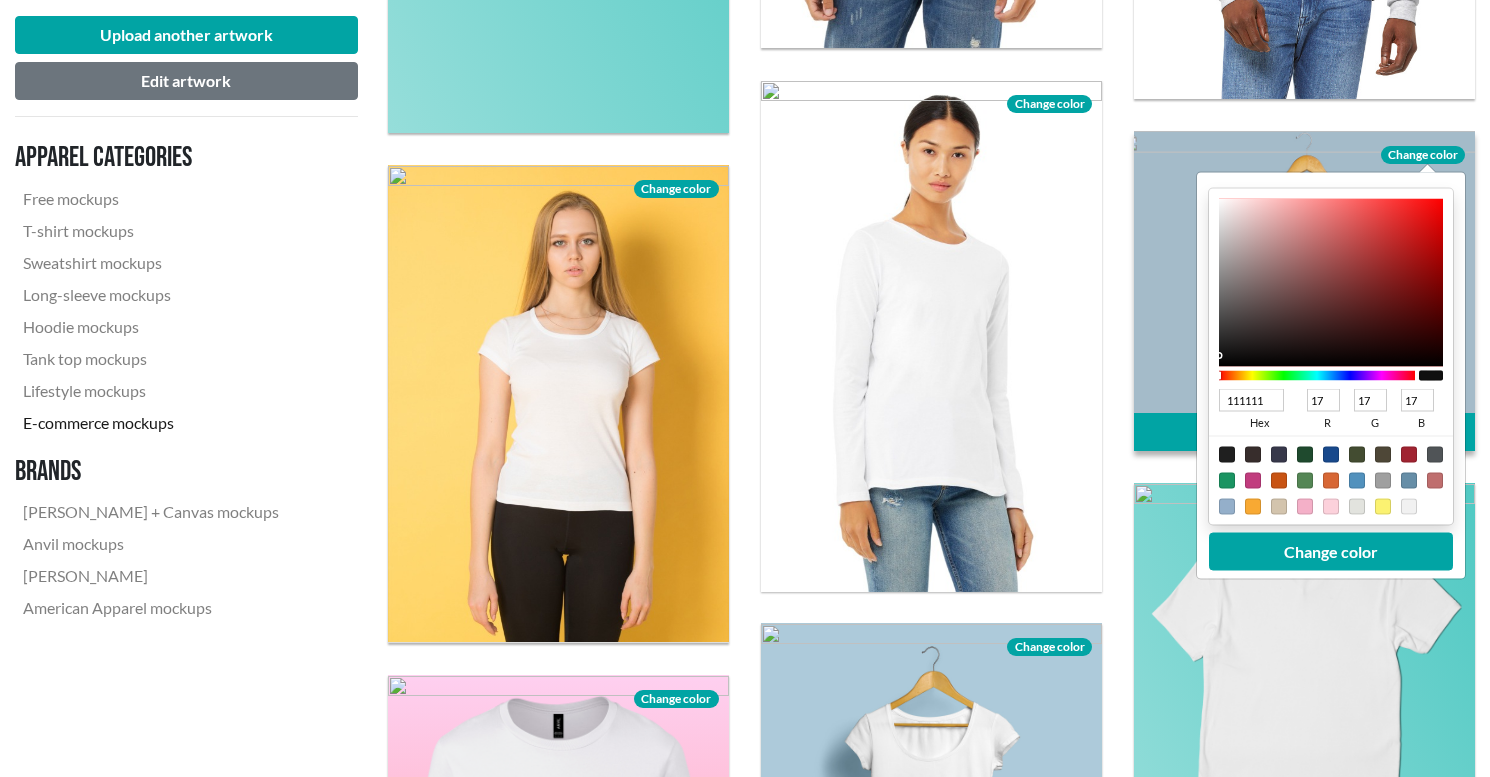 type on "000000" 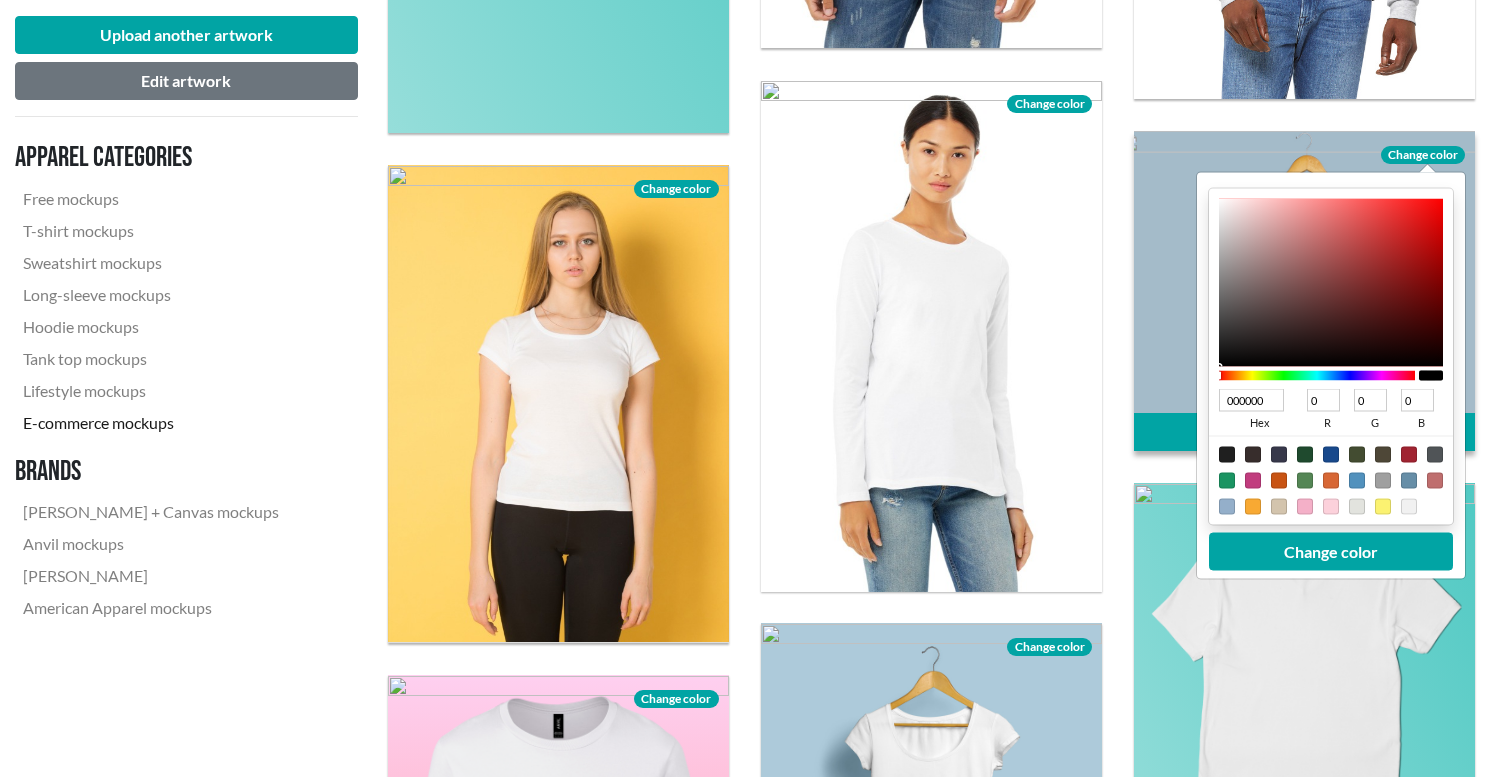 drag, startPoint x: 1219, startPoint y: 207, endPoint x: 1217, endPoint y: 398, distance: 191.01047 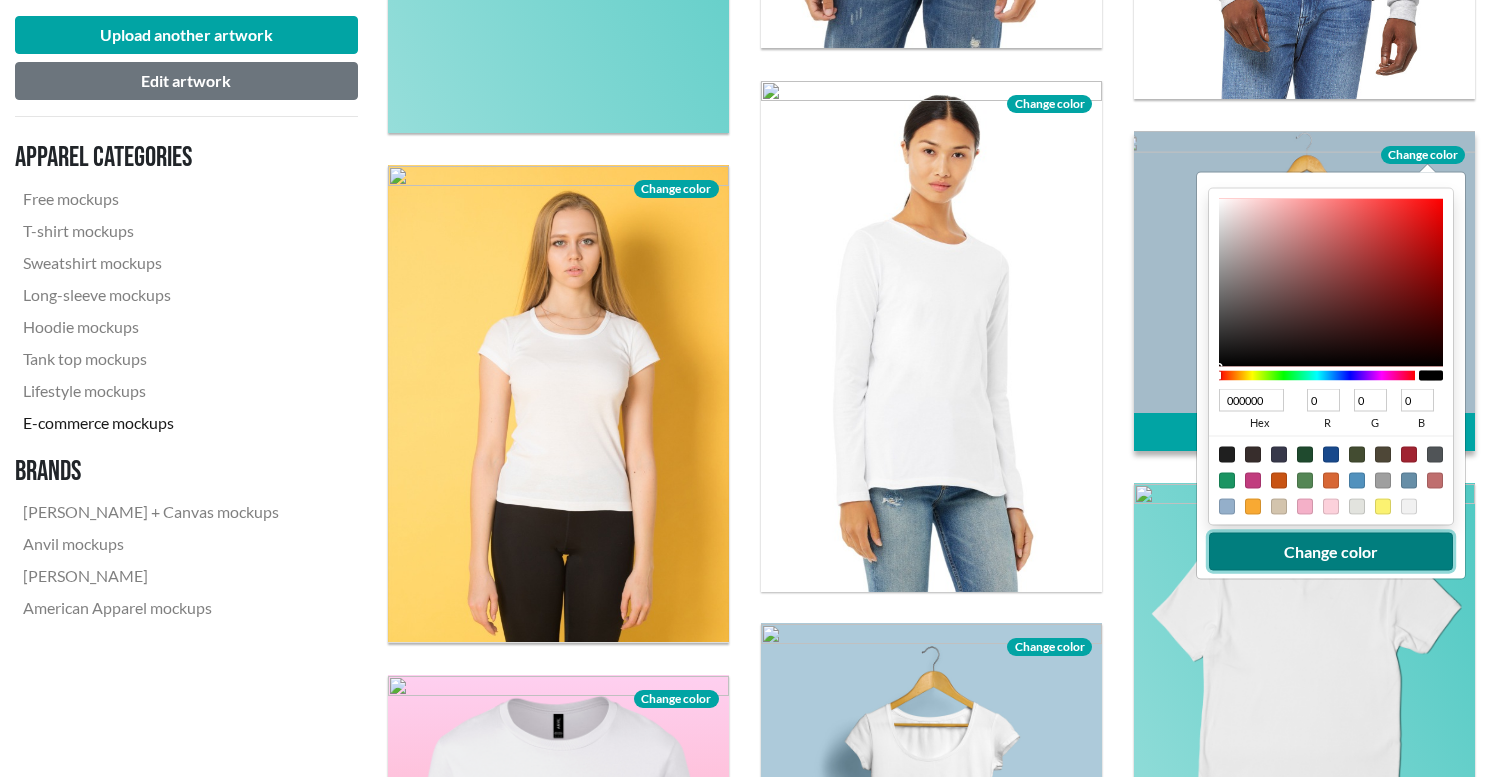 click on "Change color" at bounding box center [1331, 551] 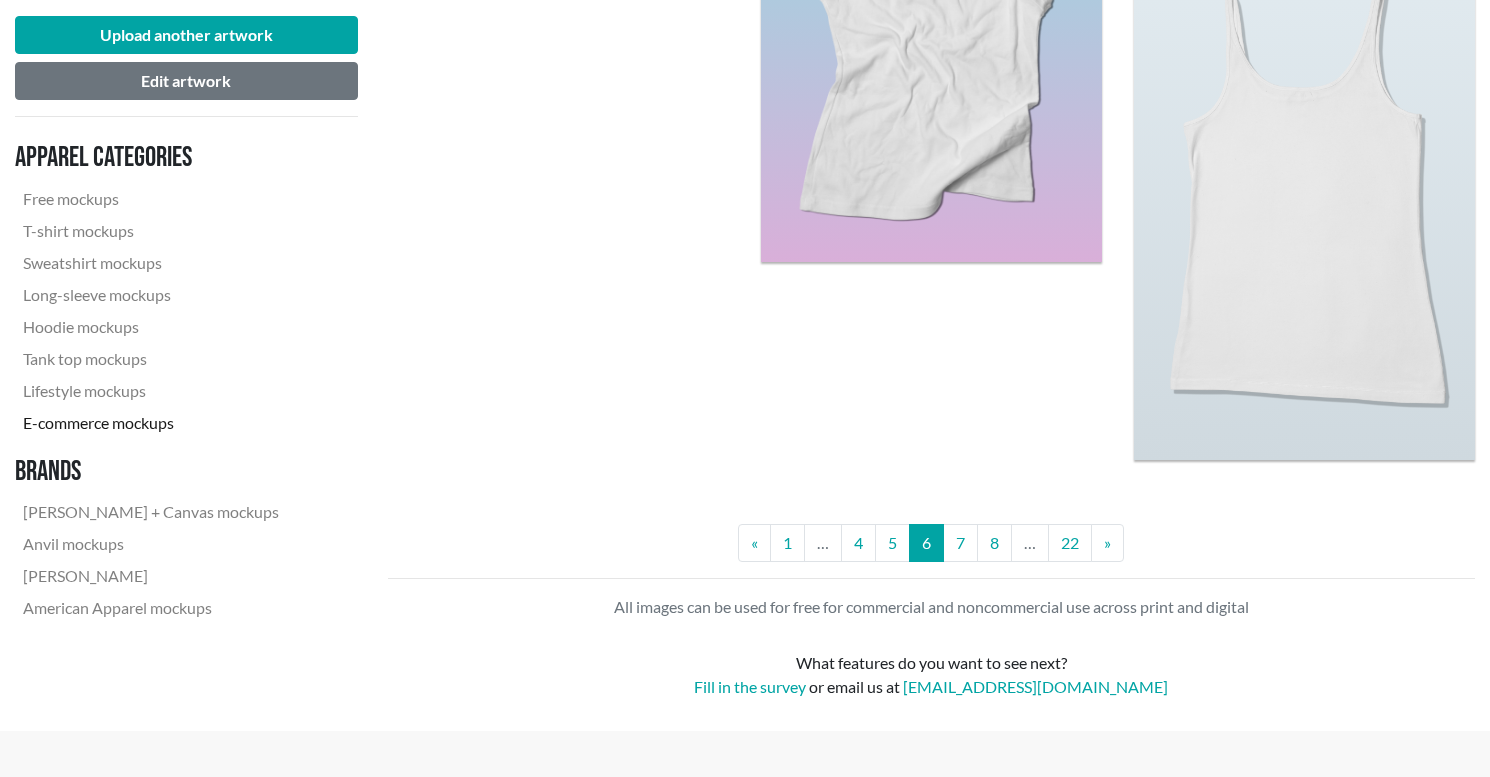scroll, scrollTop: 4417, scrollLeft: 0, axis: vertical 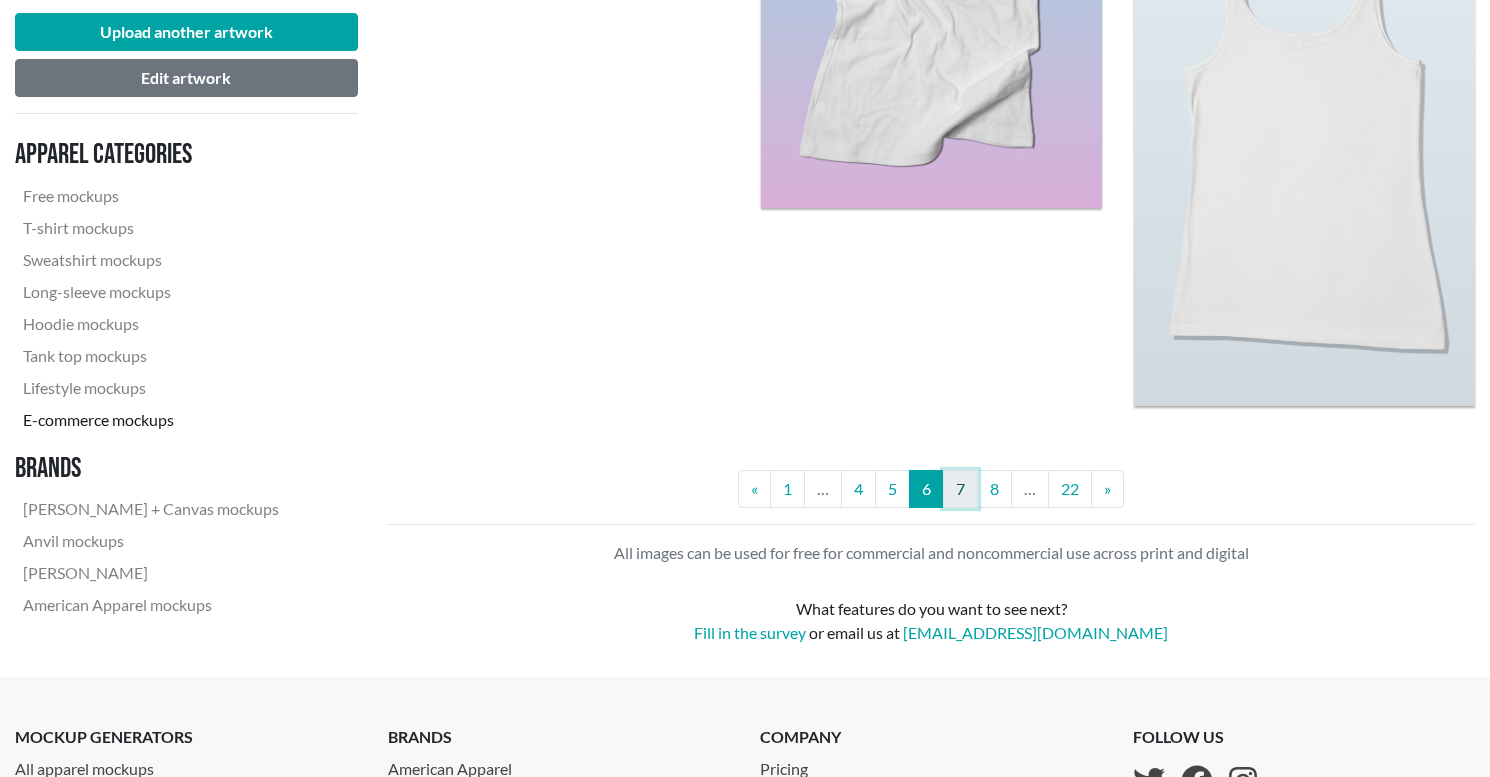 click on "7" at bounding box center [960, 489] 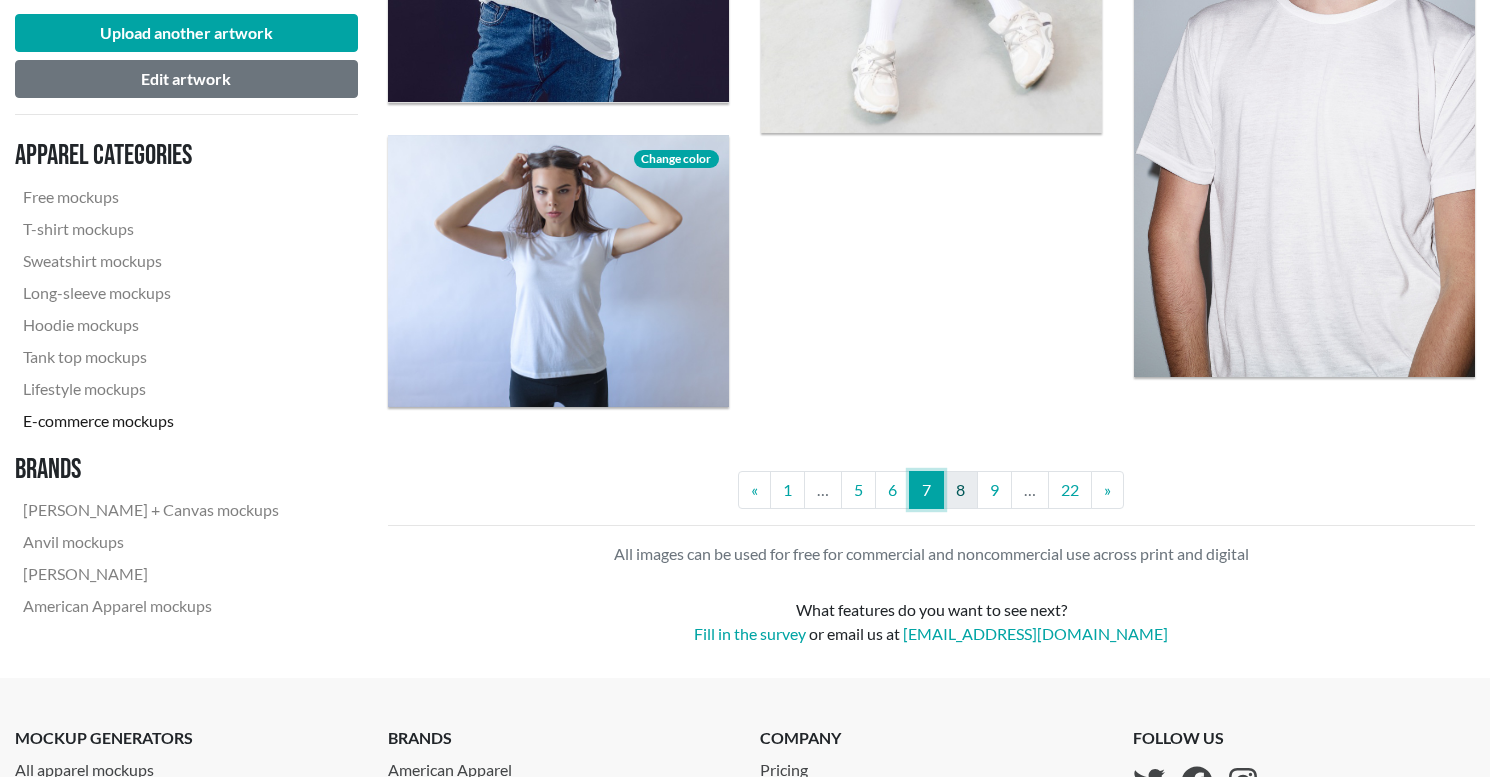 scroll, scrollTop: 4184, scrollLeft: 0, axis: vertical 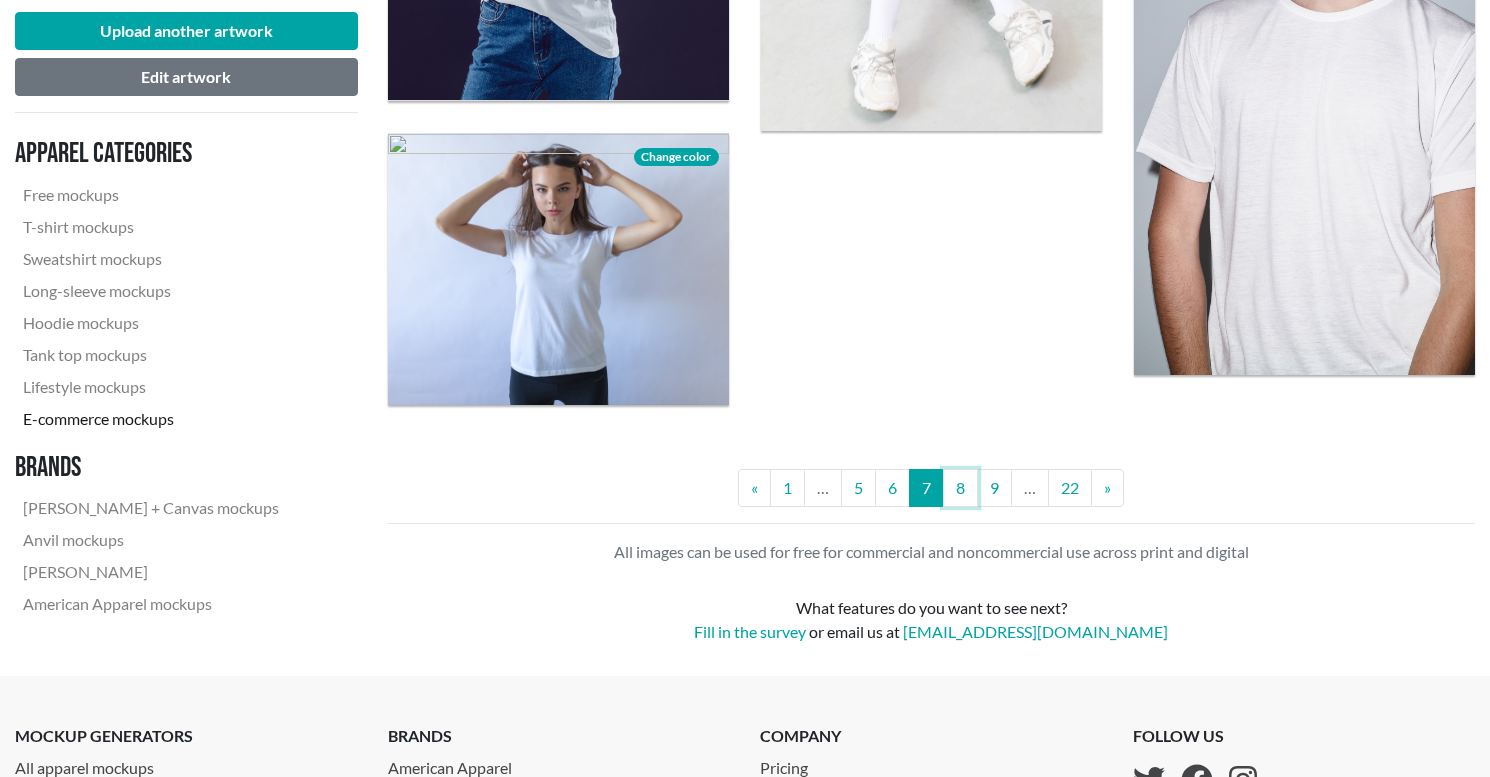 click on "8" at bounding box center (960, 488) 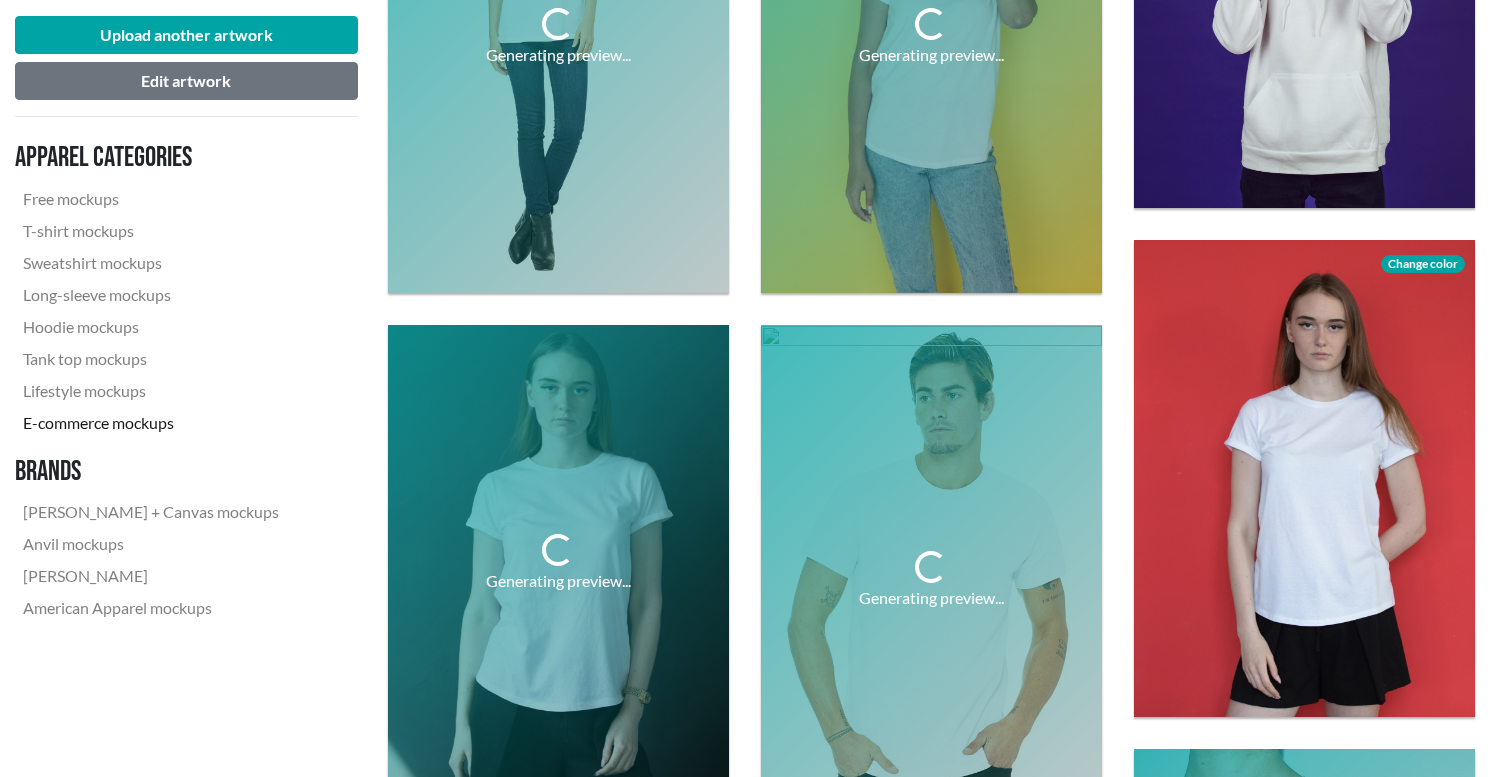 scroll, scrollTop: 947, scrollLeft: 0, axis: vertical 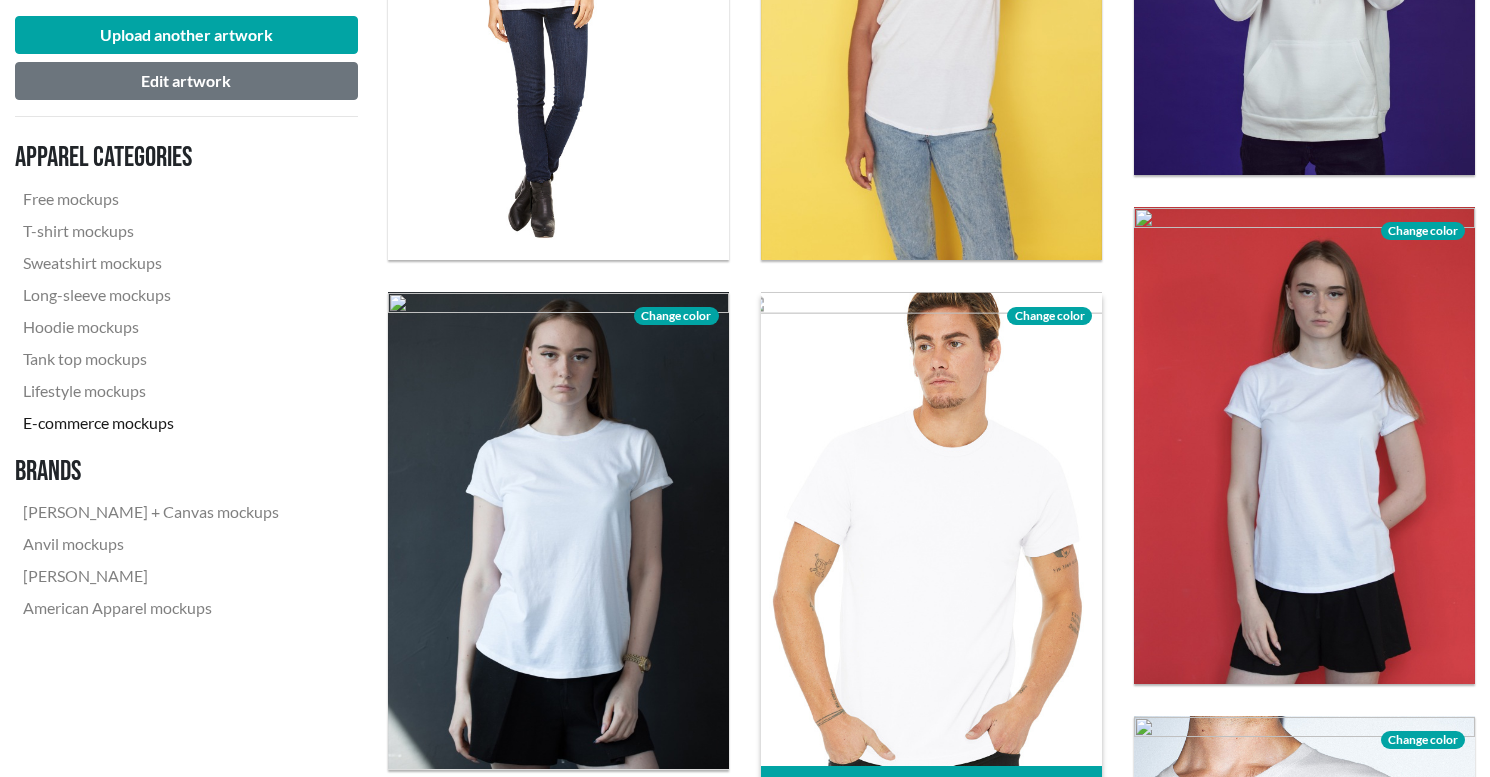 click on "Change color" at bounding box center [1049, 316] 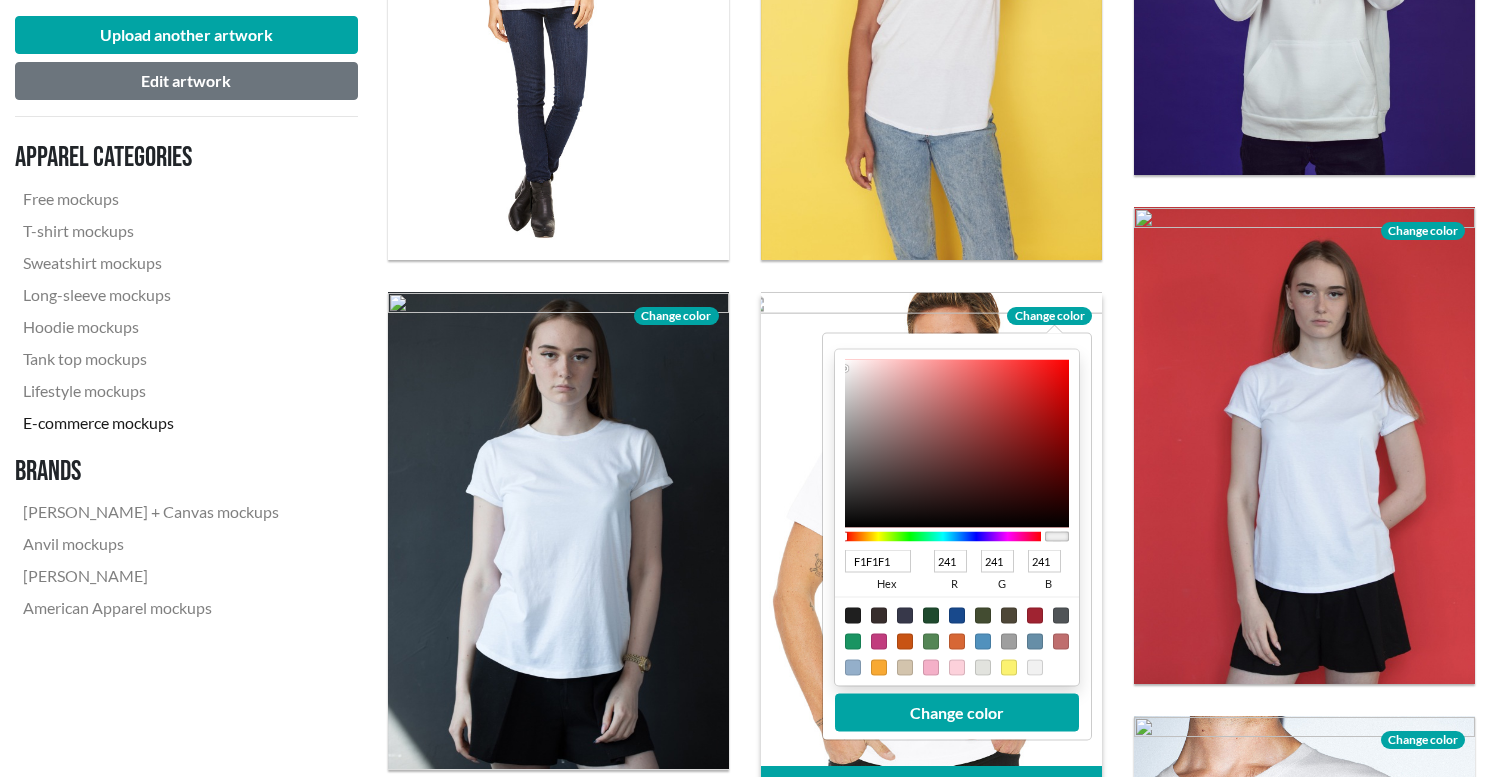 type on "F2F0F0" 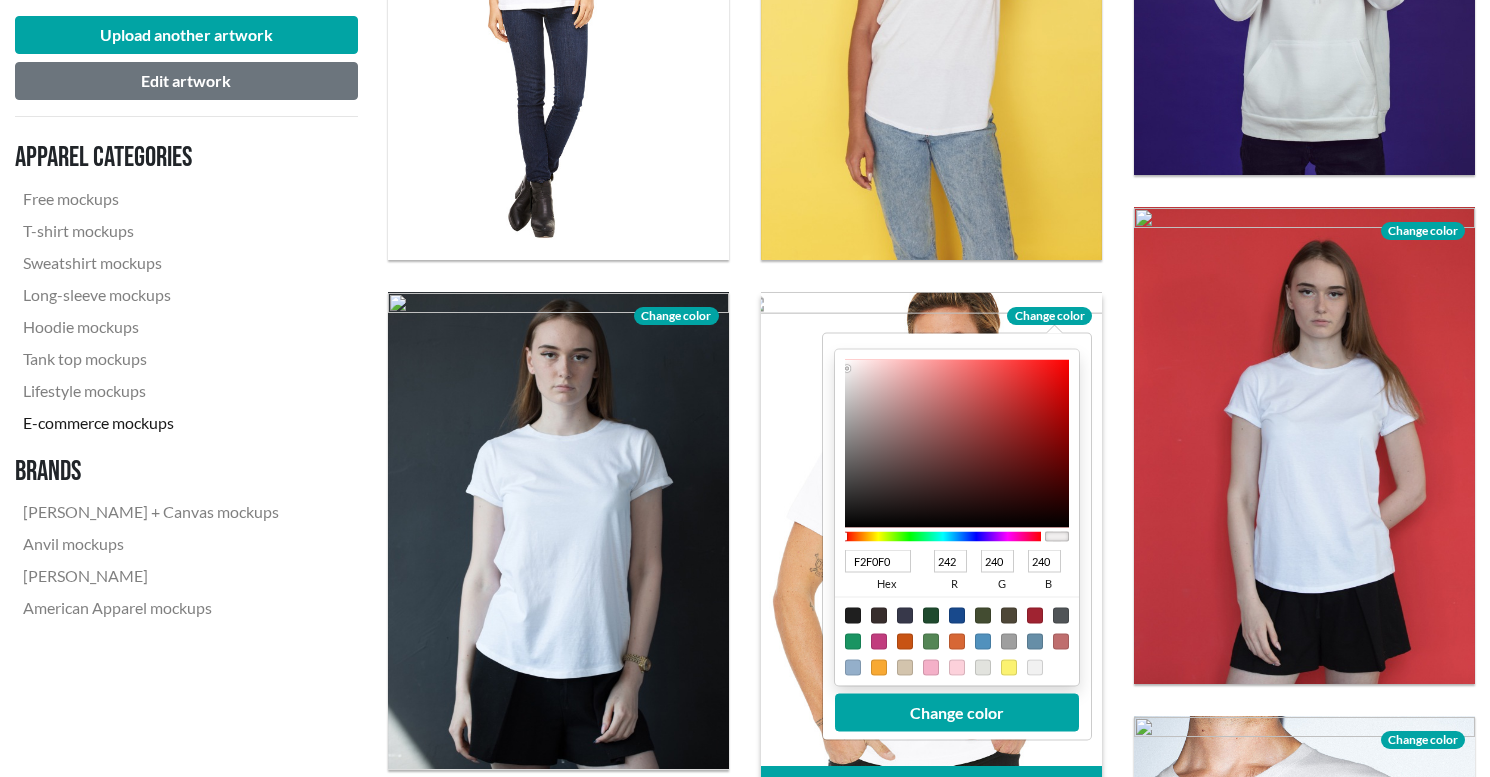 type on "DAD8D8" 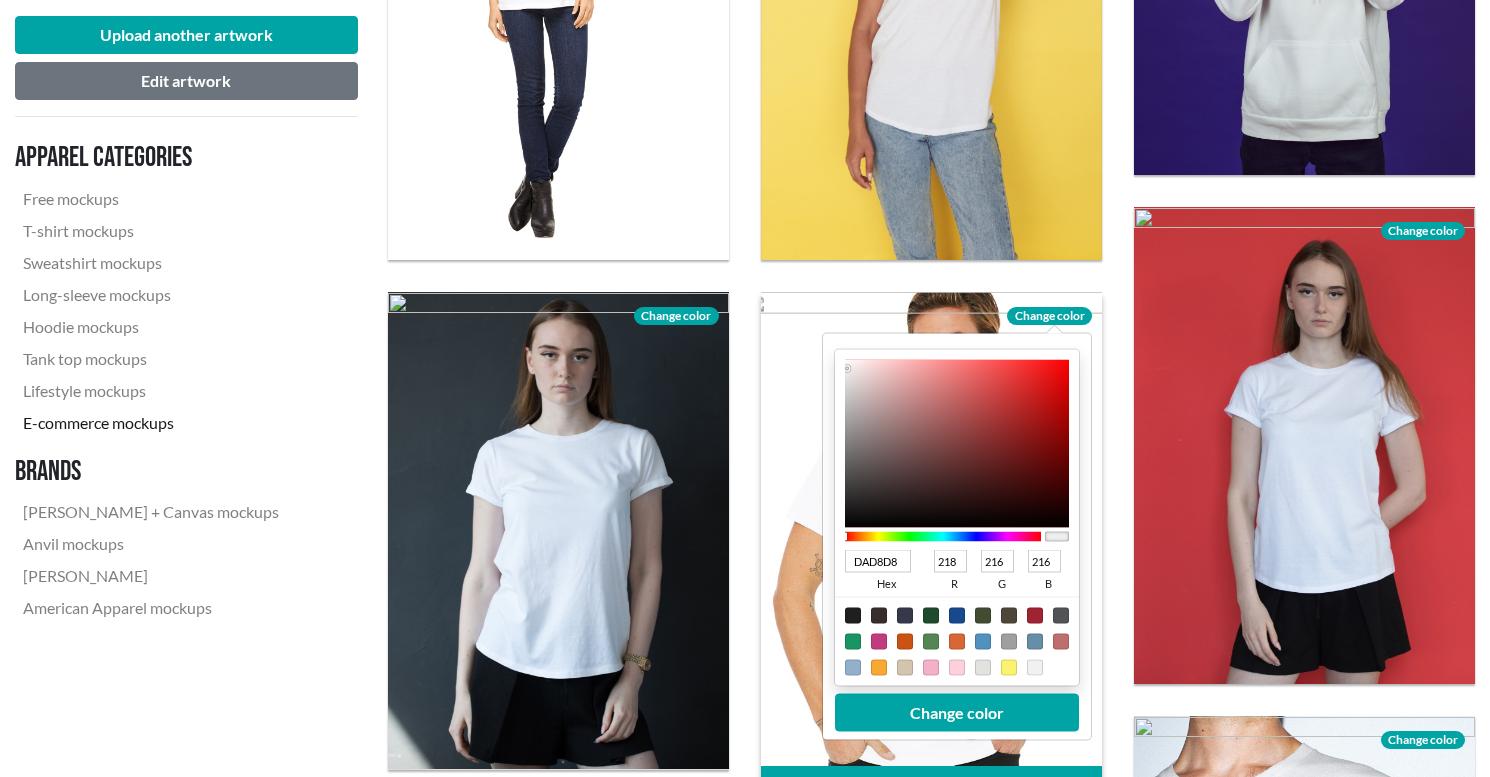 type on "898787" 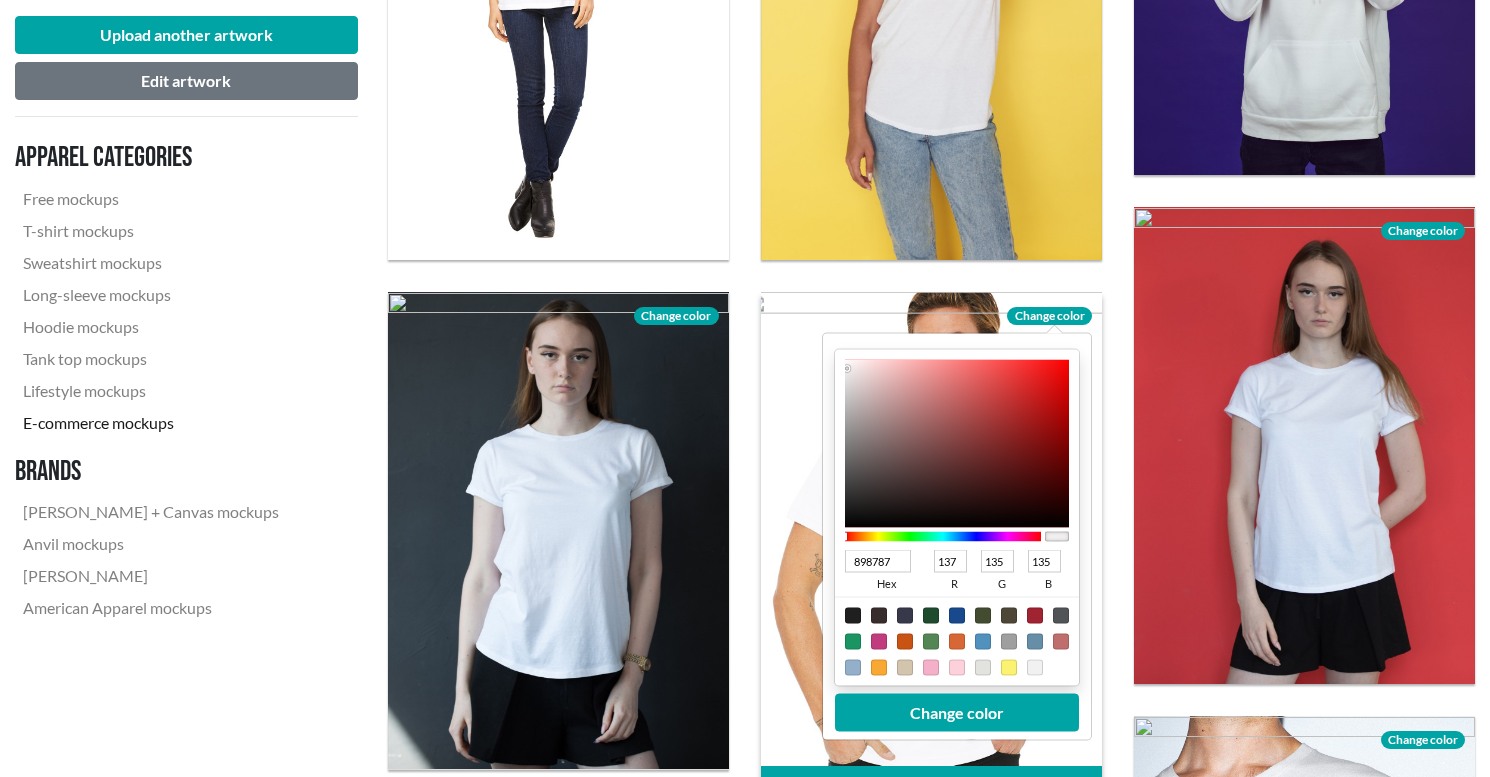 type on "4B4A4A" 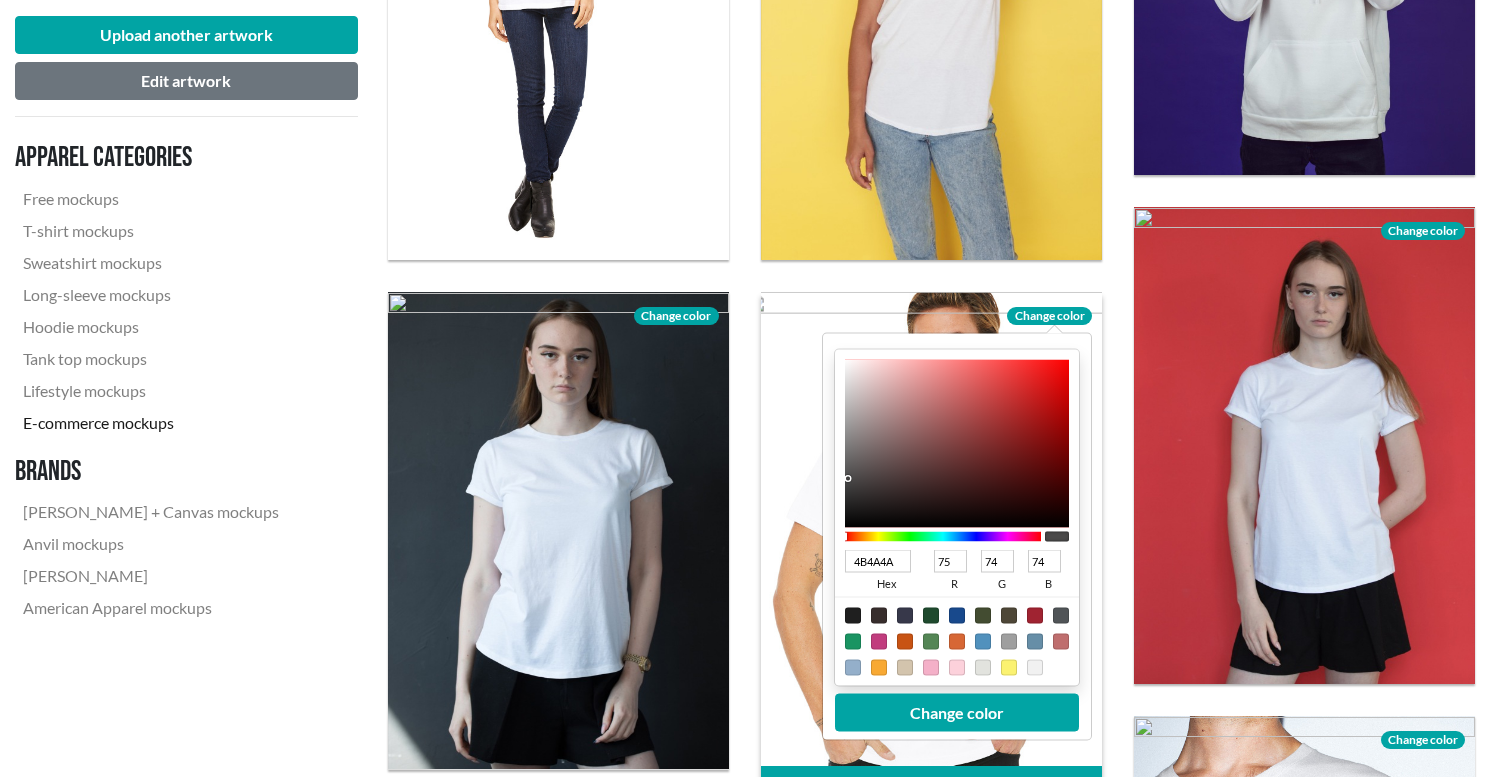 type on "212020" 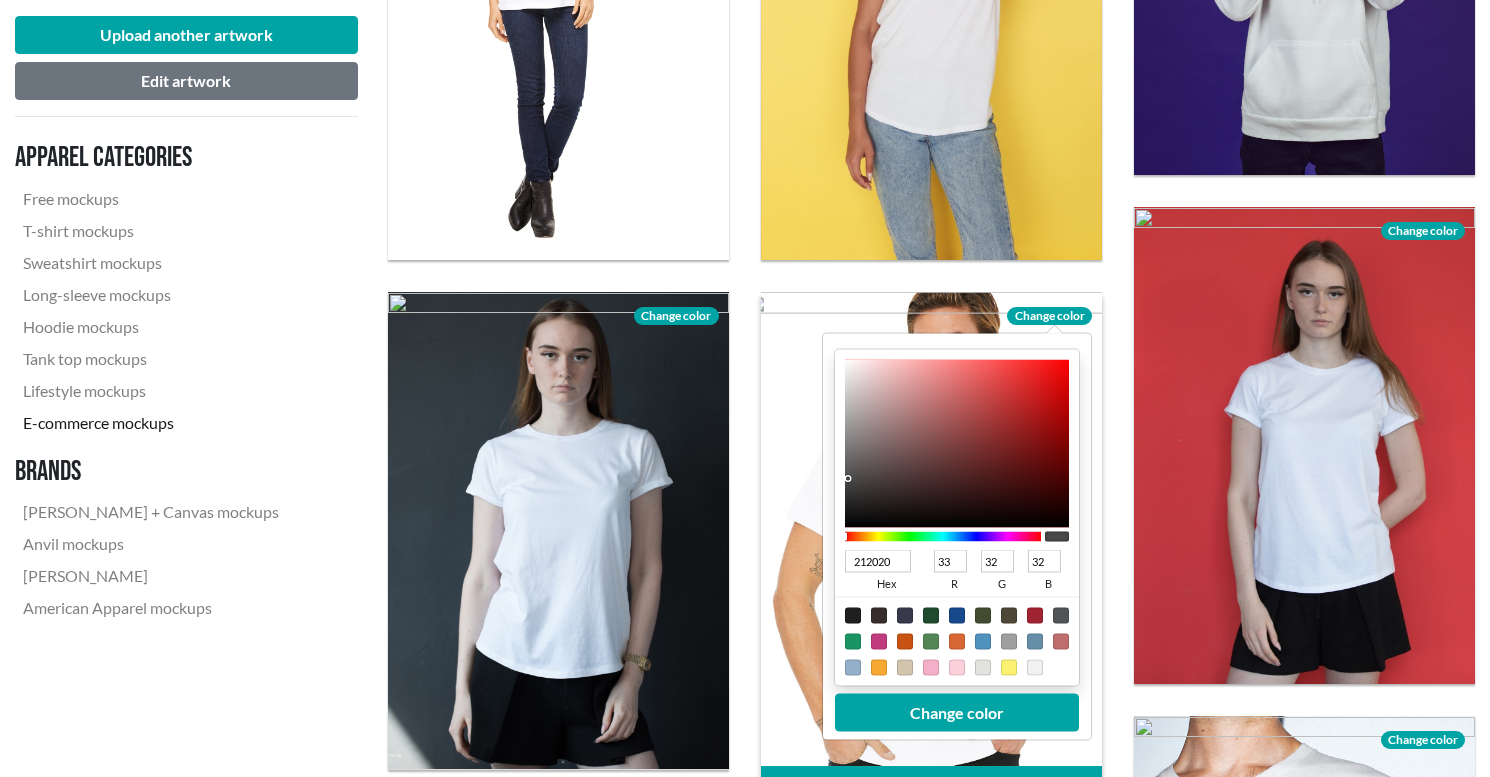 type on "080808" 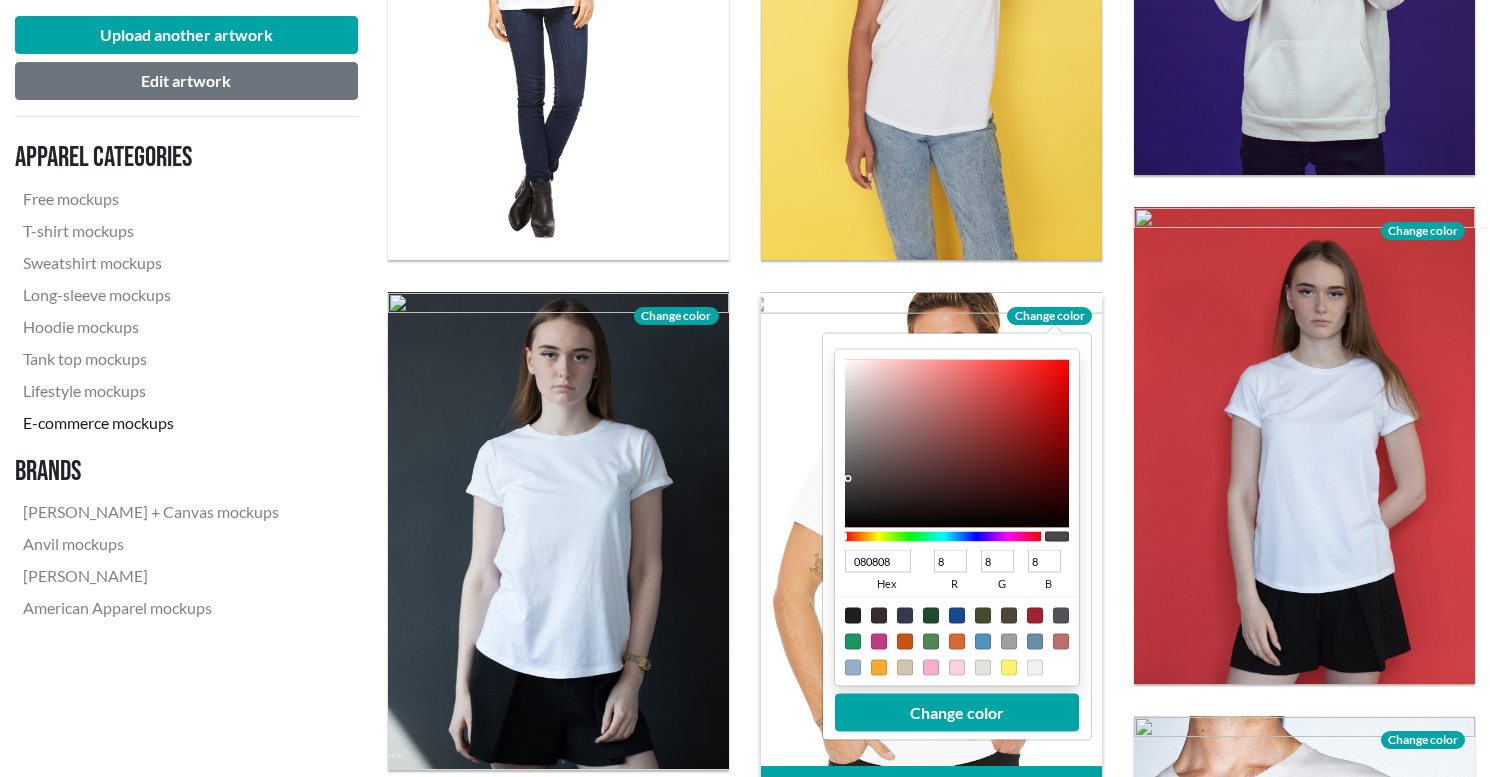 type on "000000" 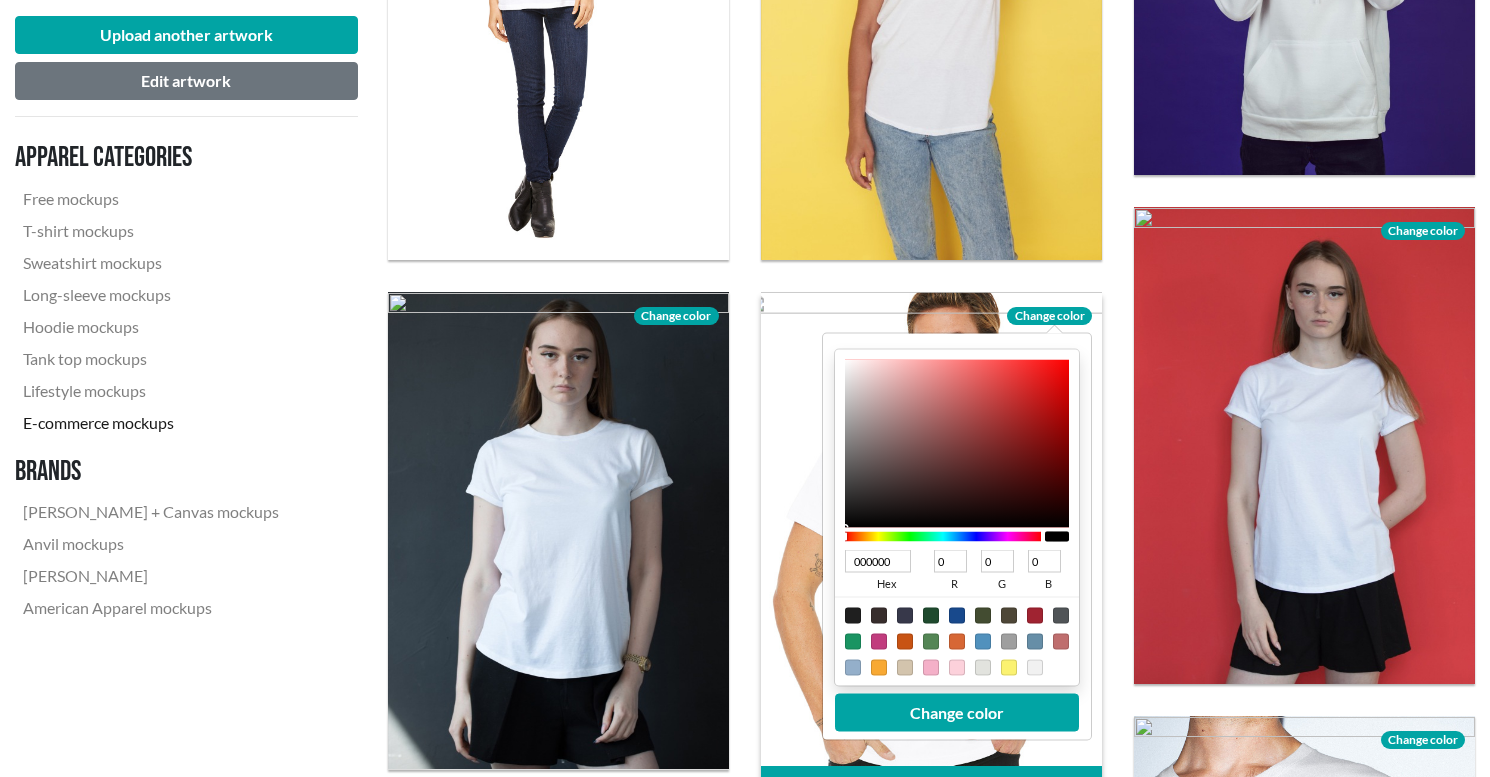 drag, startPoint x: 847, startPoint y: 368, endPoint x: 843, endPoint y: 541, distance: 173.04623 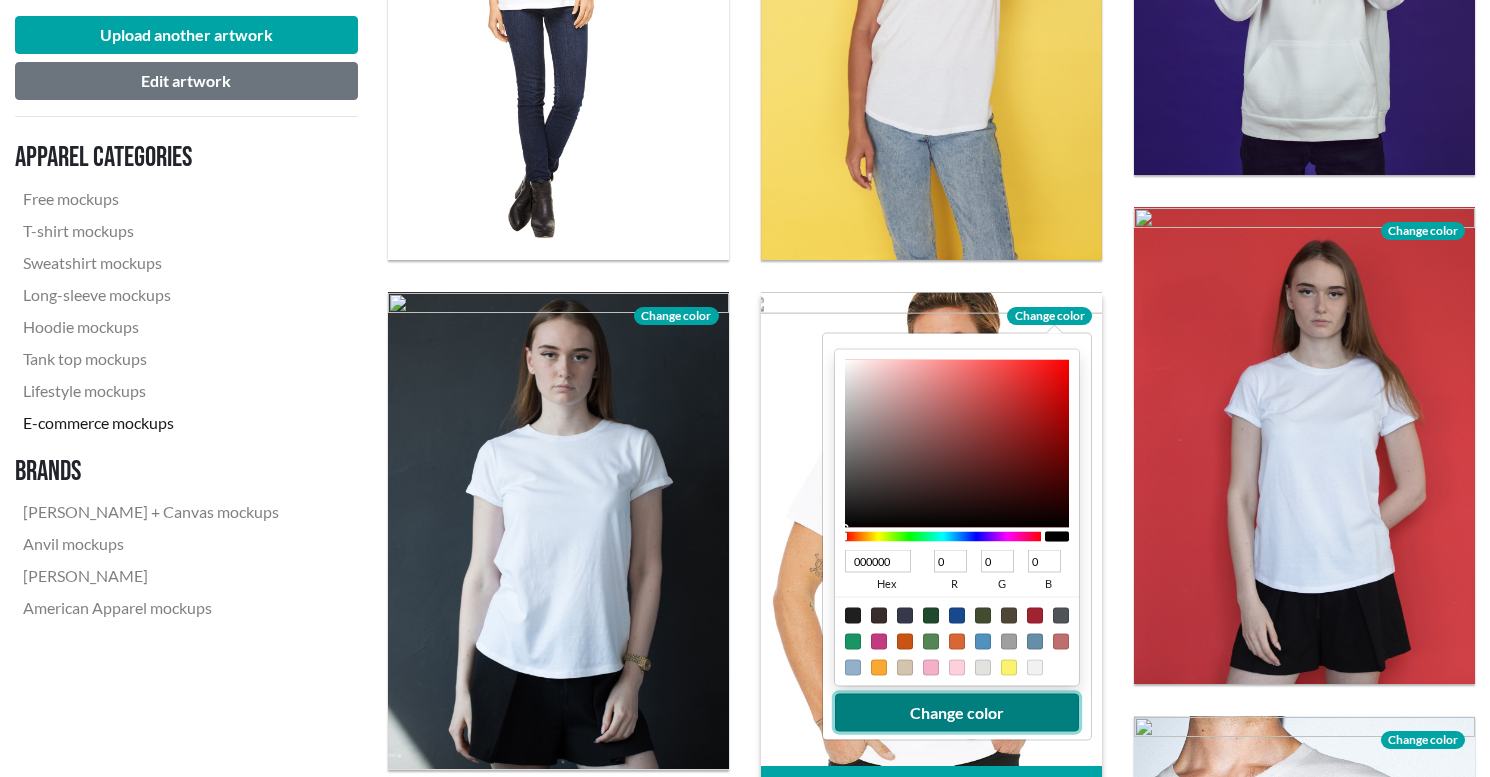 click on "Change color" at bounding box center [957, 712] 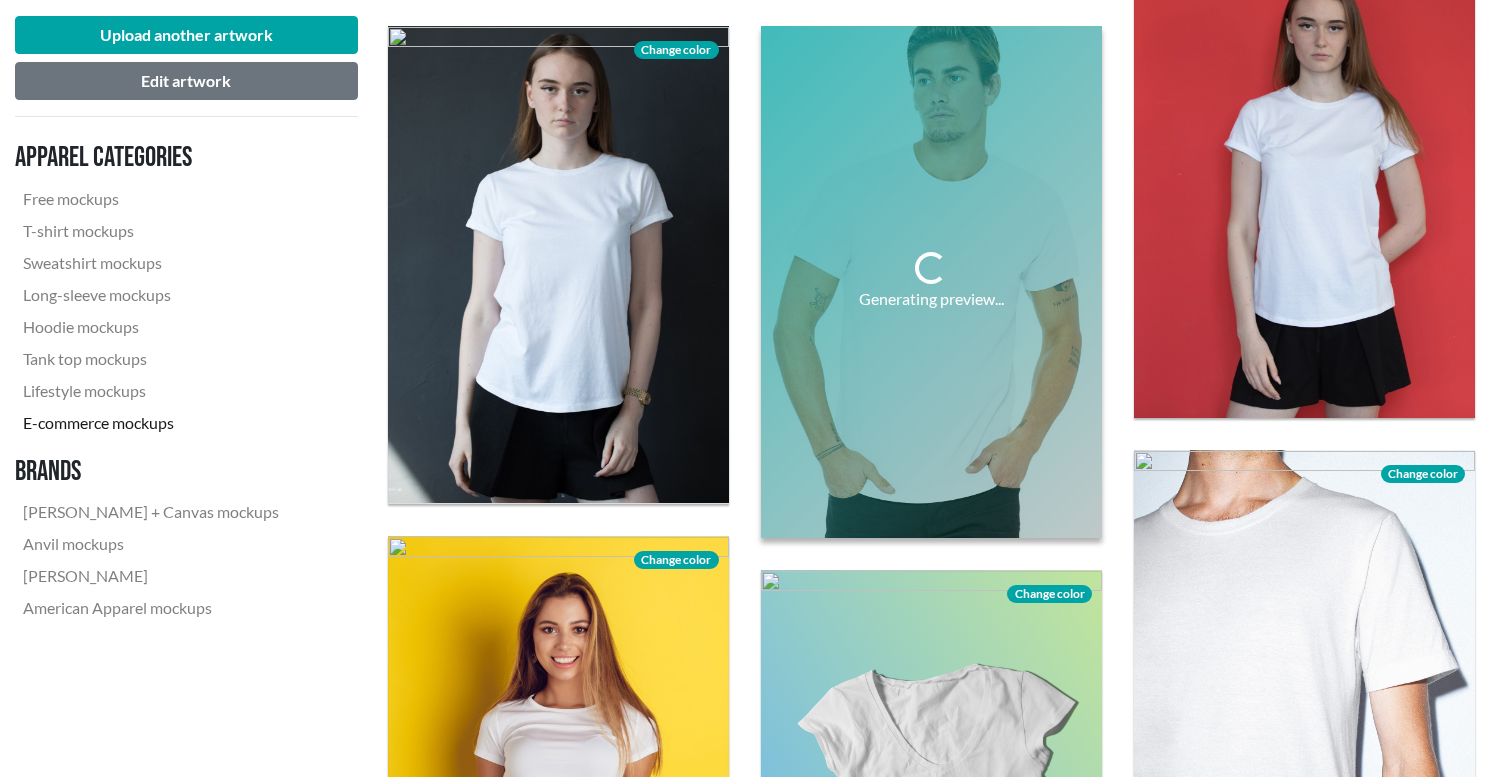 scroll, scrollTop: 1219, scrollLeft: 0, axis: vertical 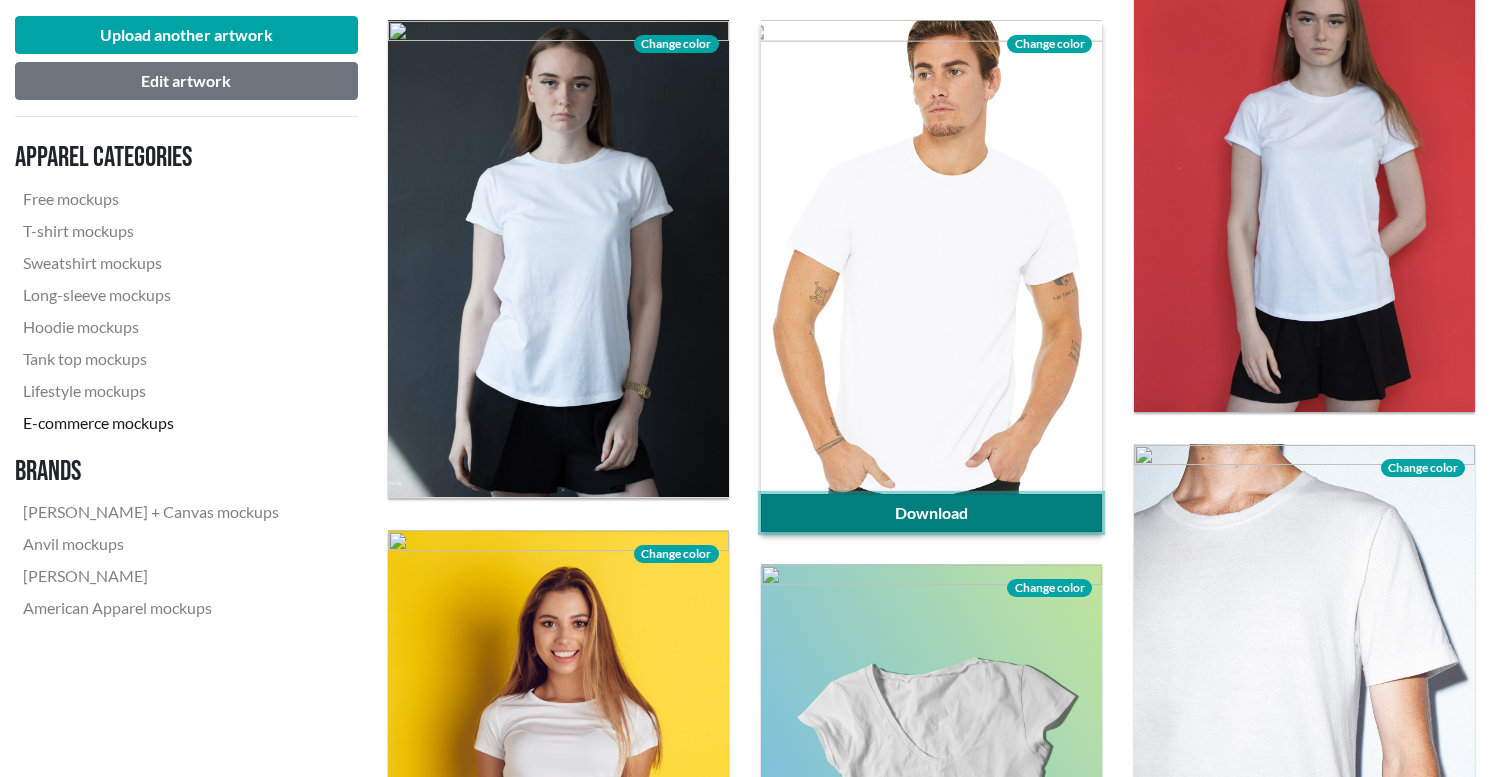 click on "Download" 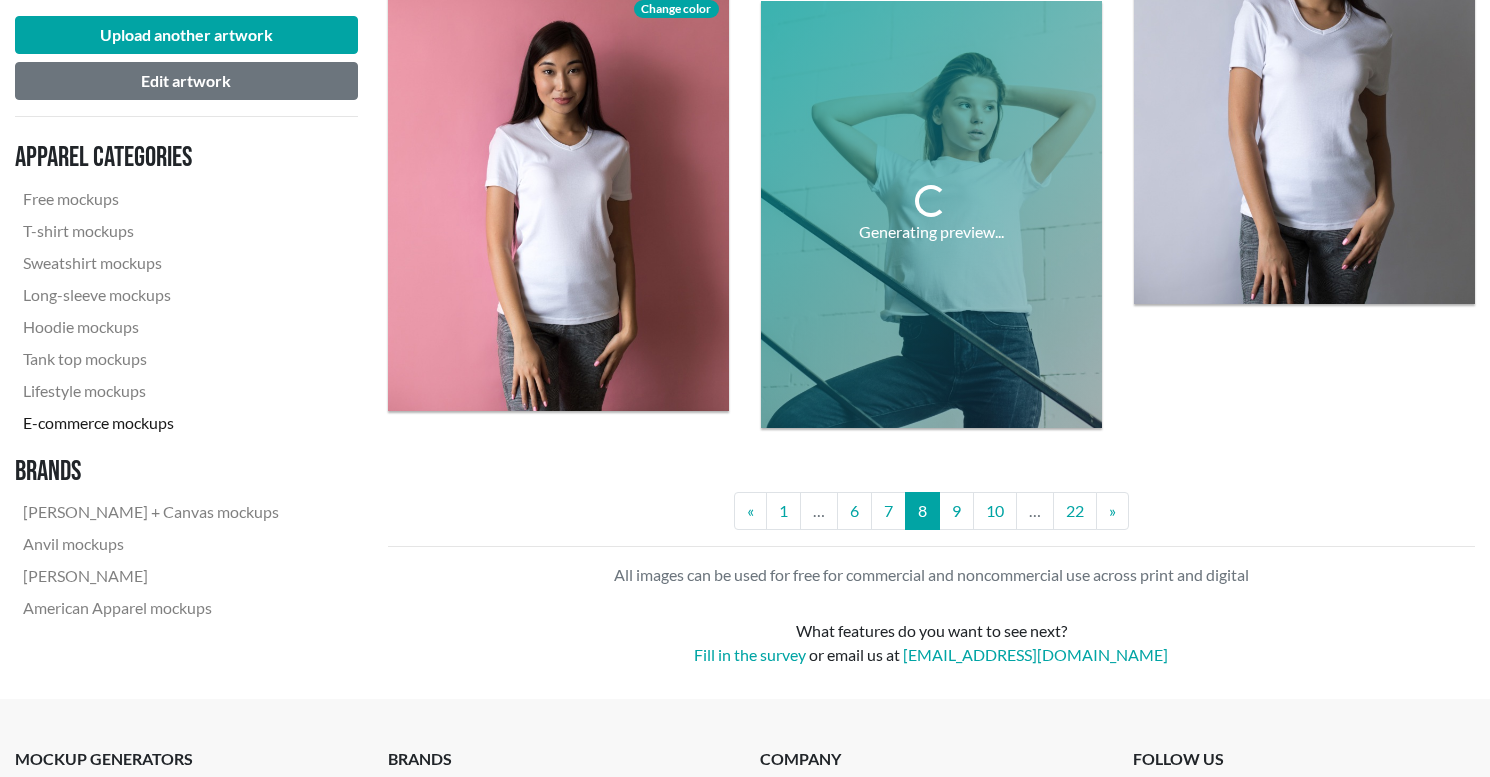 scroll, scrollTop: 4263, scrollLeft: 0, axis: vertical 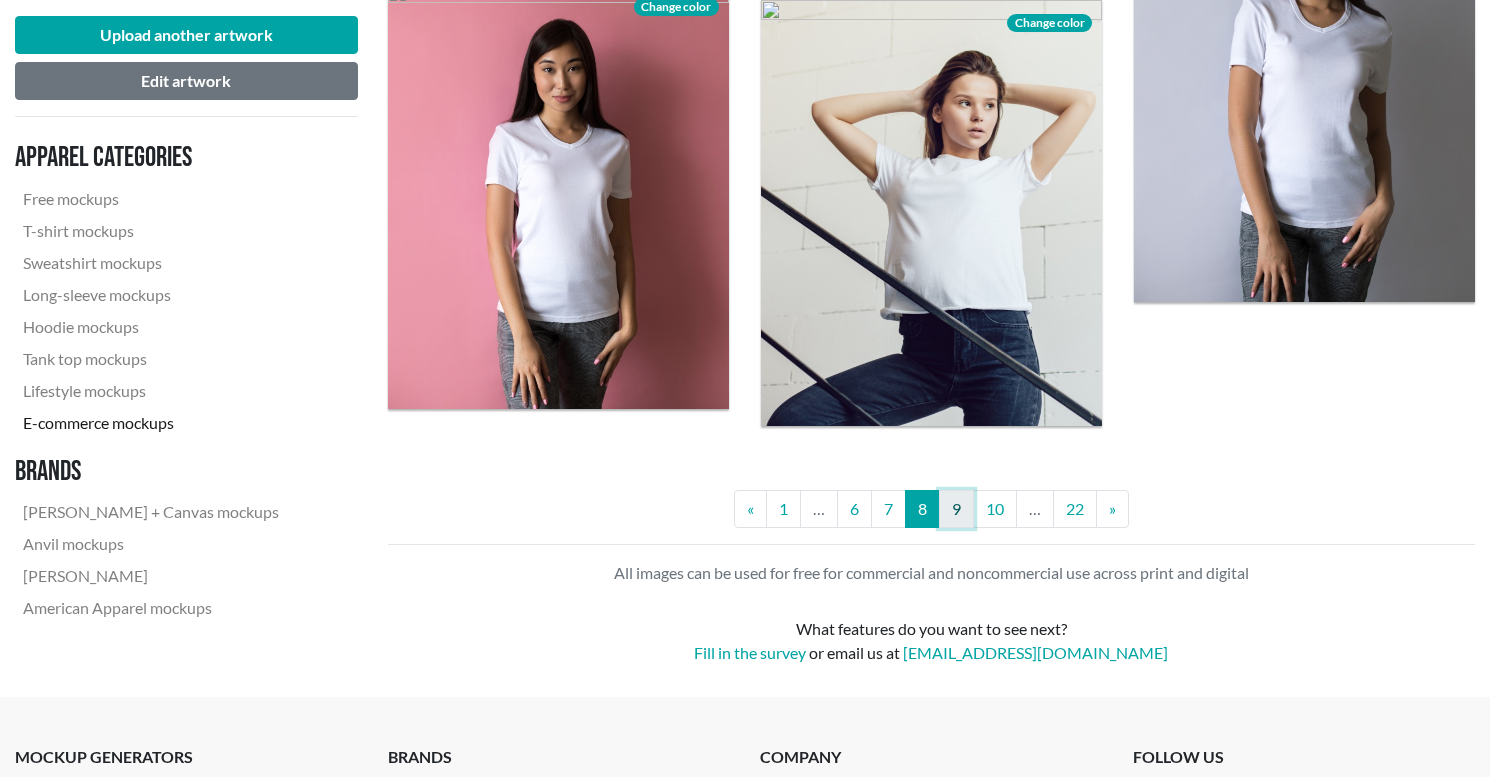 click on "9" at bounding box center [956, 509] 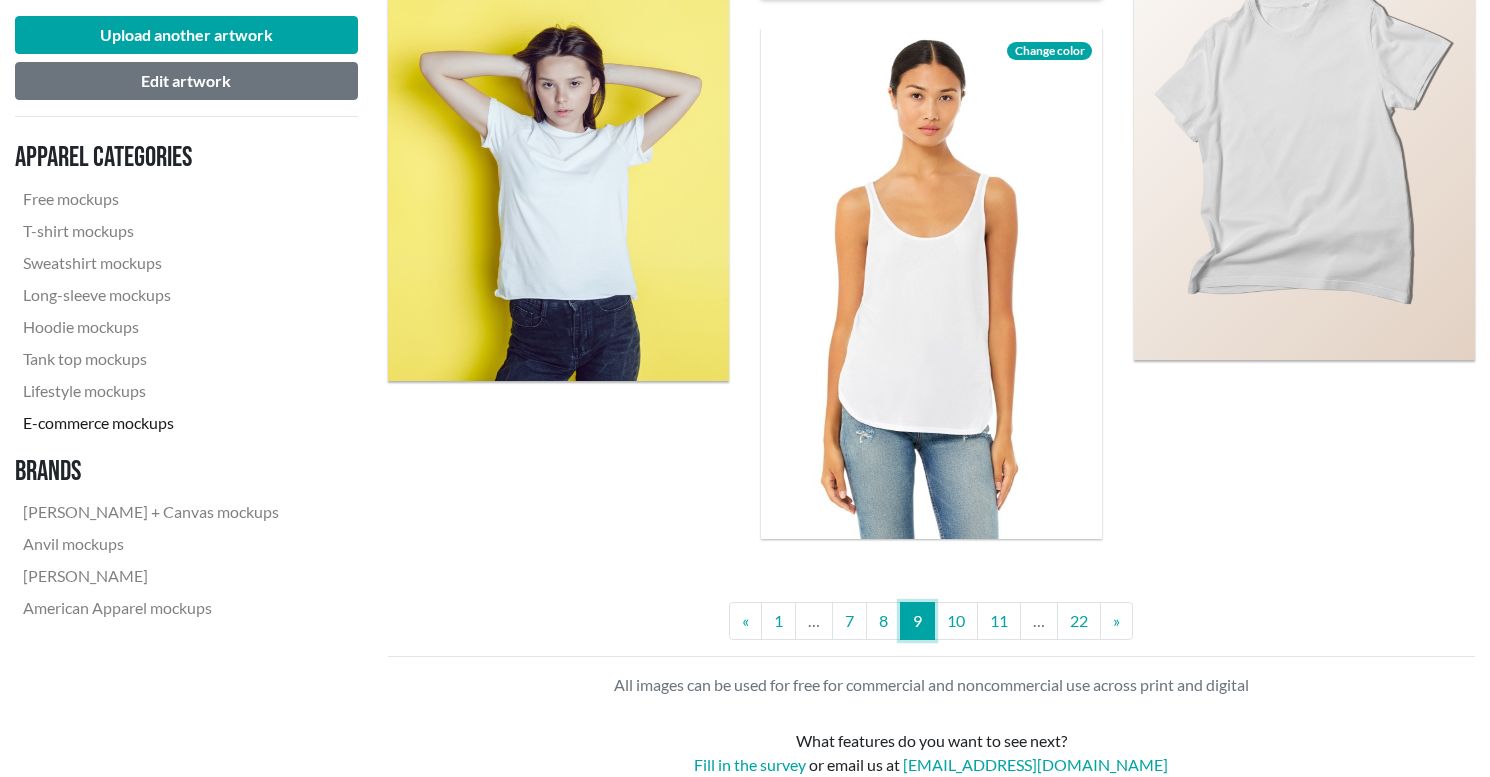 scroll, scrollTop: 4067, scrollLeft: 0, axis: vertical 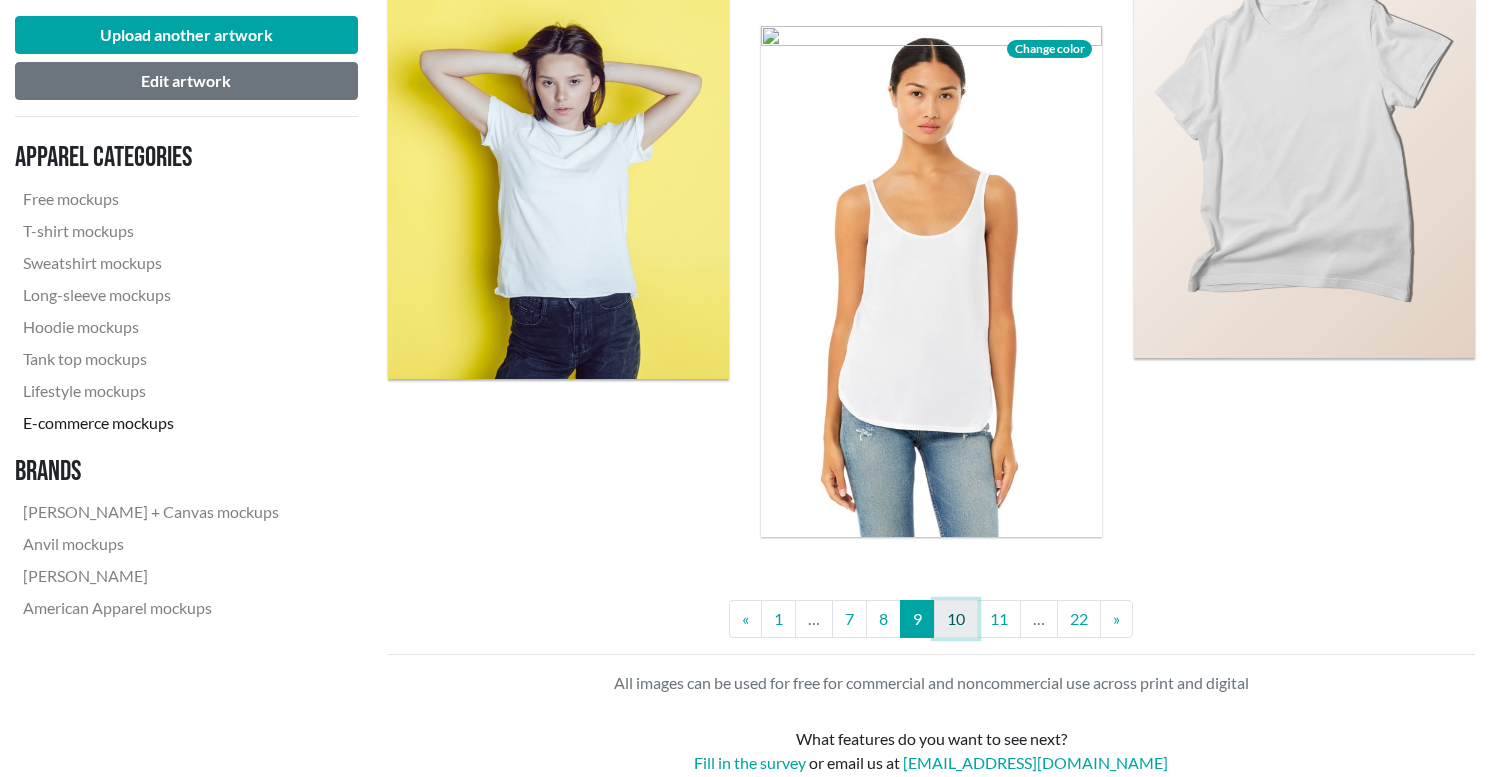 click on "10" at bounding box center (956, 619) 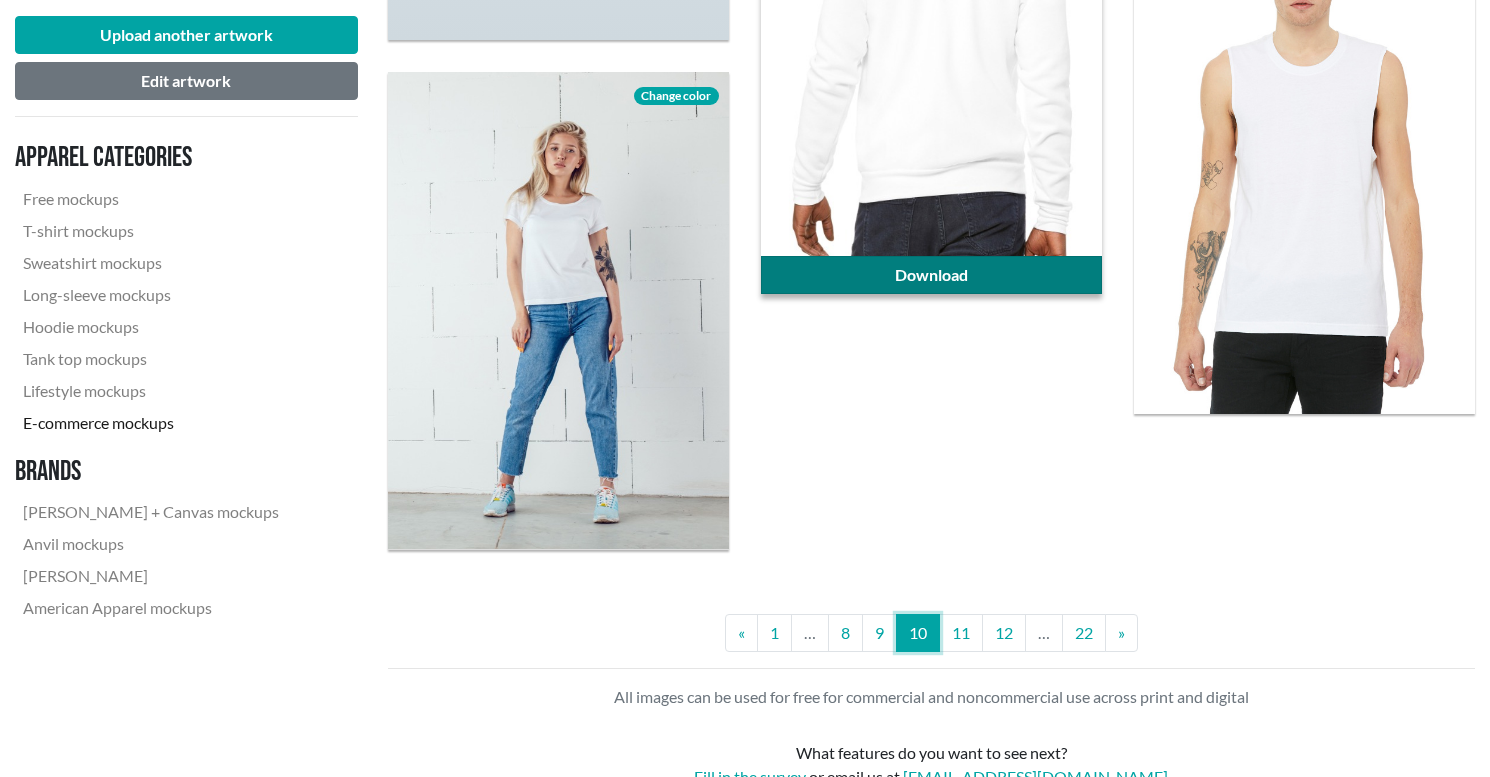 scroll, scrollTop: 4243, scrollLeft: 0, axis: vertical 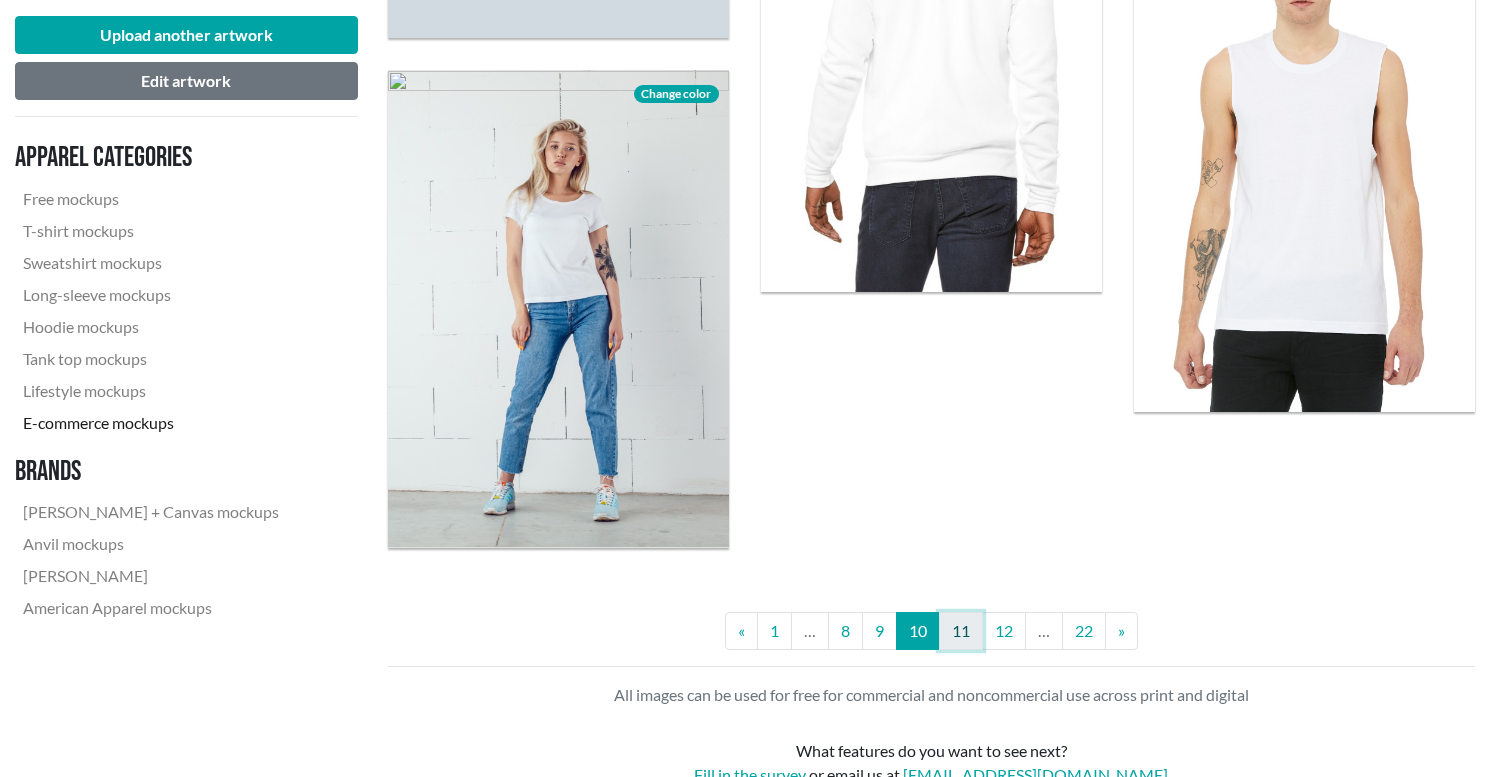 click on "11" at bounding box center (961, 631) 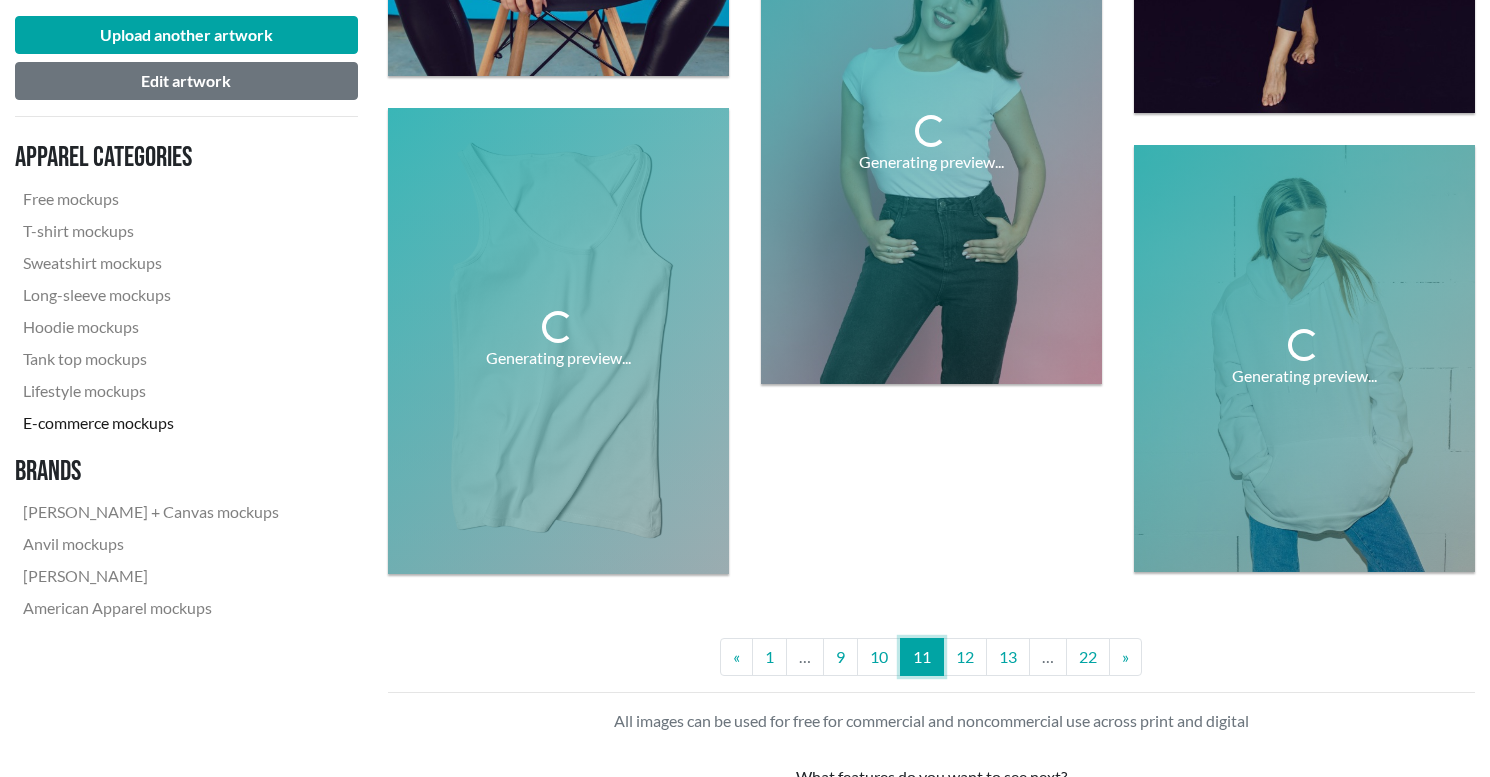 scroll, scrollTop: 4229, scrollLeft: 0, axis: vertical 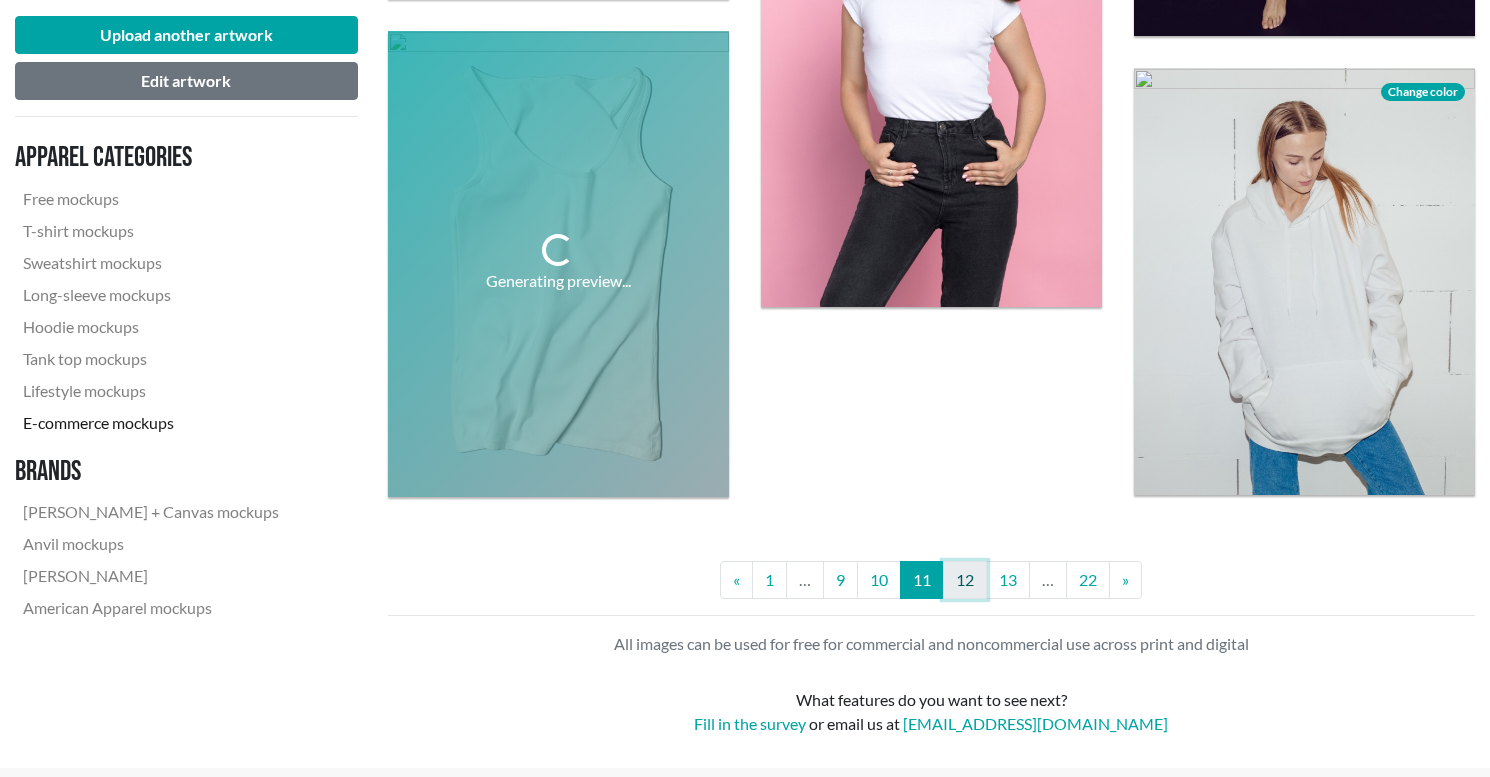 click on "12" at bounding box center [965, 580] 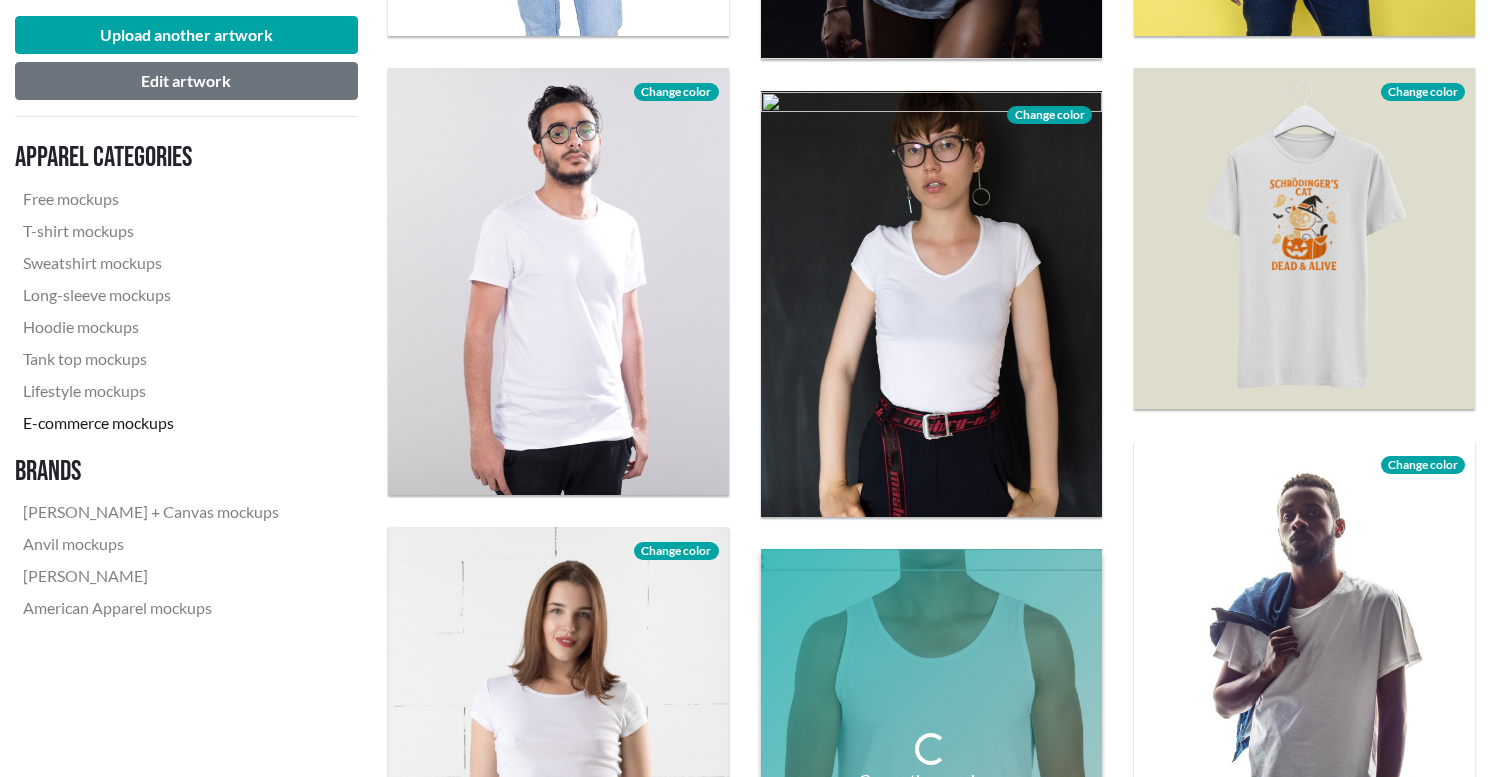 scroll, scrollTop: 2076, scrollLeft: 0, axis: vertical 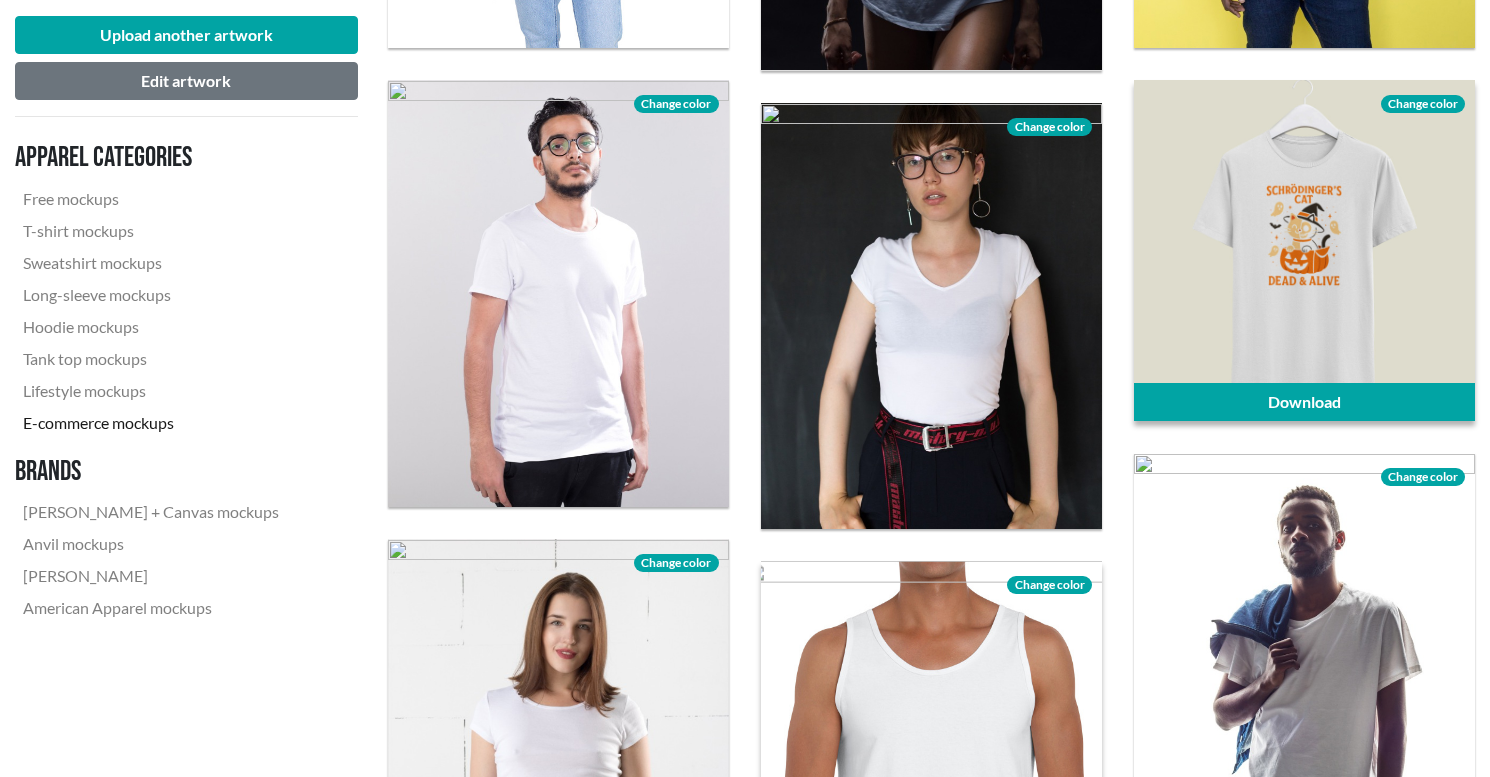 click on "Change color" at bounding box center (1423, 104) 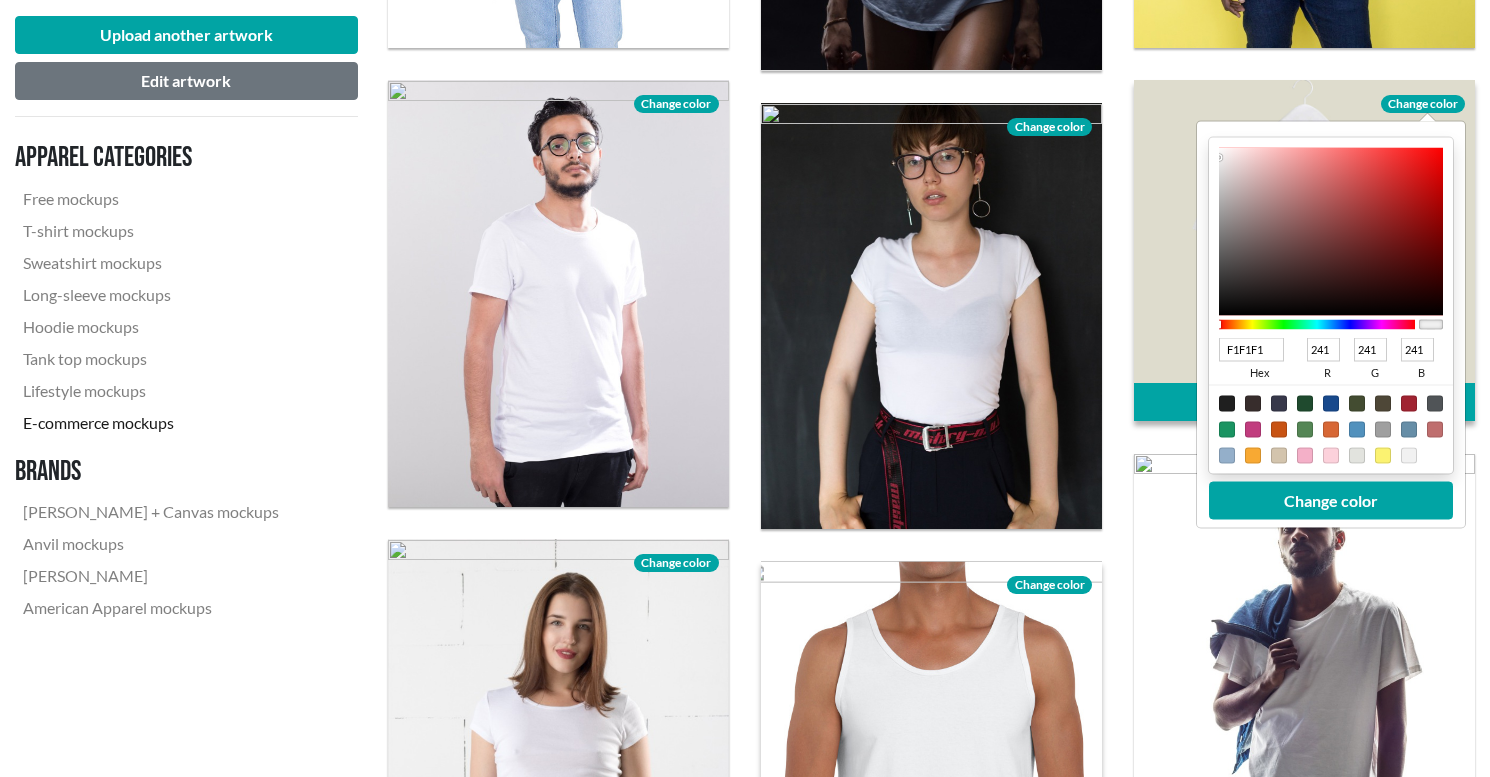 type on "F3F1F1" 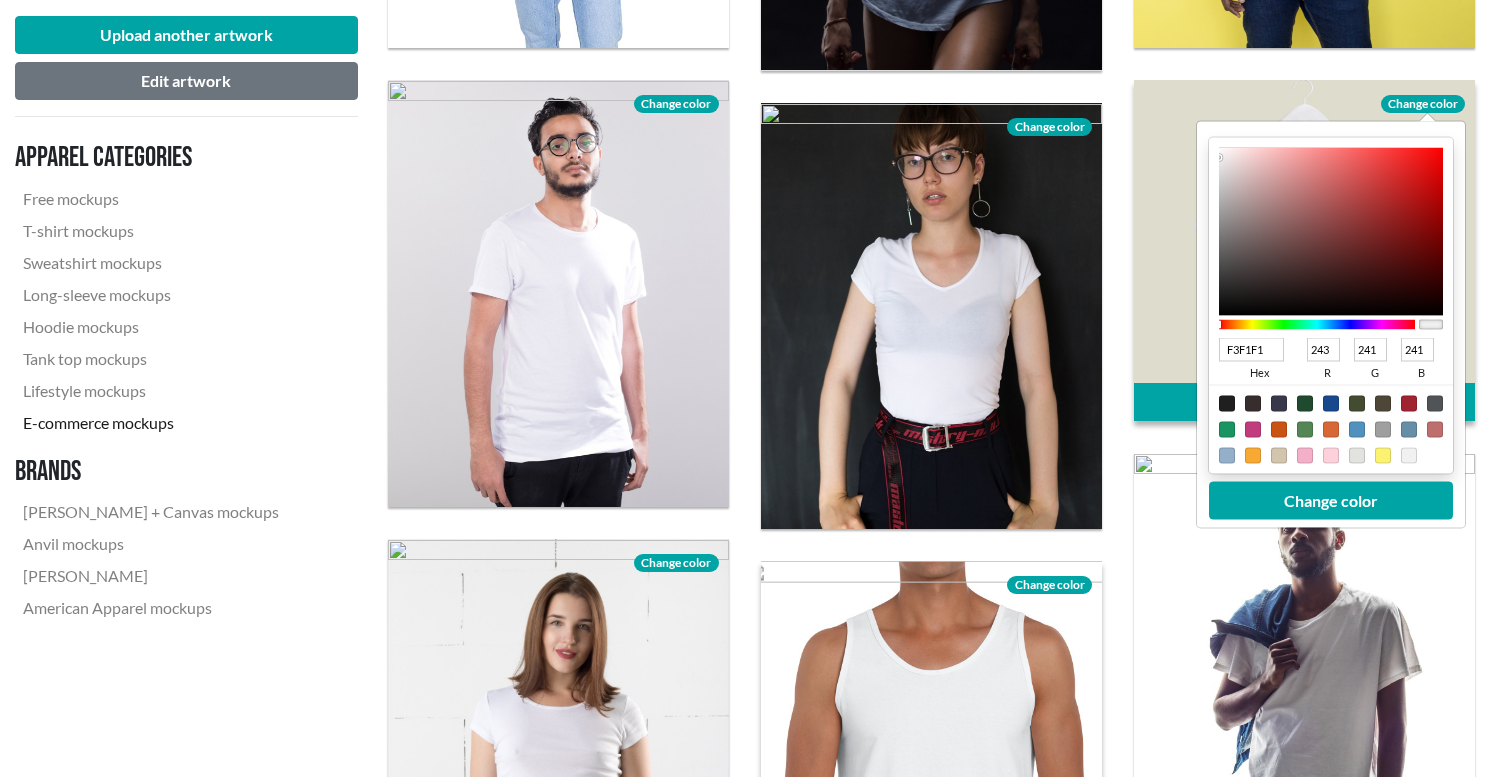 type on "F1F0F0" 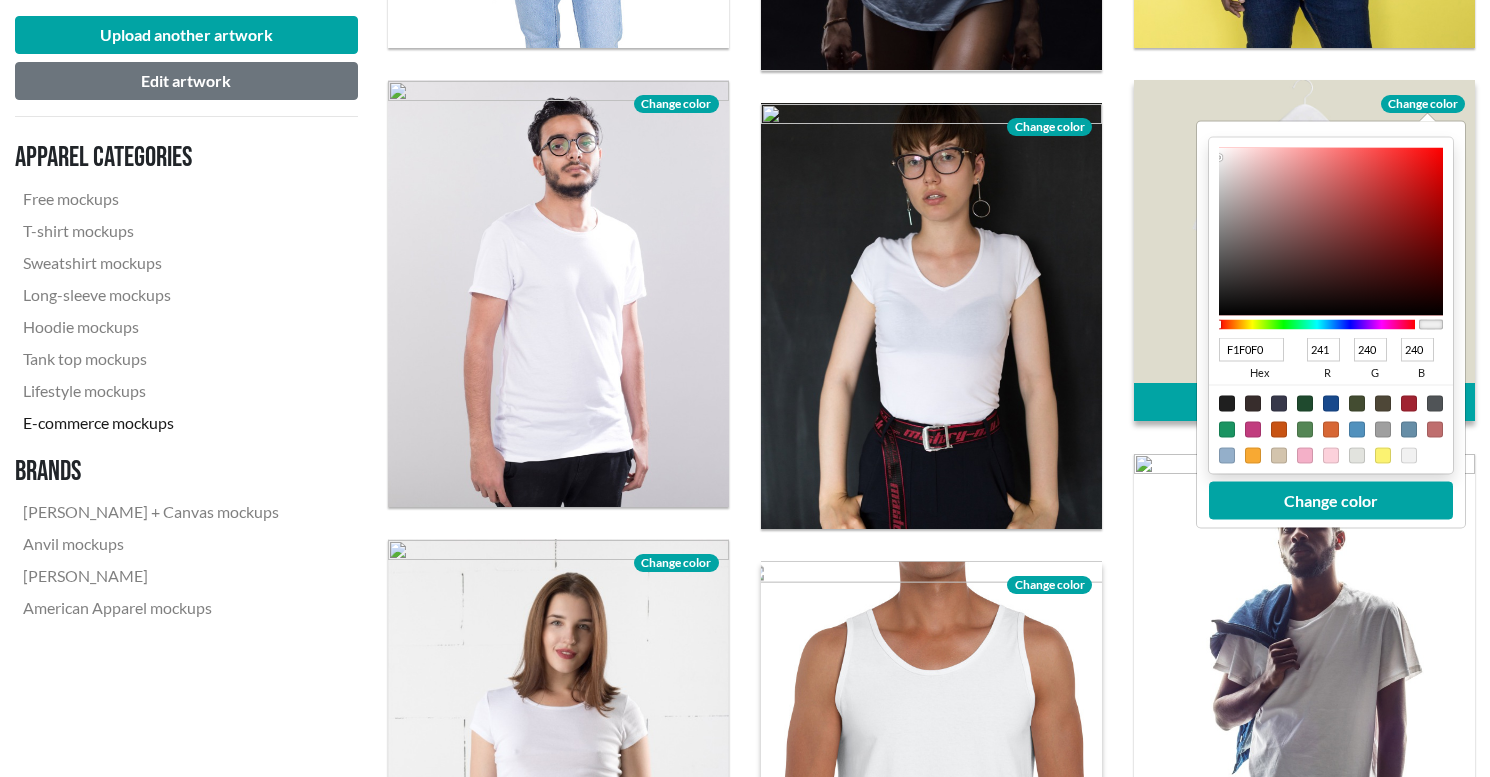 type on "BDBCBC" 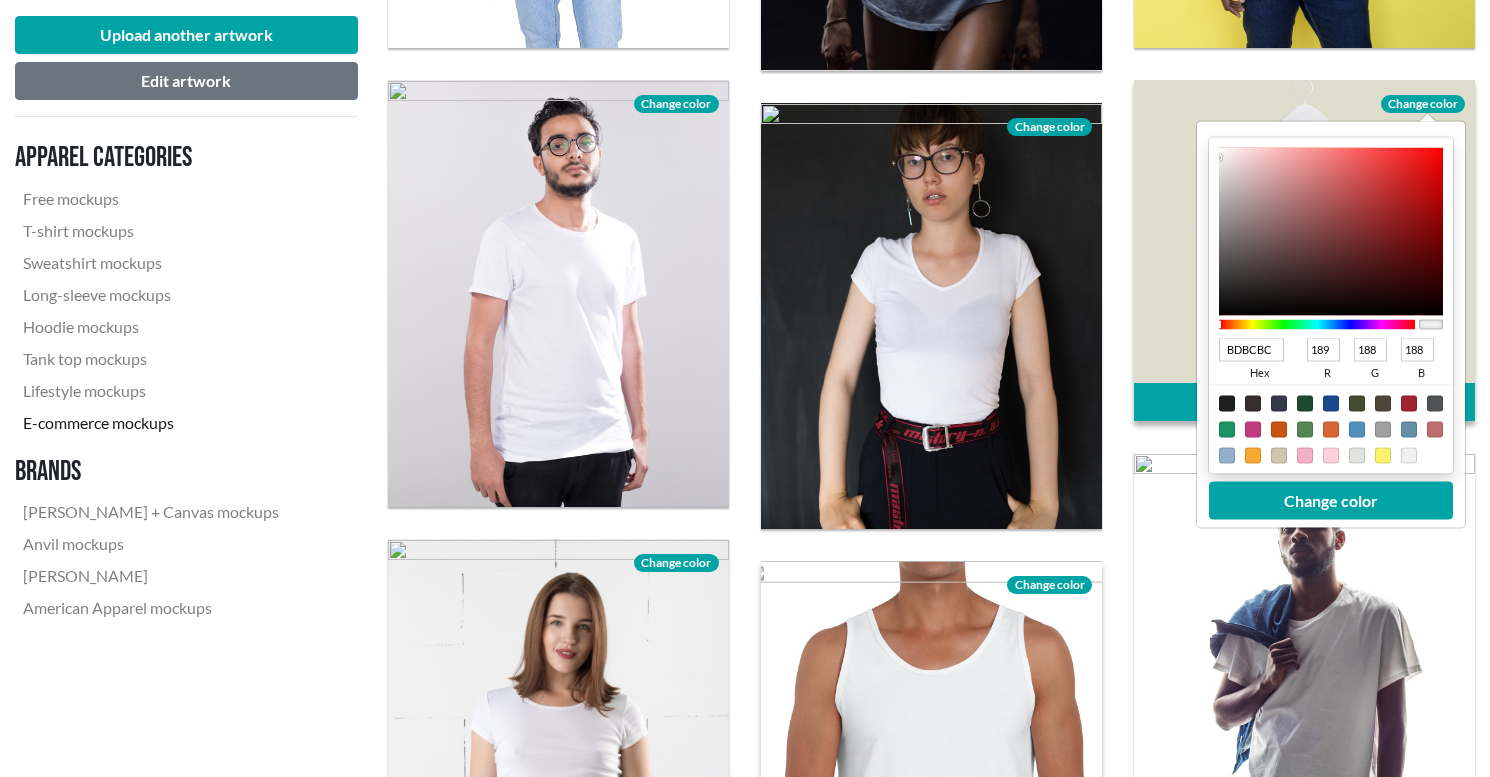 type on "565151" 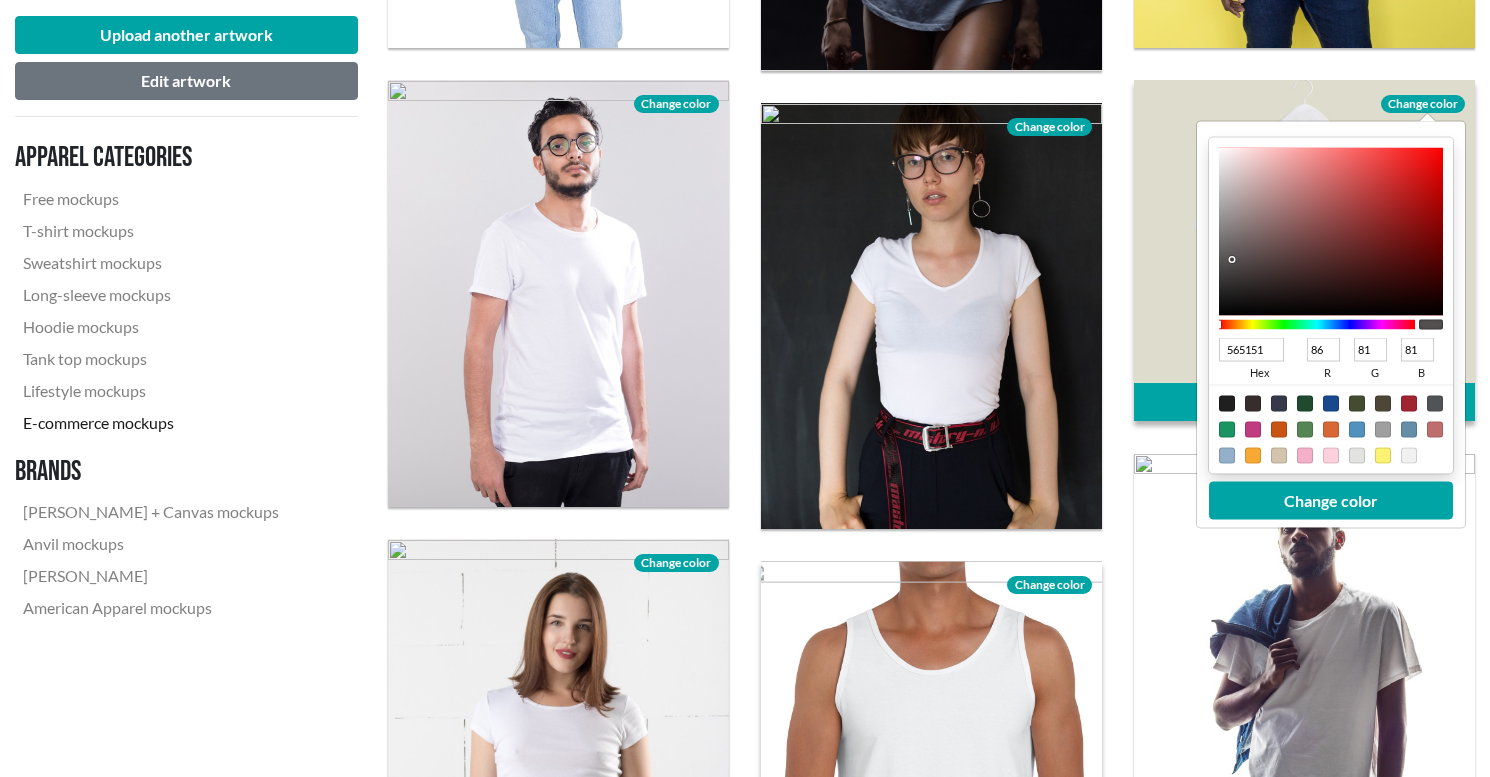 type on "161515" 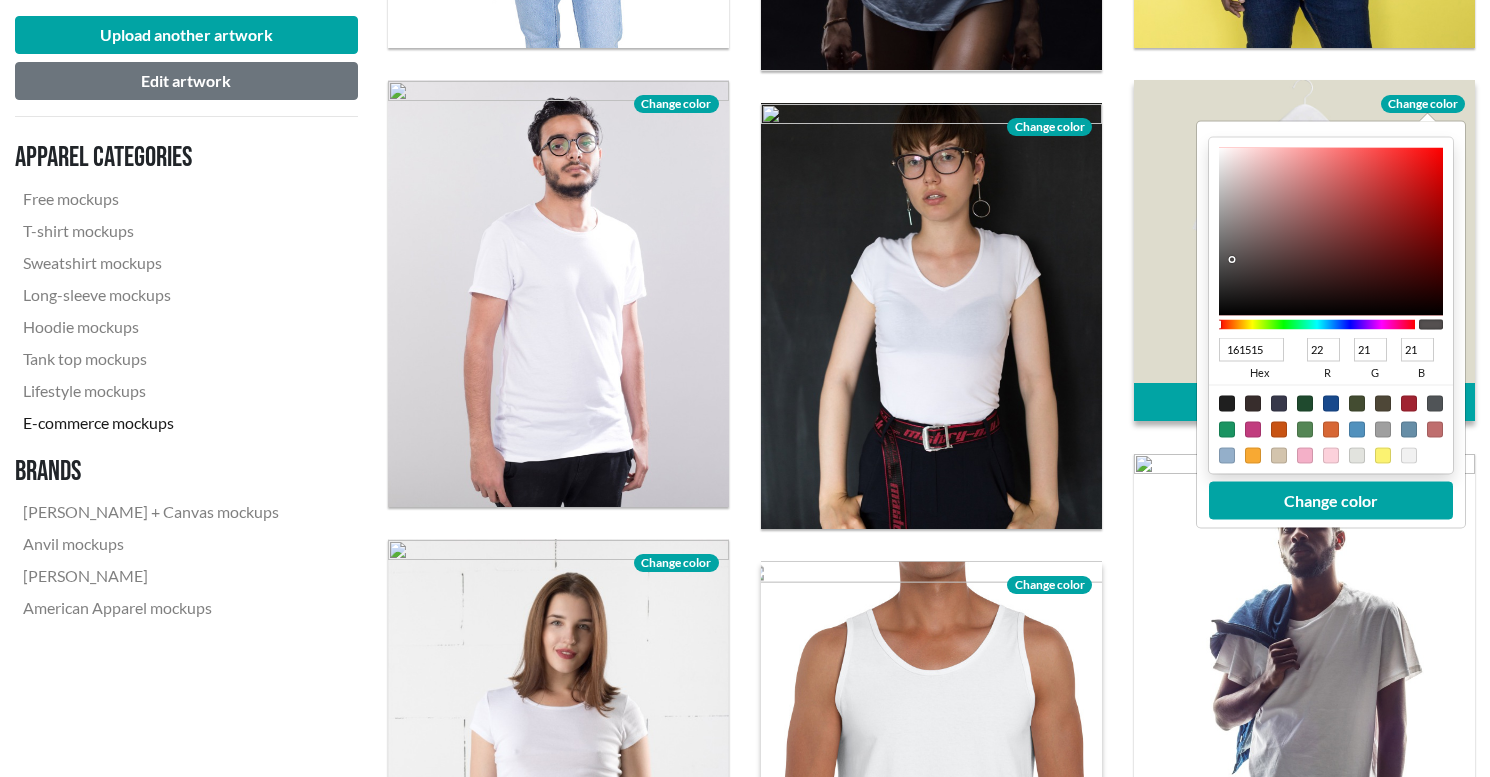 type on "000000" 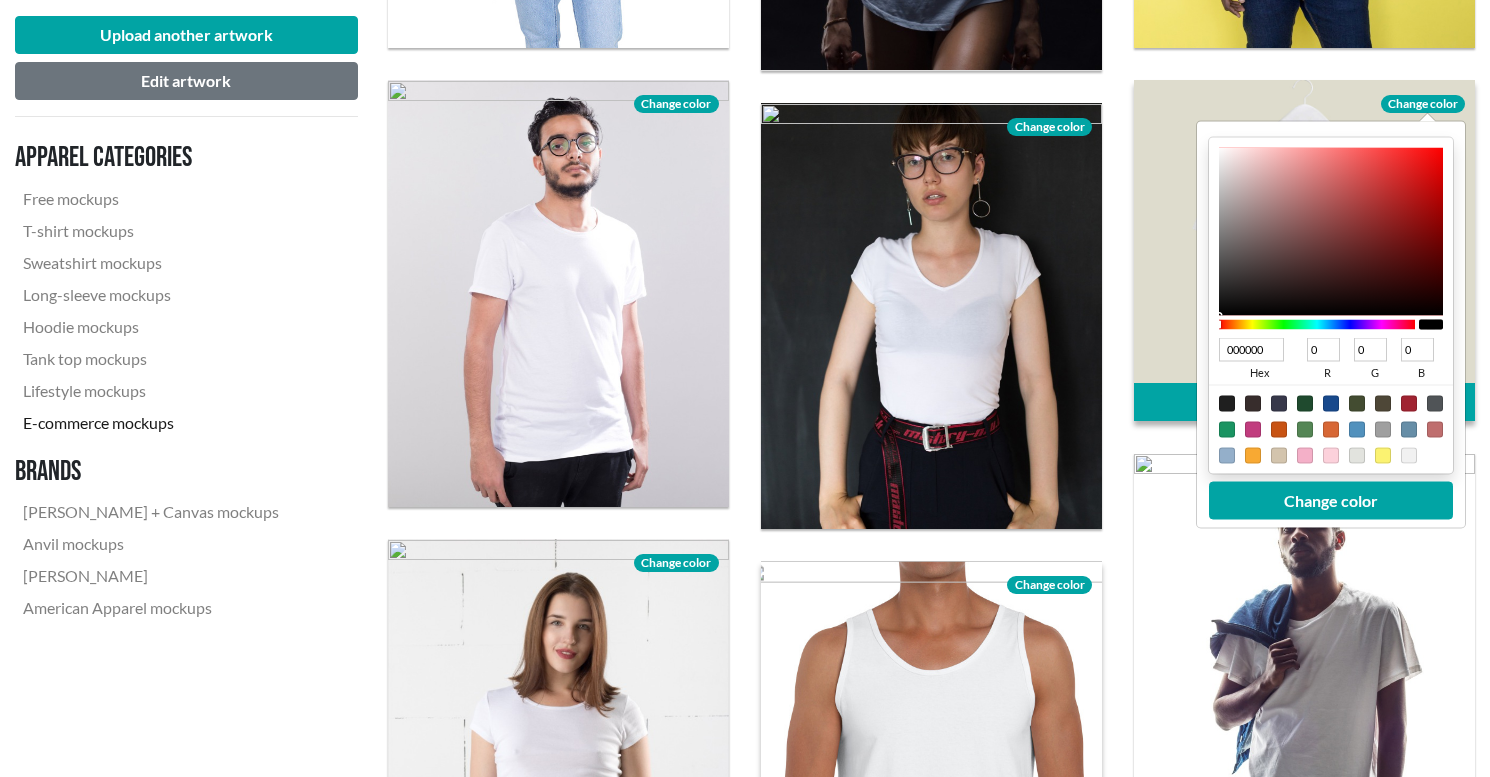 drag, startPoint x: 1219, startPoint y: 156, endPoint x: 1207, endPoint y: 341, distance: 185.38878 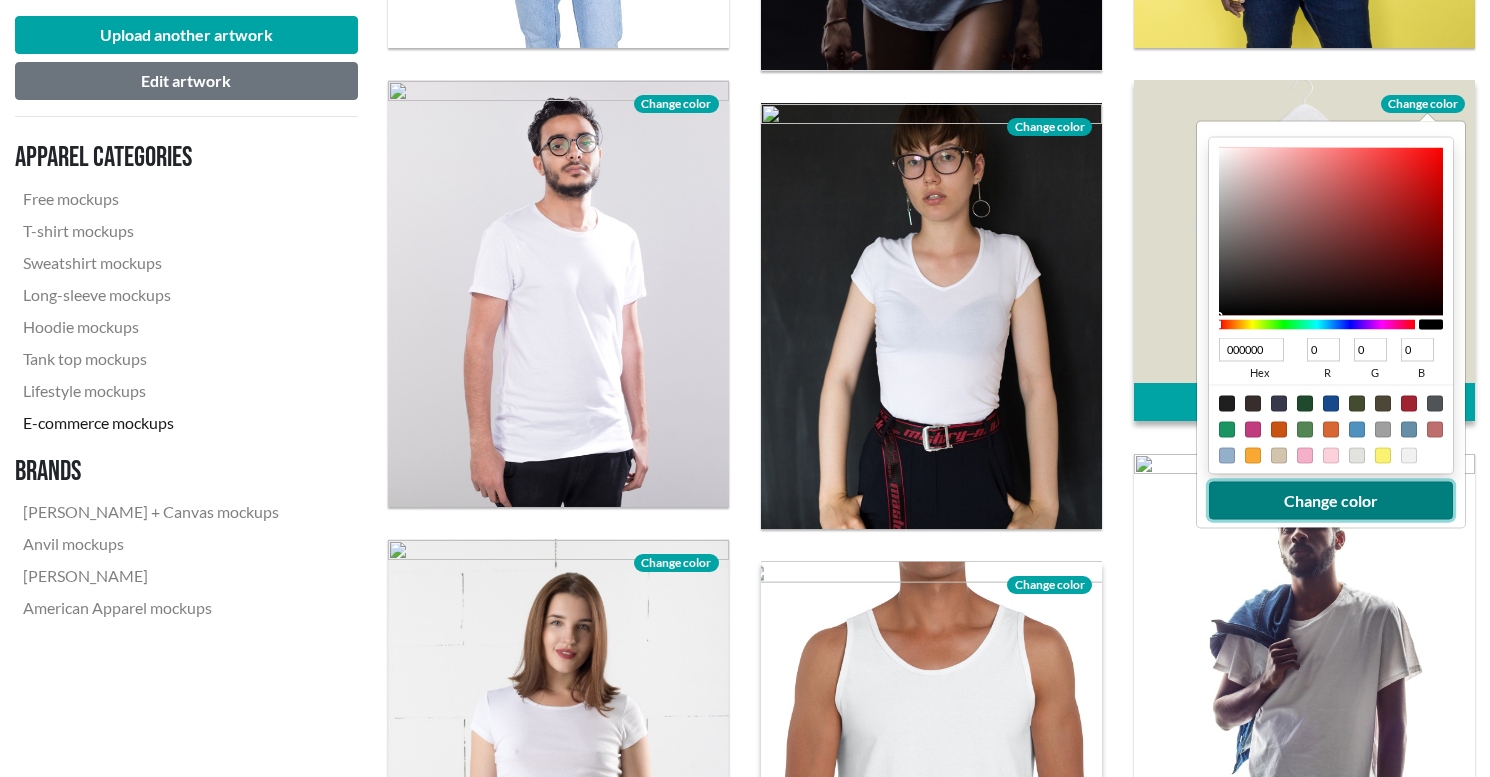 click on "Change color" at bounding box center [1331, 501] 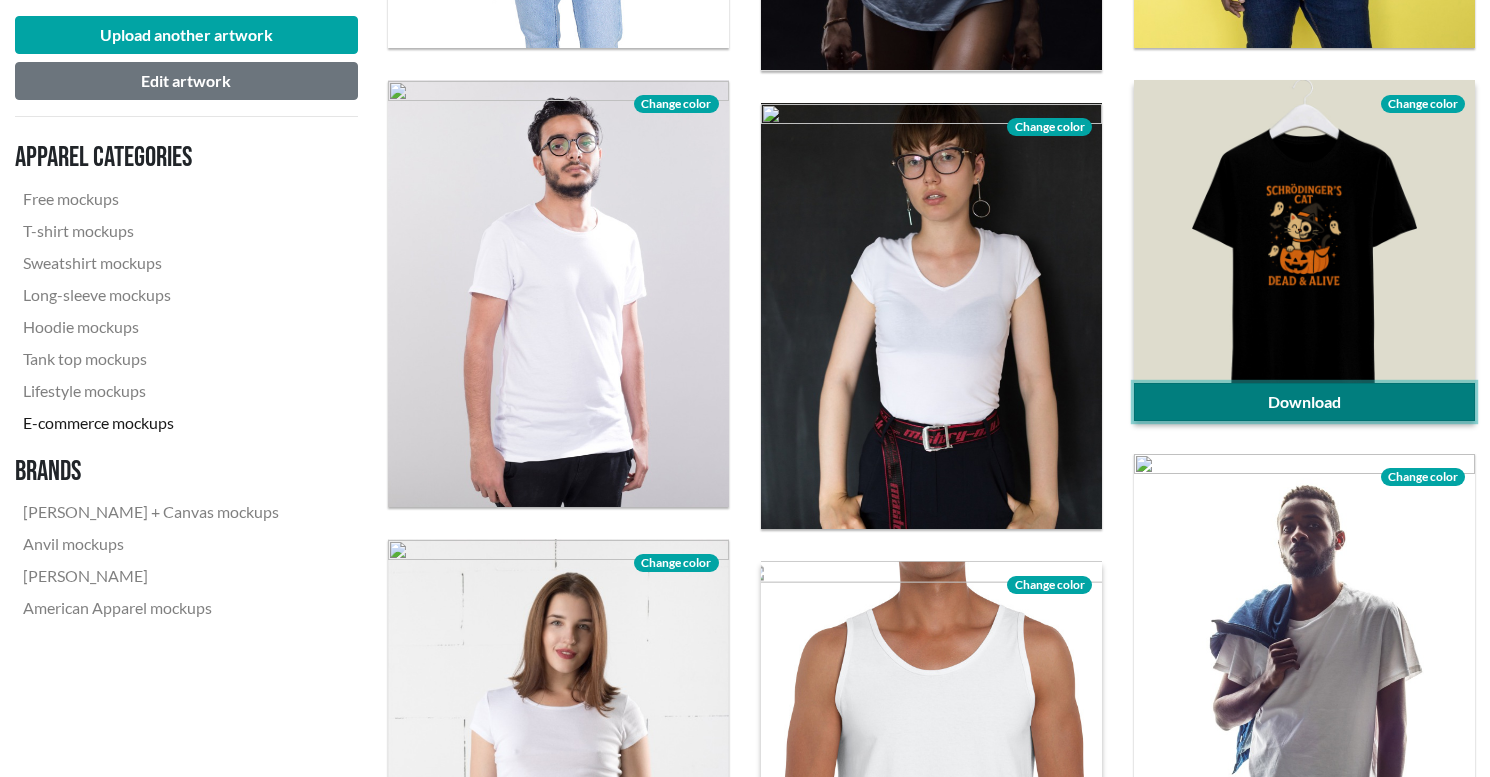 click on "Download" 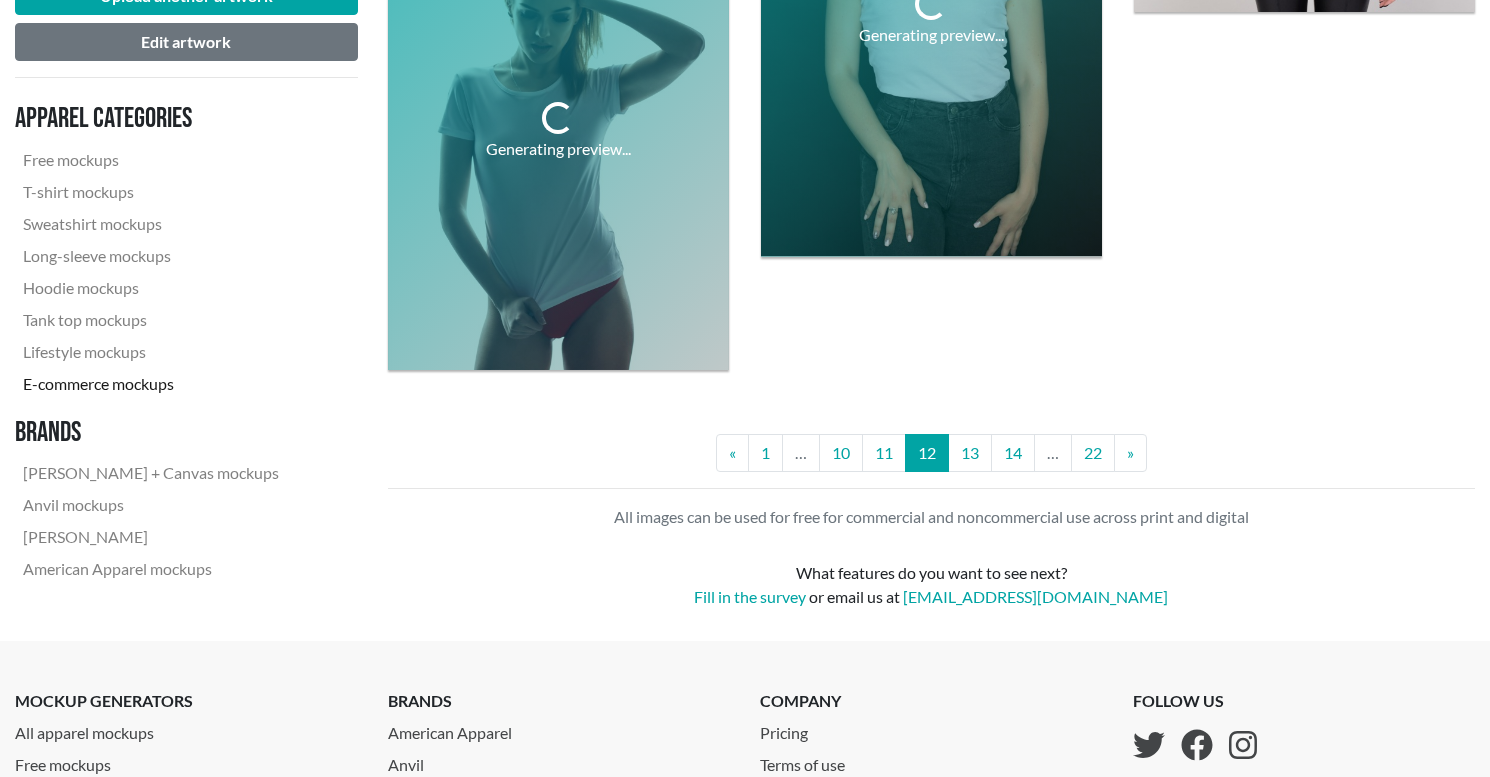 scroll, scrollTop: 4329, scrollLeft: 0, axis: vertical 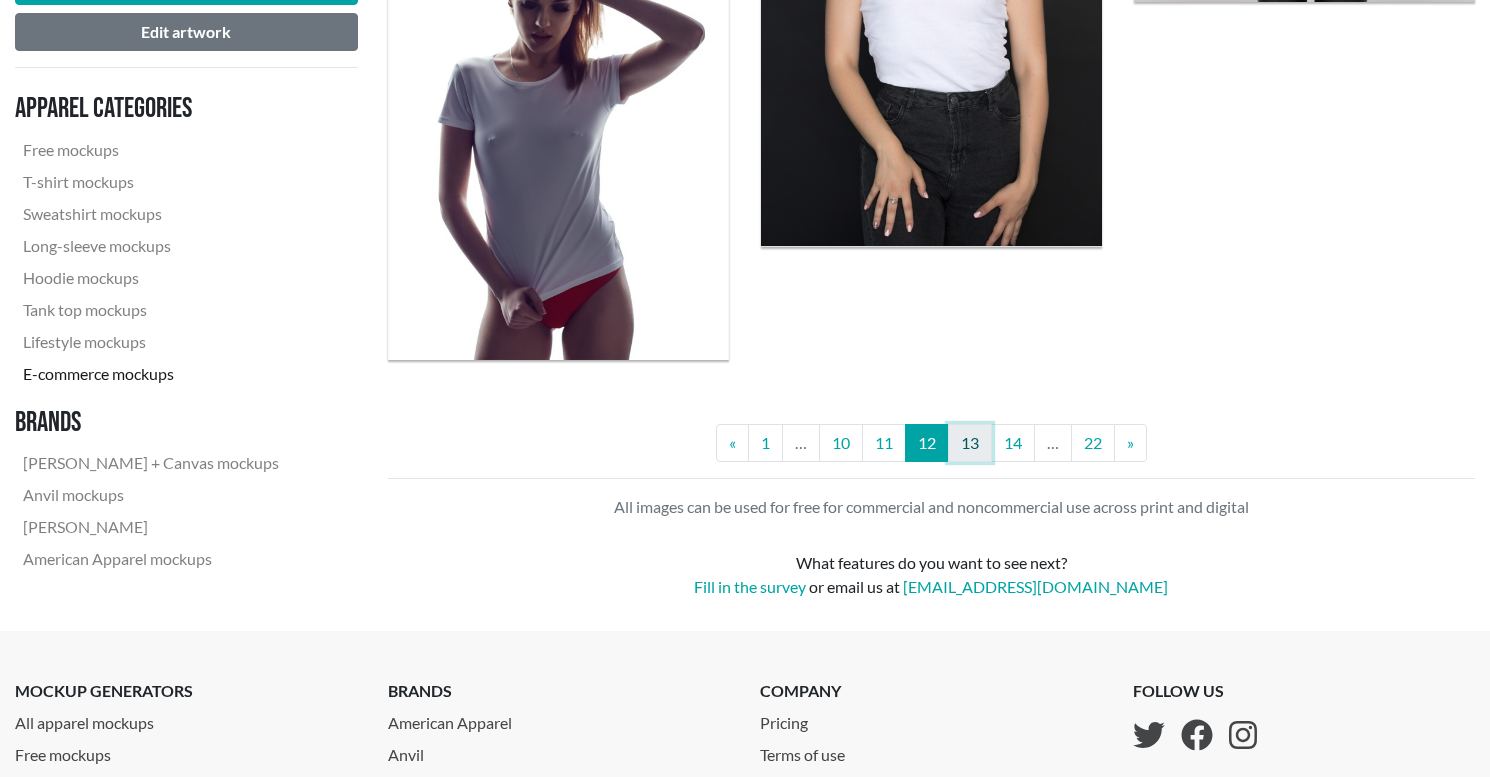 click on "13" at bounding box center (970, 443) 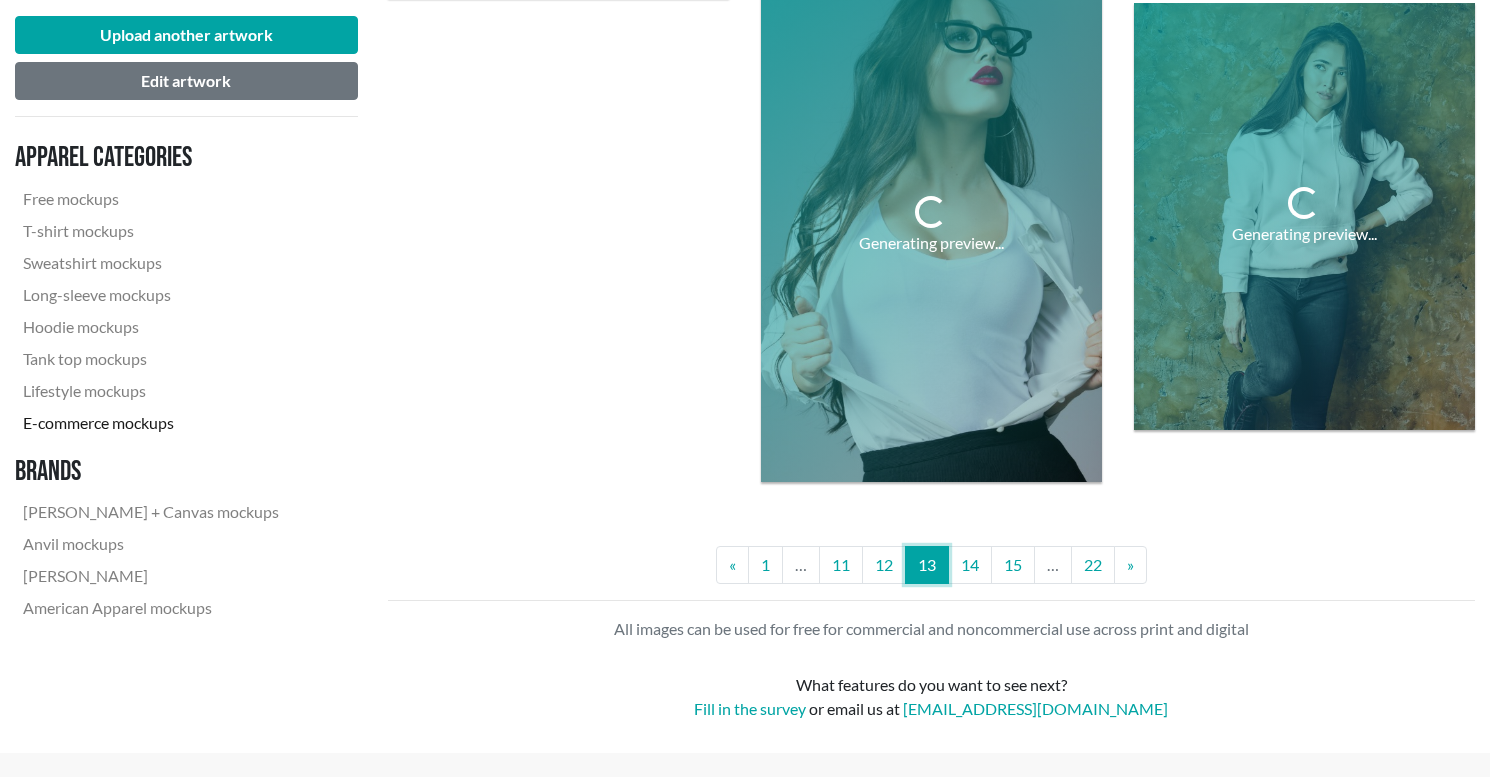 scroll, scrollTop: 4179, scrollLeft: 0, axis: vertical 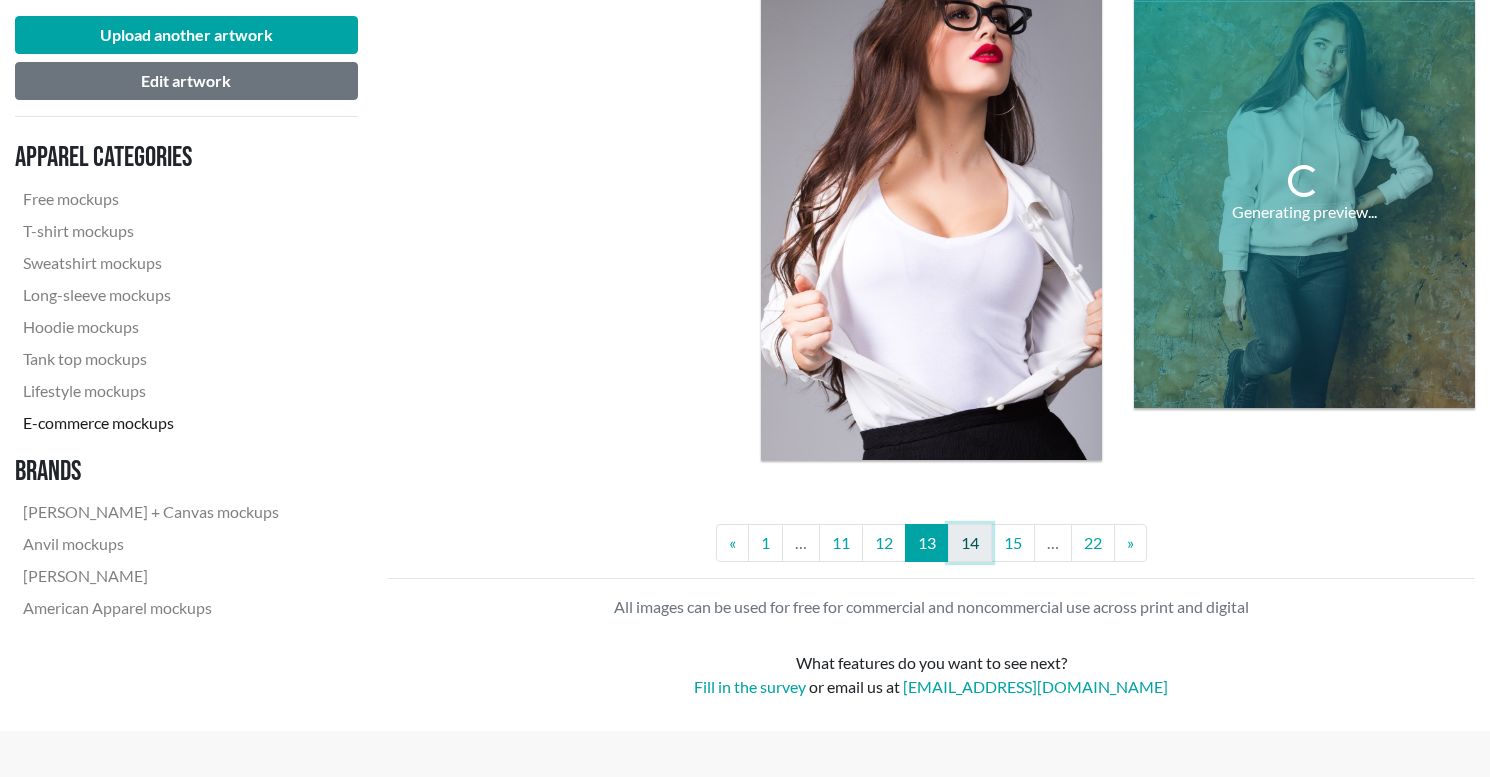 click on "14" at bounding box center (970, 543) 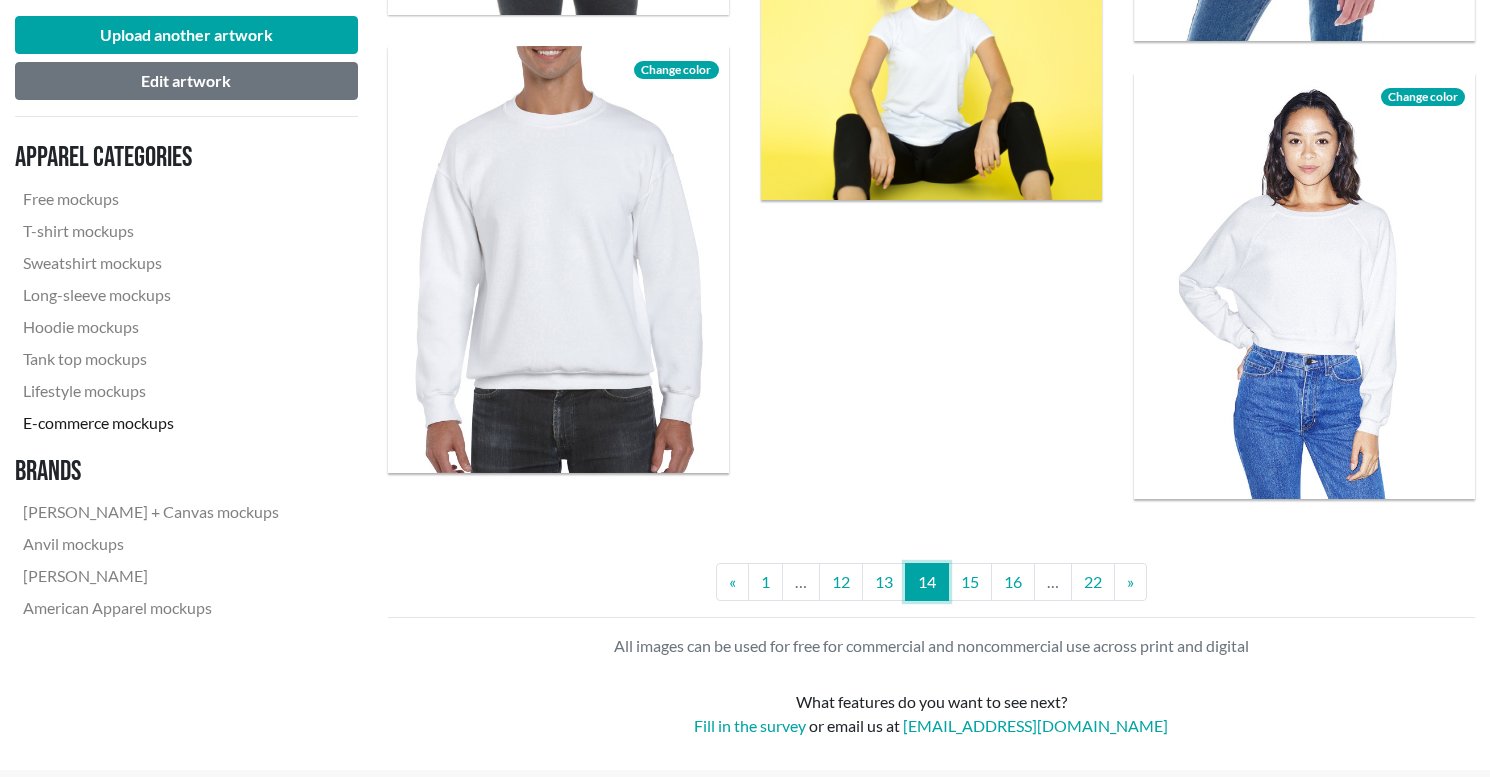 scroll, scrollTop: 4108, scrollLeft: 0, axis: vertical 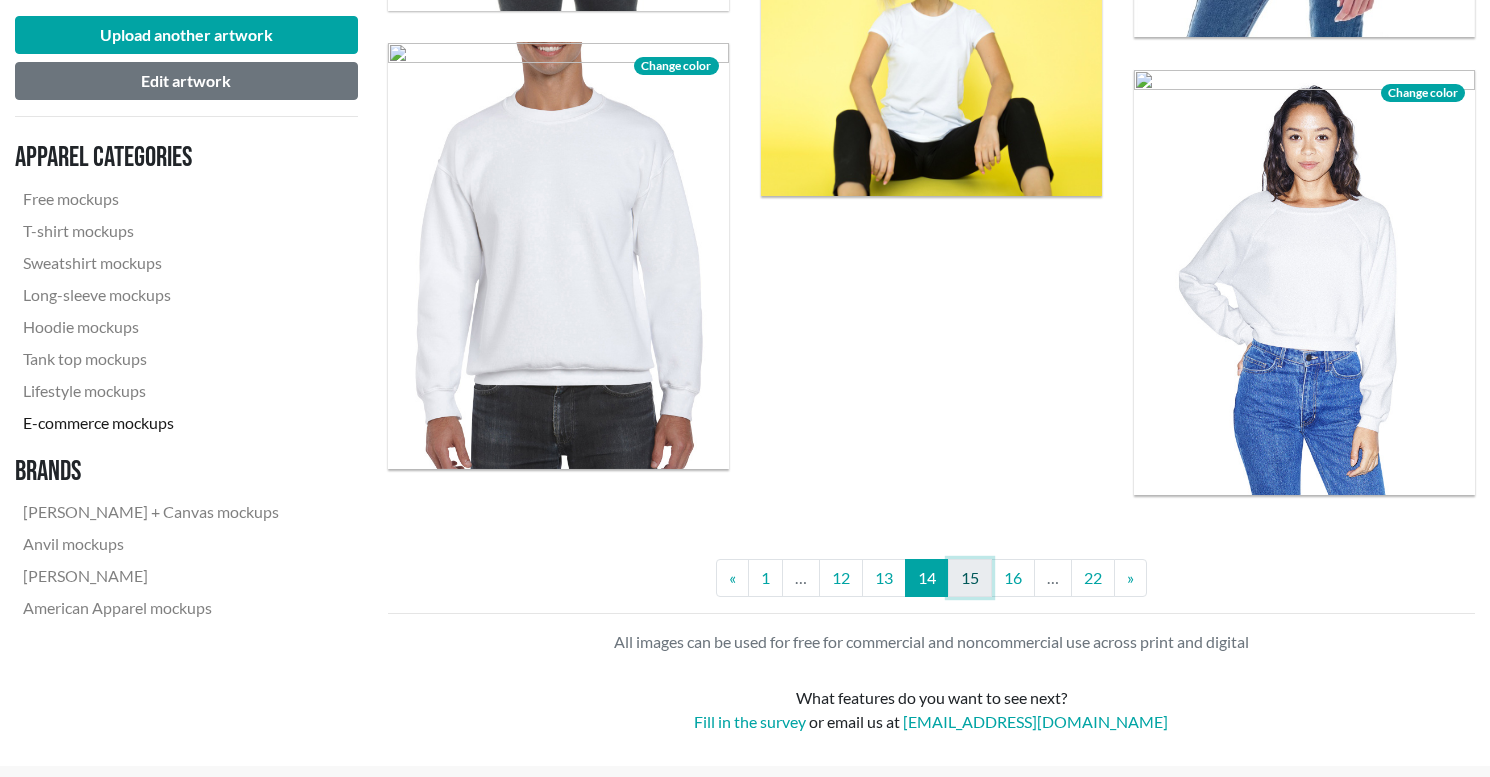 click on "15" at bounding box center [970, 578] 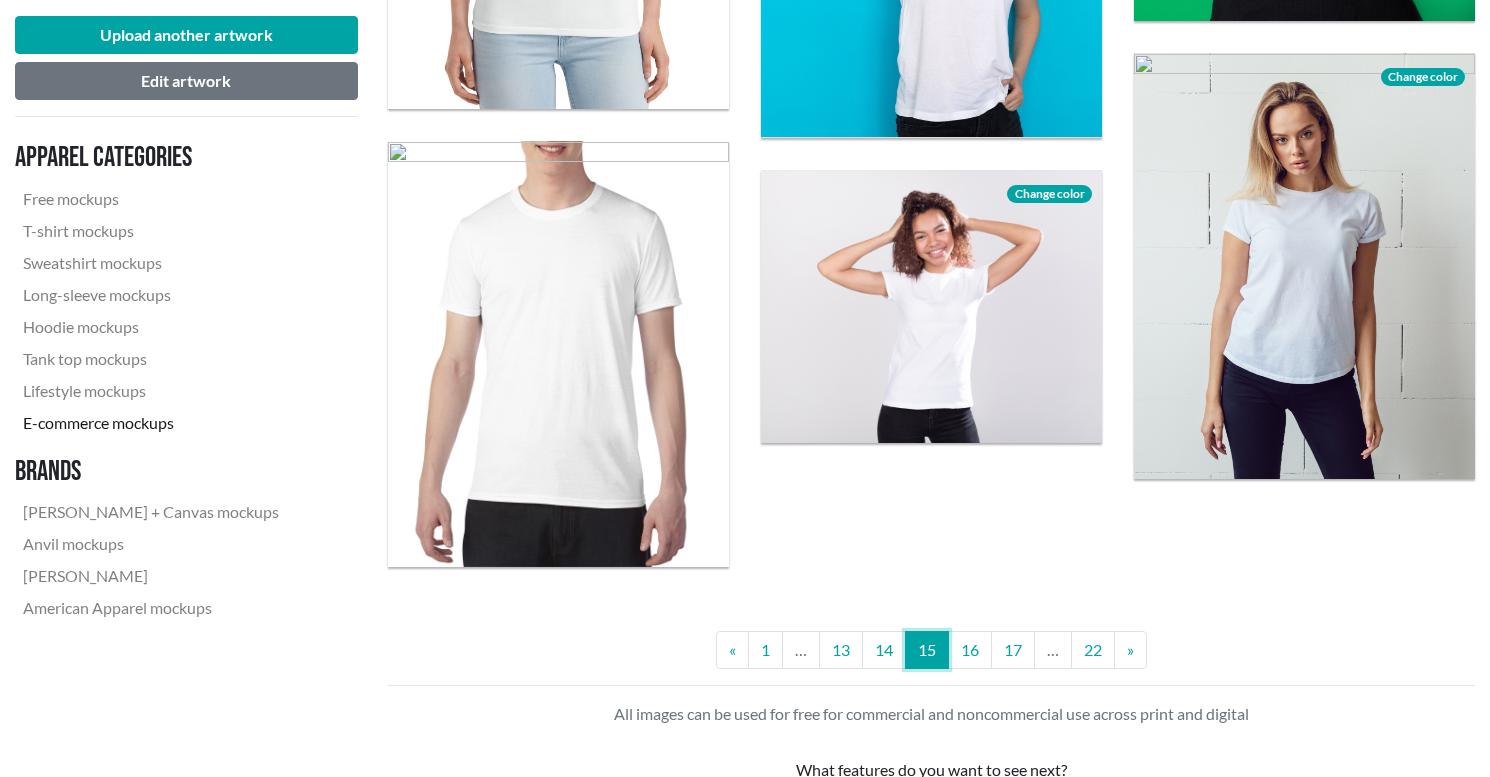 scroll, scrollTop: 4026, scrollLeft: 0, axis: vertical 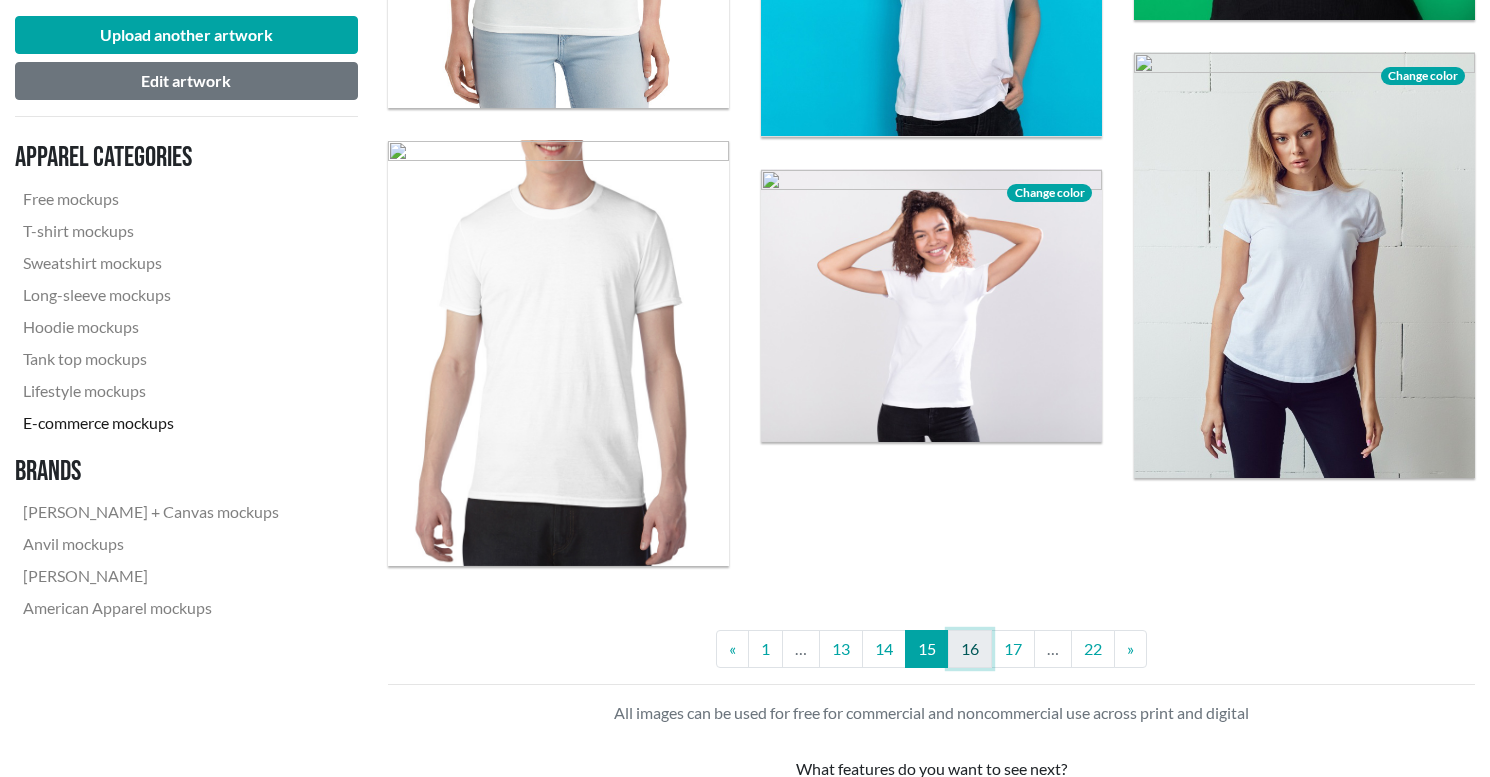 click on "16" at bounding box center [970, 649] 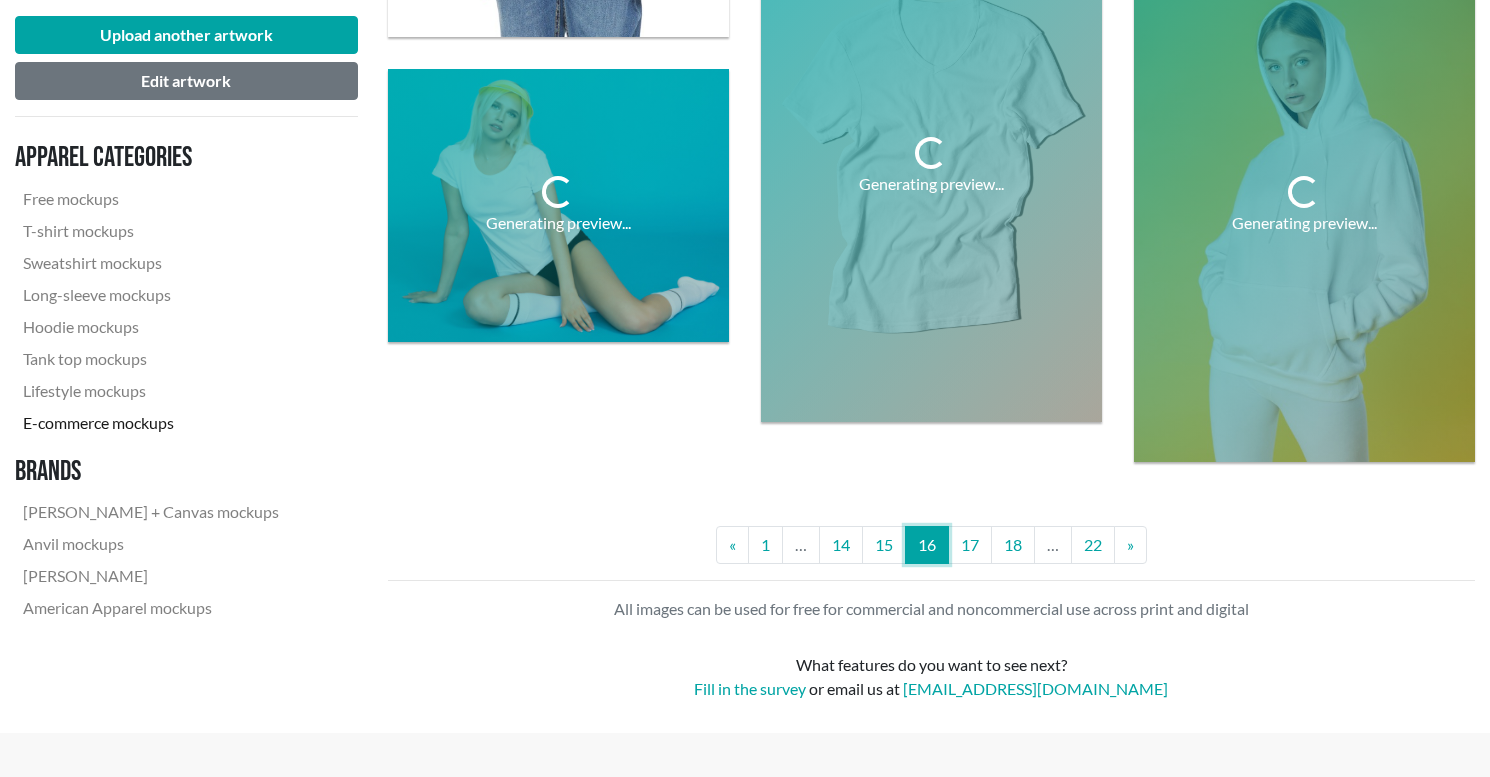 scroll, scrollTop: 4127, scrollLeft: 0, axis: vertical 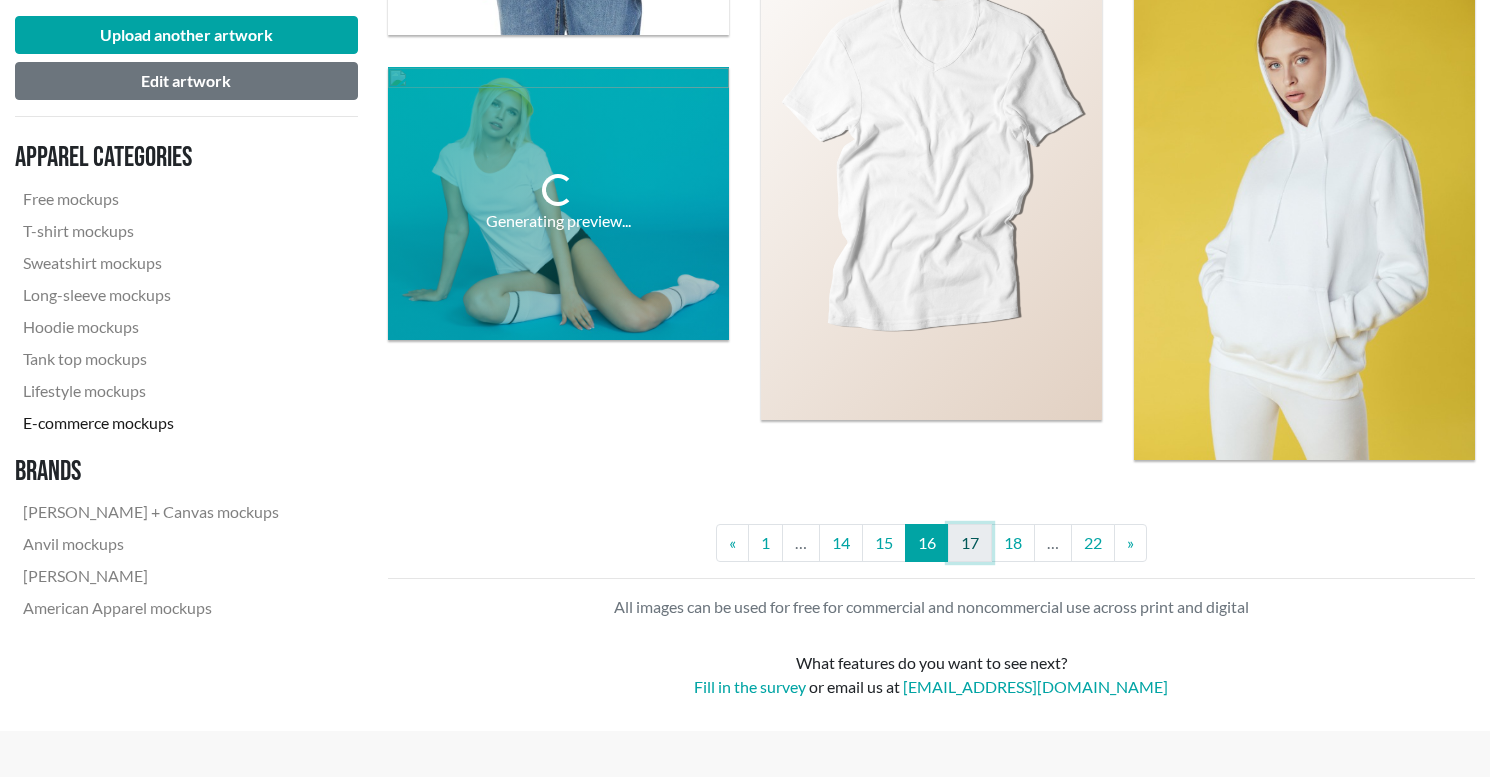 click on "17" at bounding box center [970, 543] 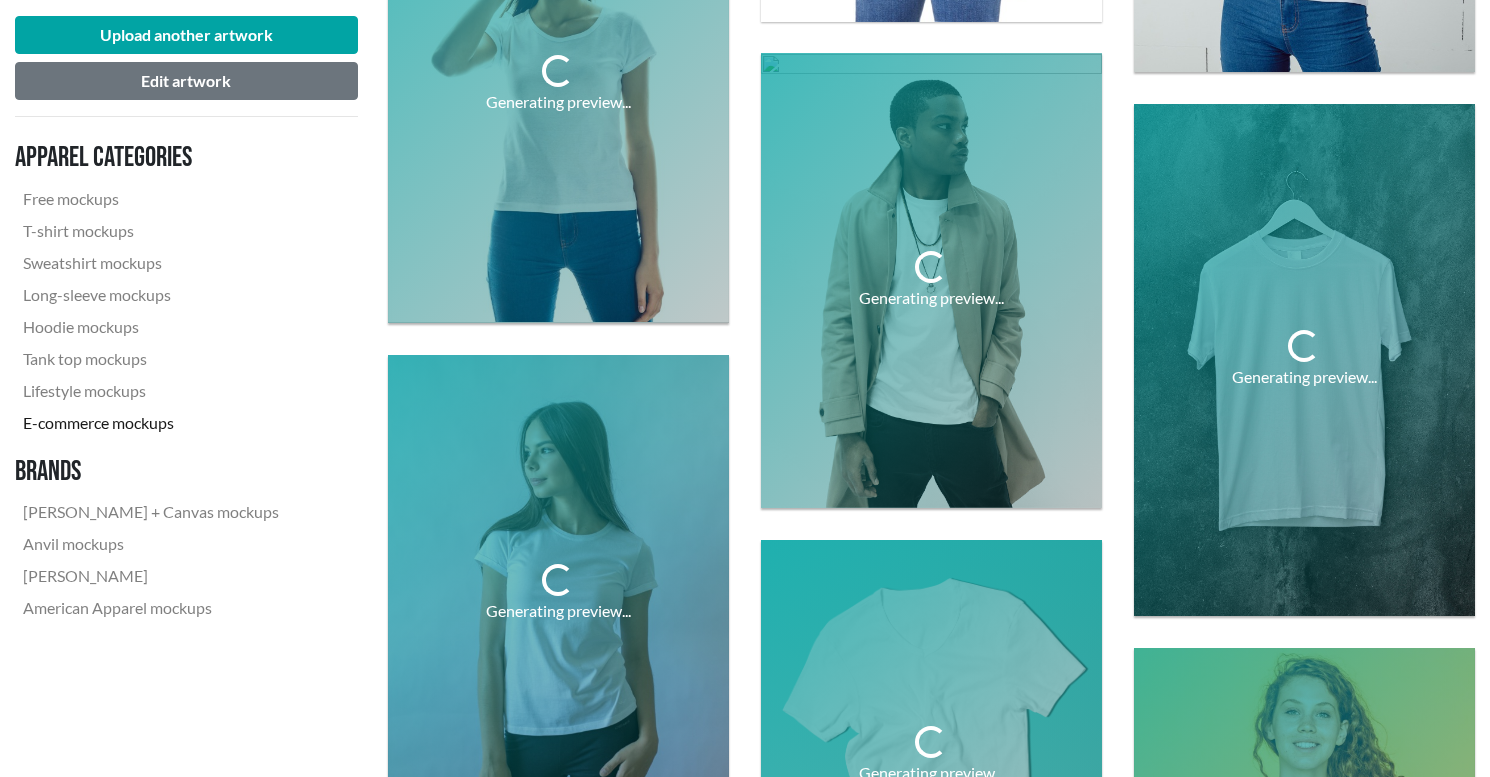scroll, scrollTop: 3140, scrollLeft: 0, axis: vertical 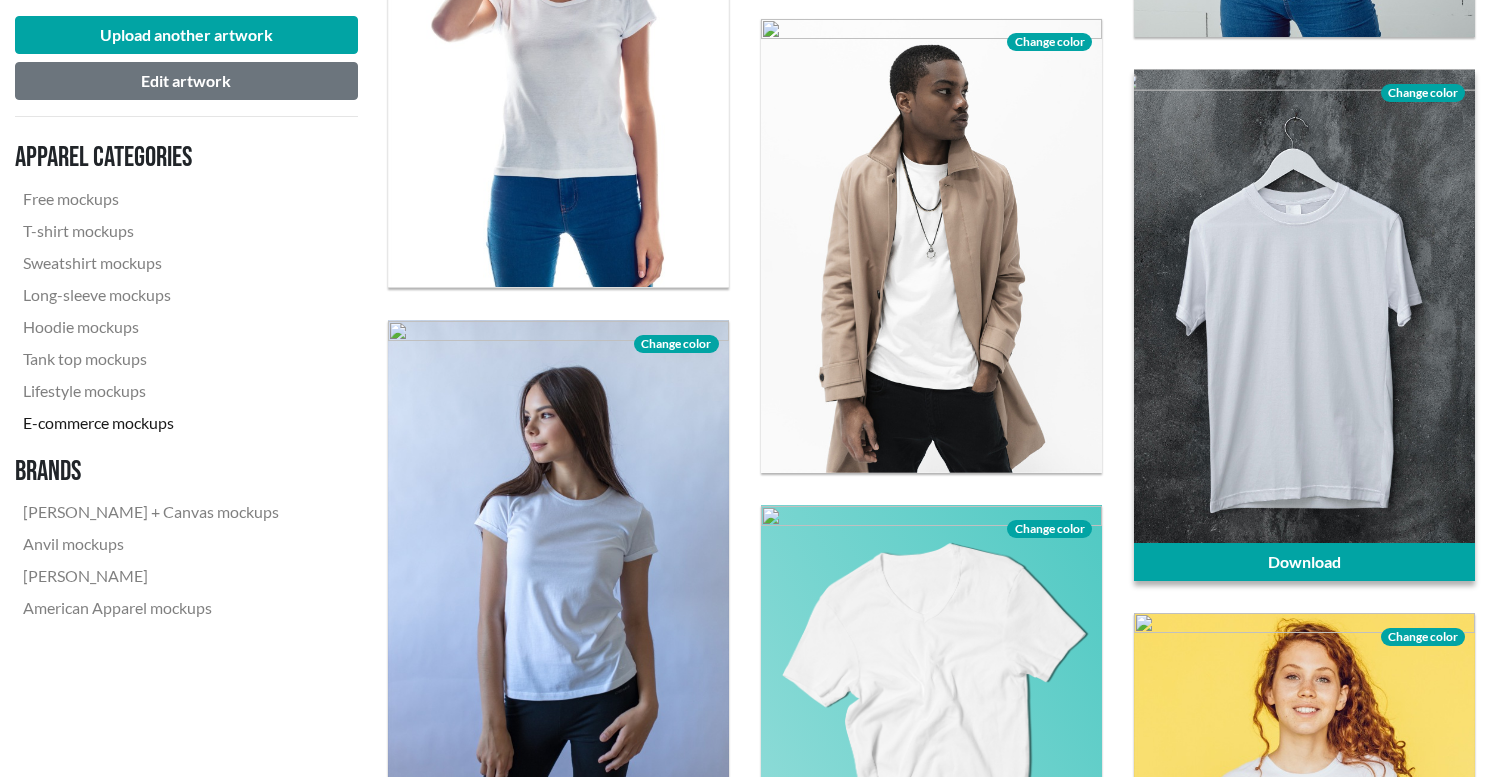 click on "Change color" at bounding box center [1423, 93] 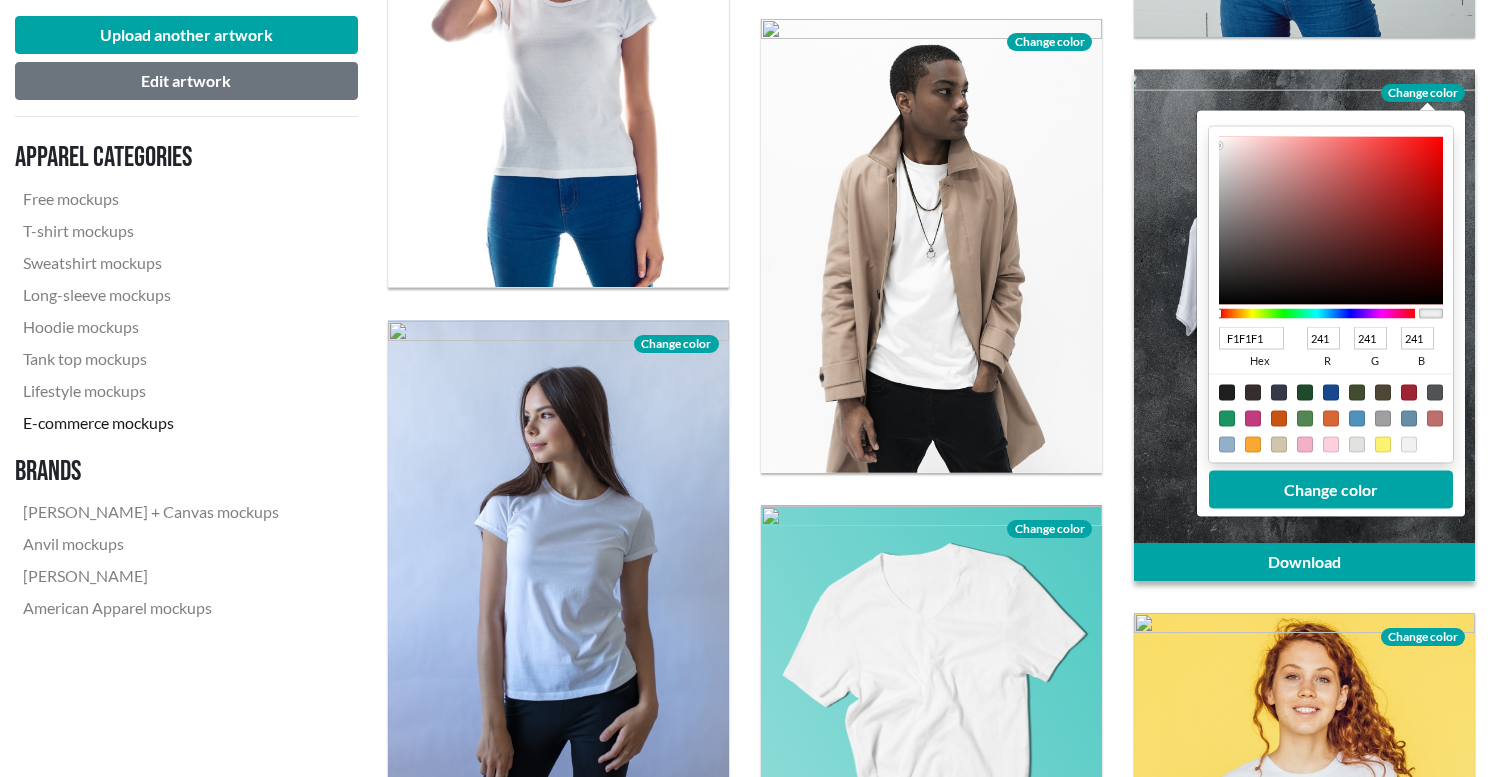 type on "F2F2F2" 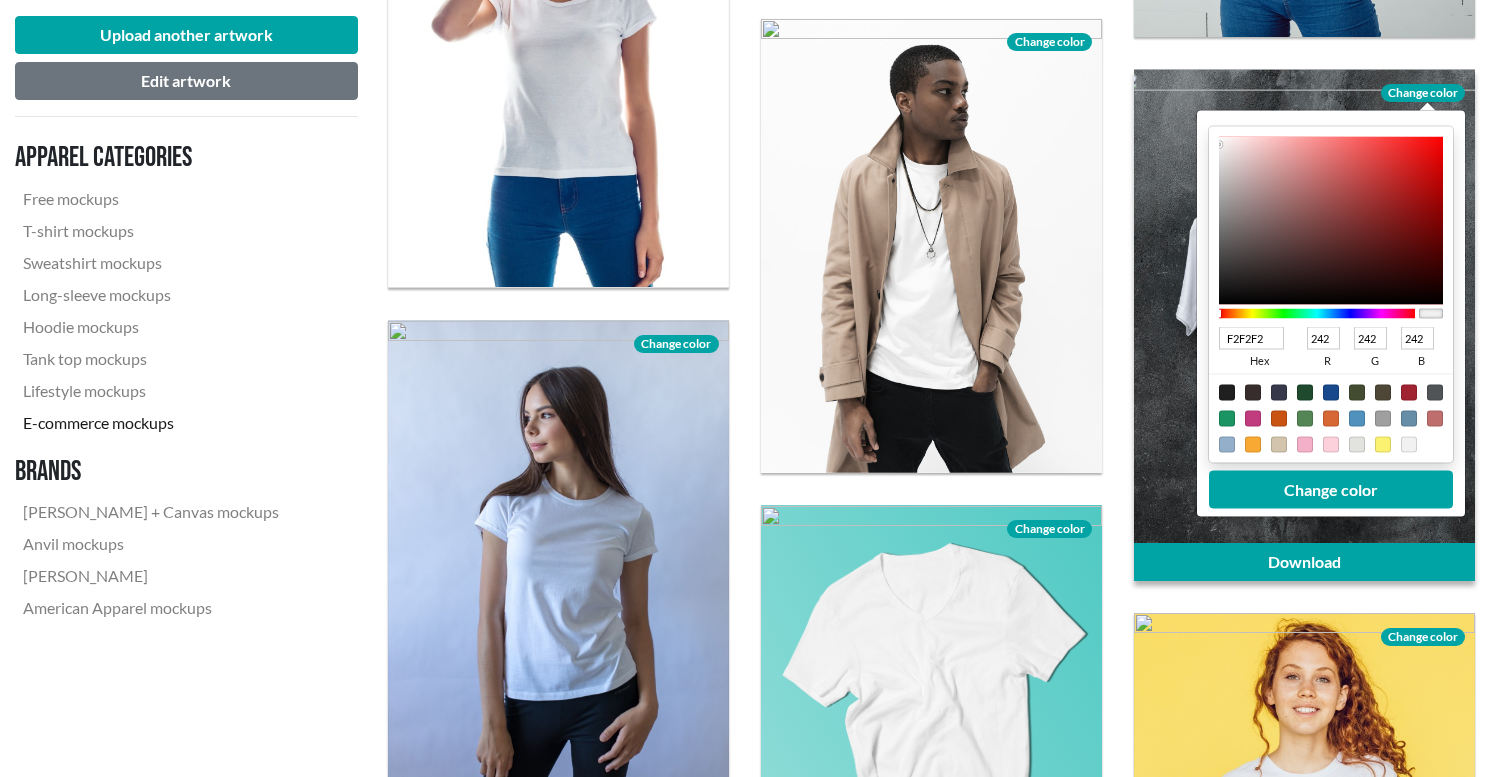 type on "F0F0F0" 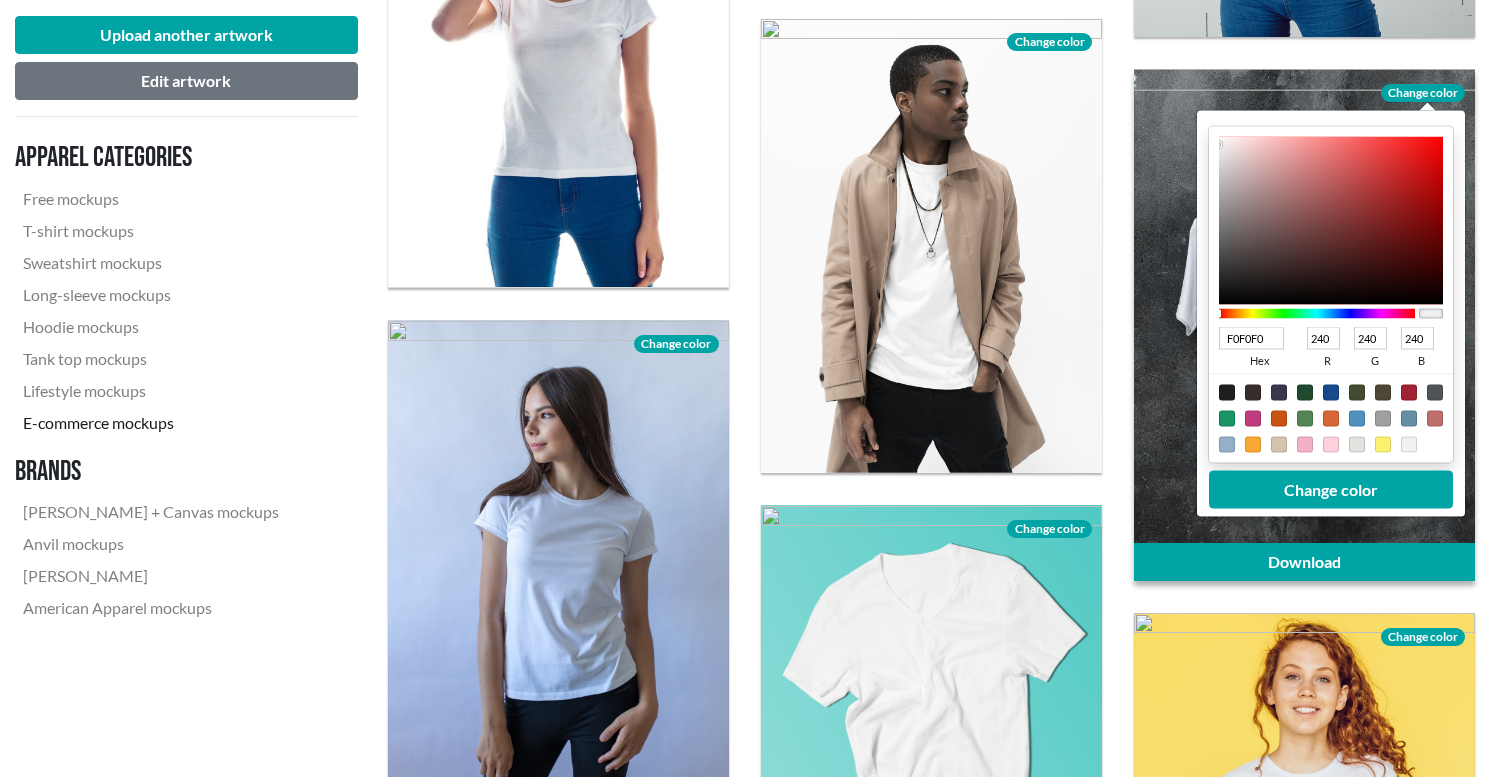 type on "C9C9C9" 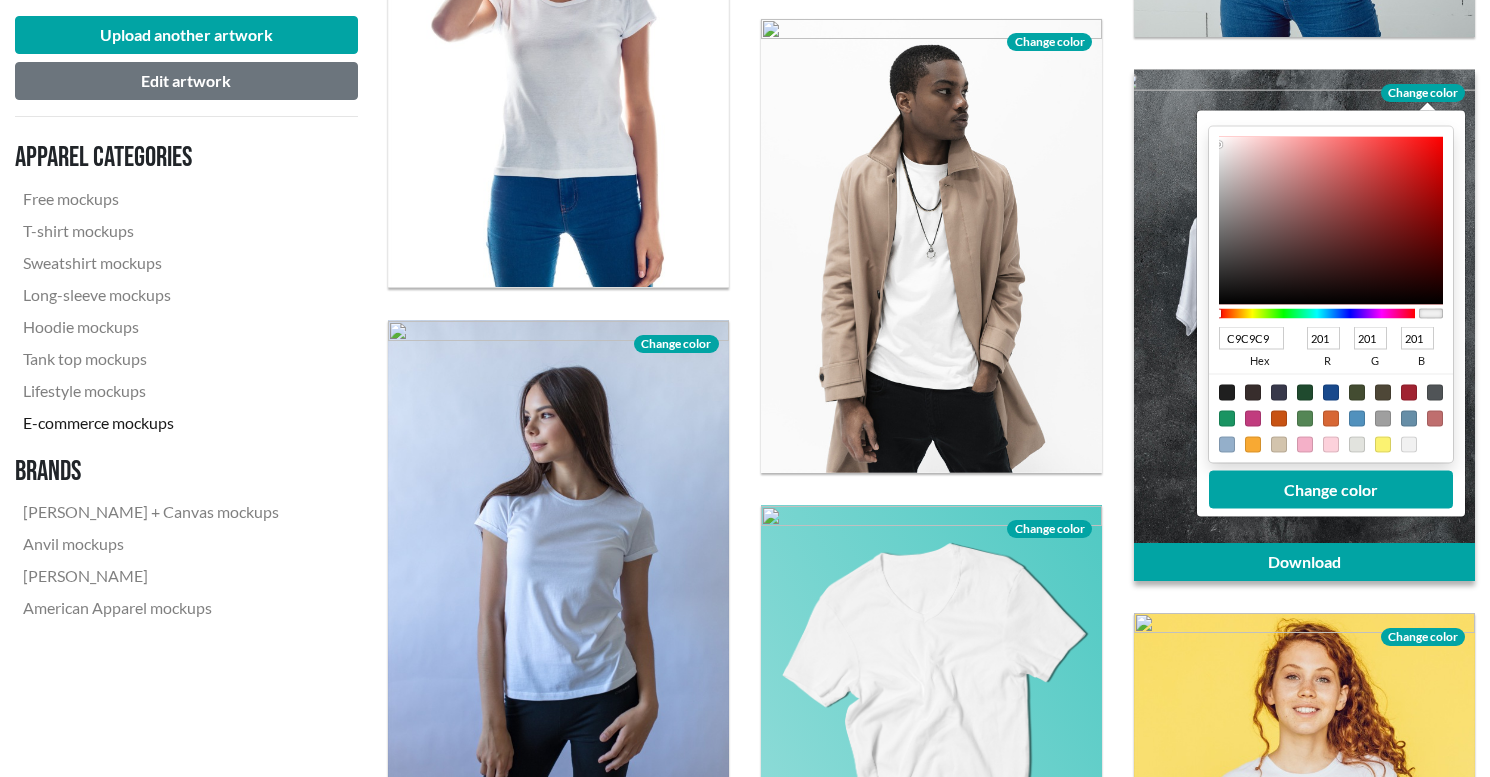 type on "575757" 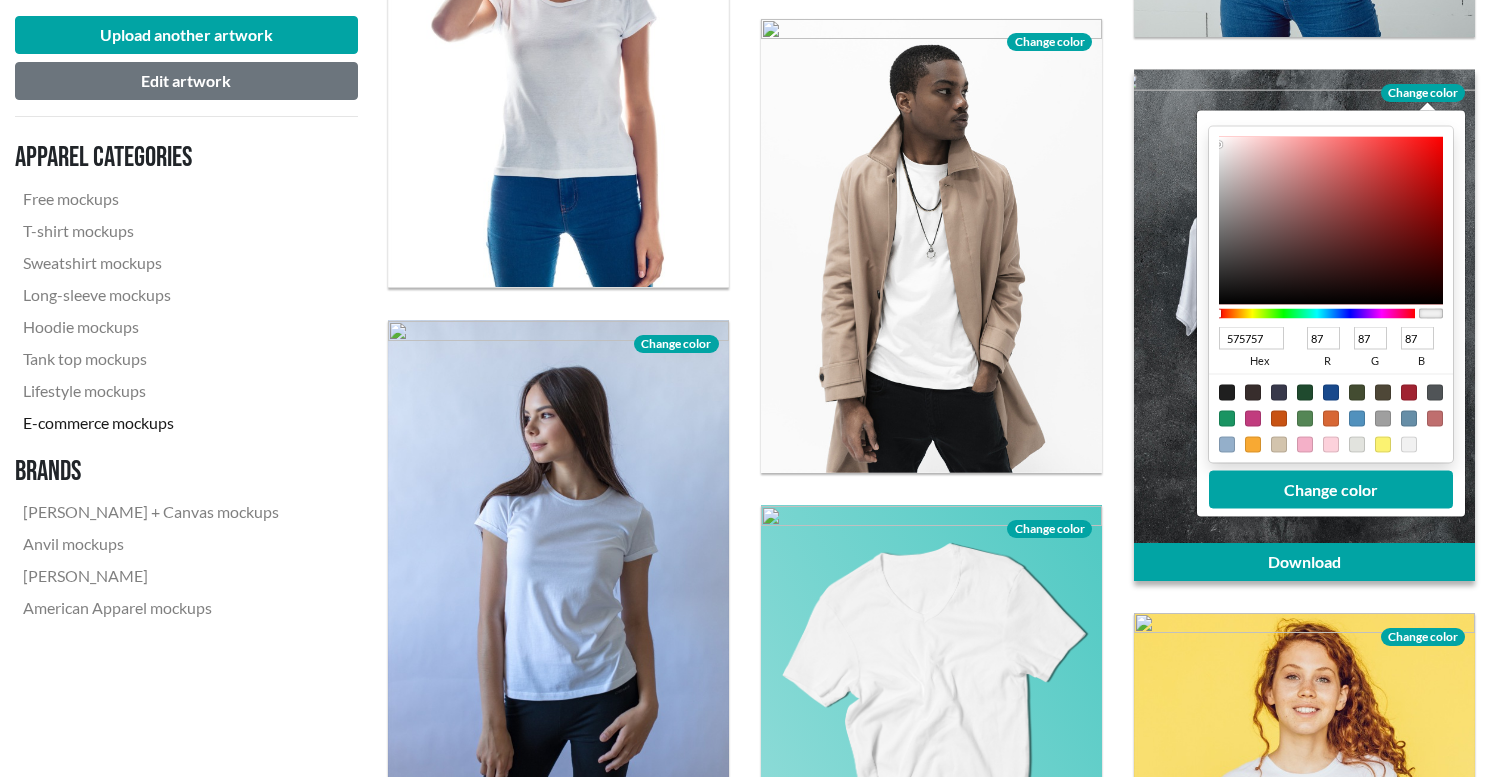 type on "040404" 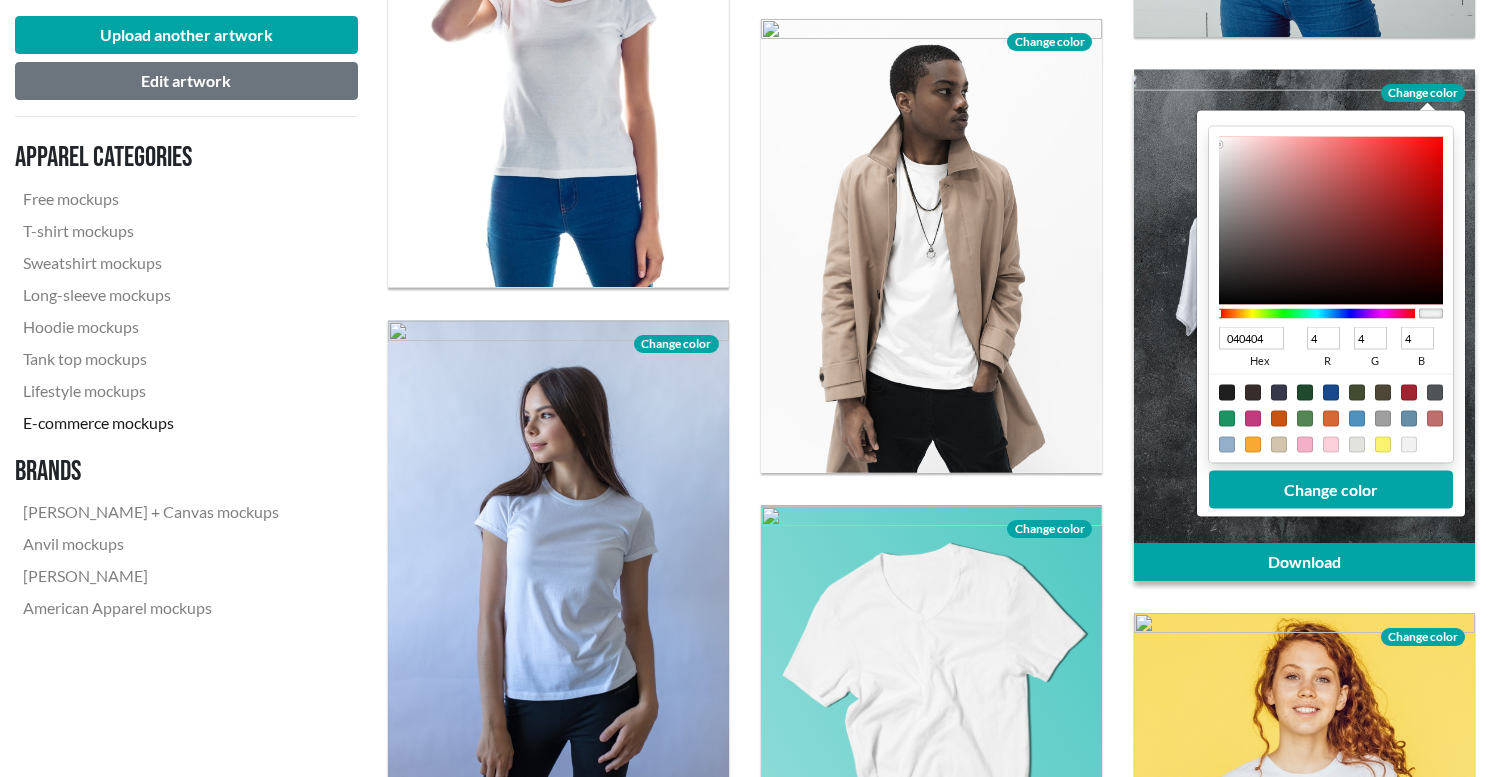 type on "000000" 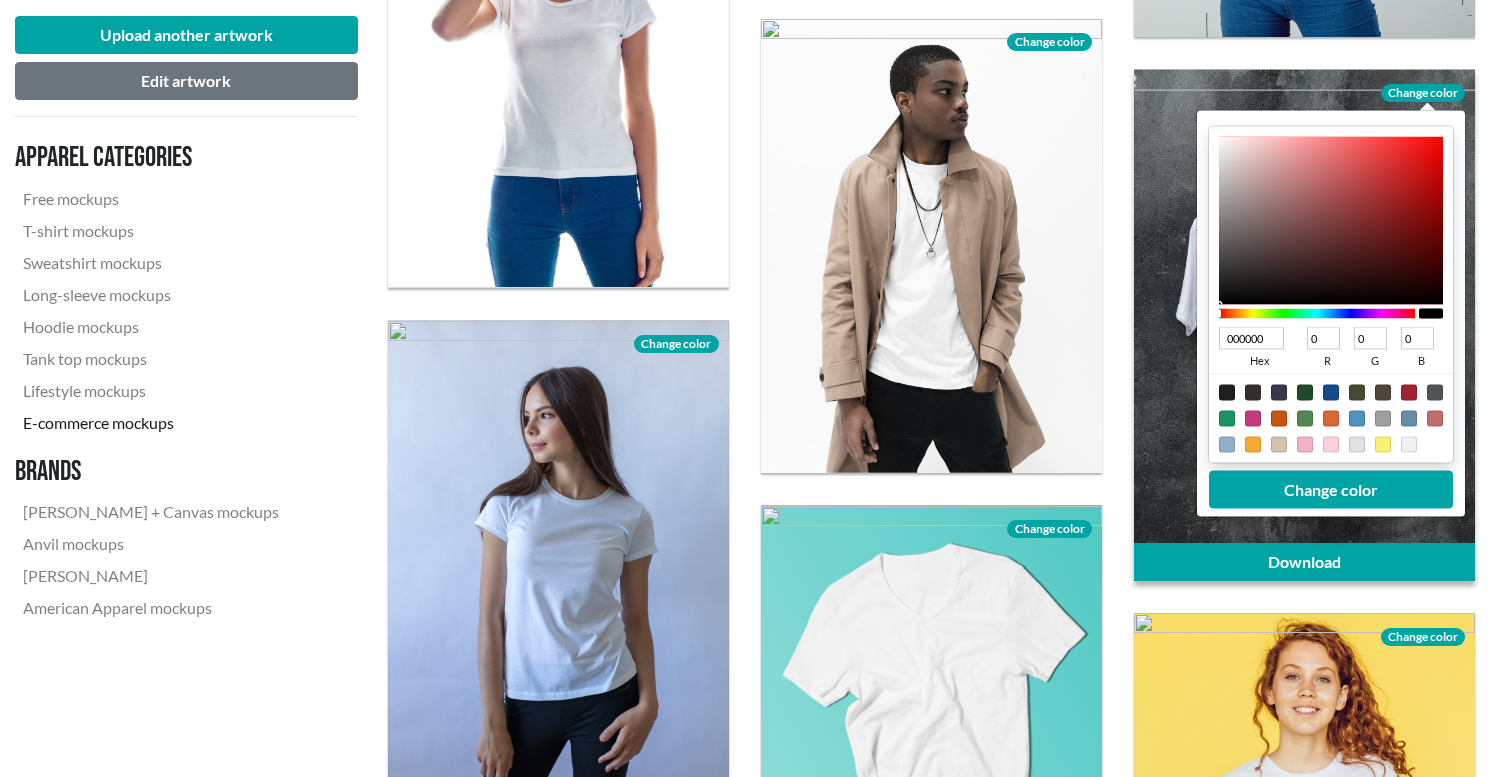 drag, startPoint x: 1217, startPoint y: 145, endPoint x: 1202, endPoint y: 343, distance: 198.56737 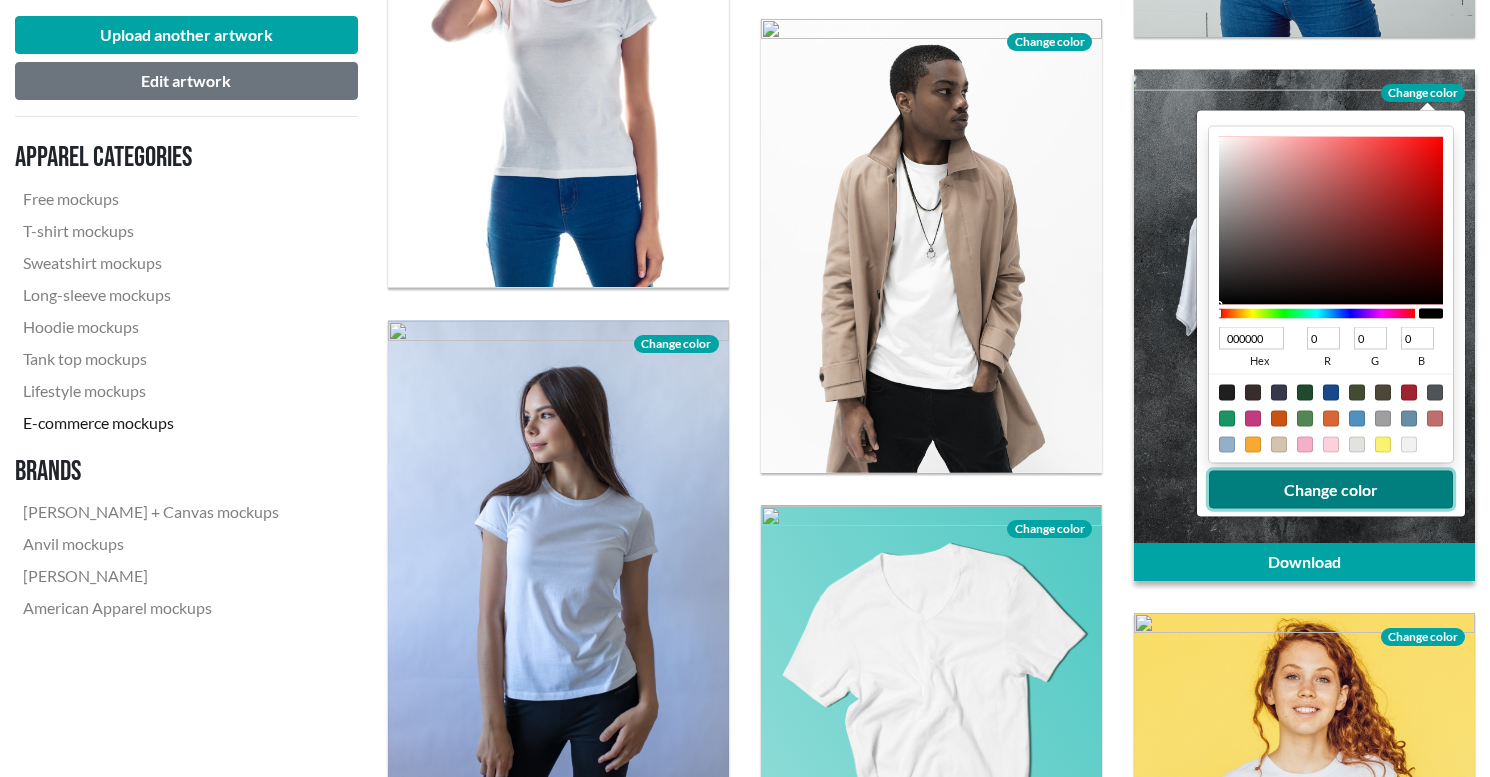 click on "Change color" at bounding box center (1331, 489) 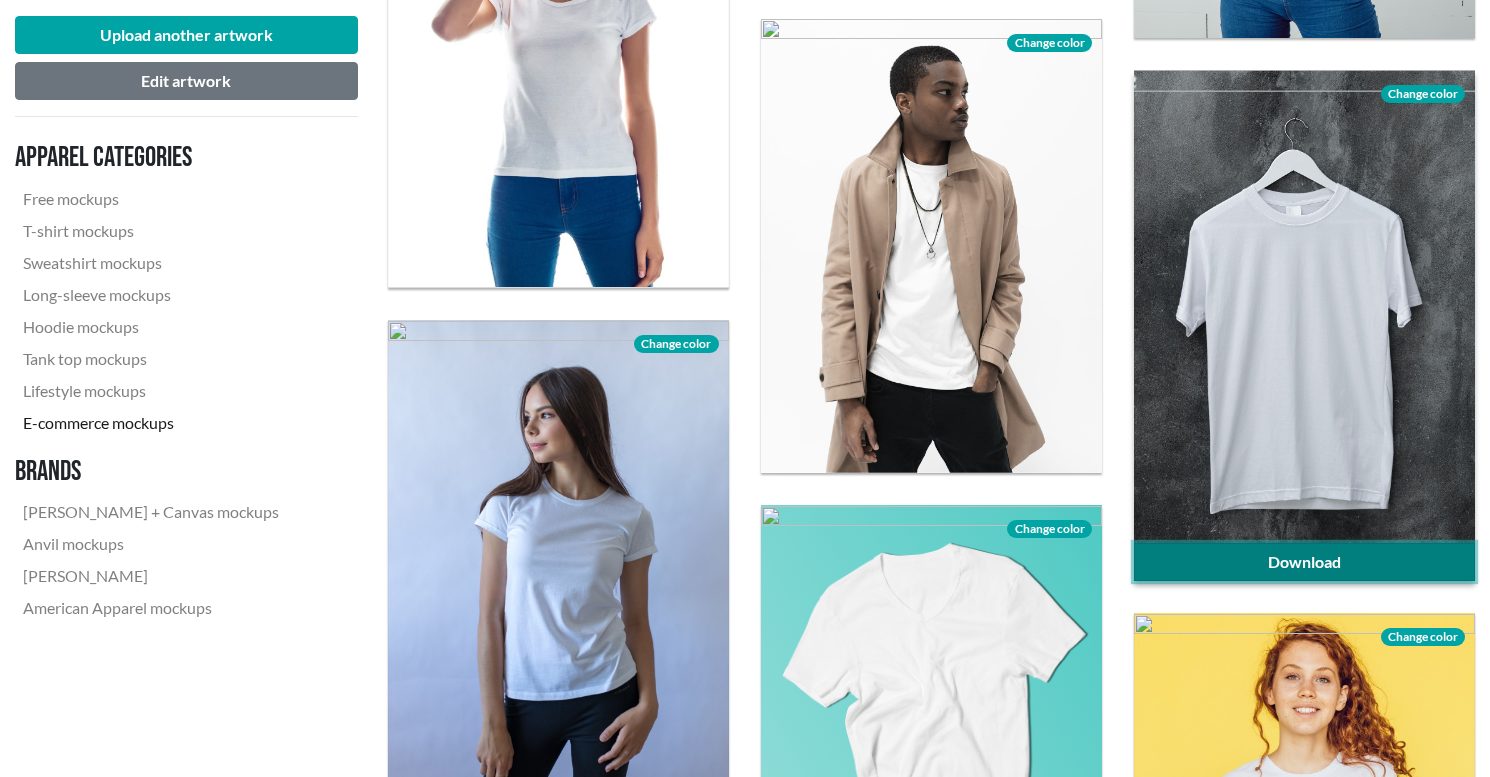 click on "Download" 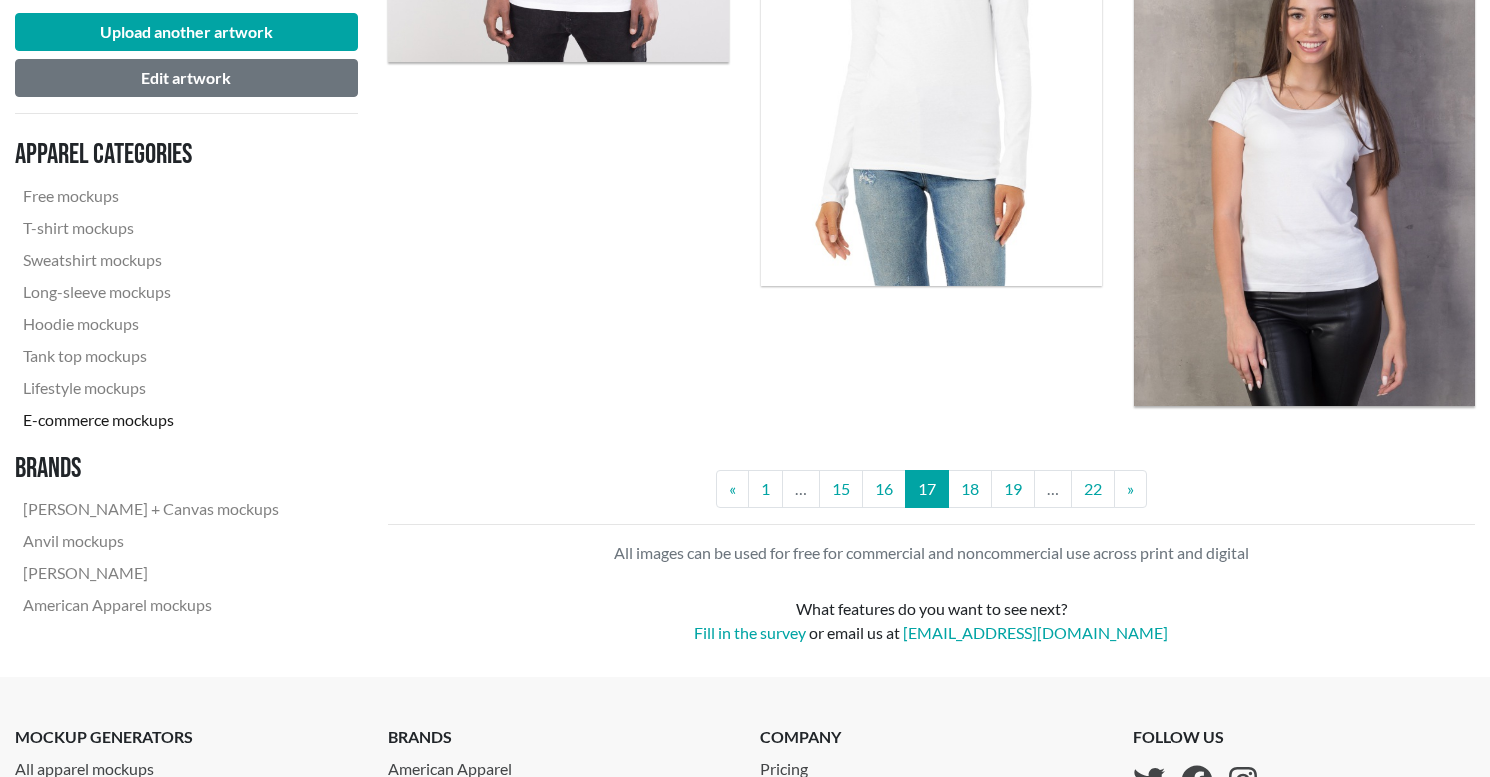 scroll, scrollTop: 4335, scrollLeft: 0, axis: vertical 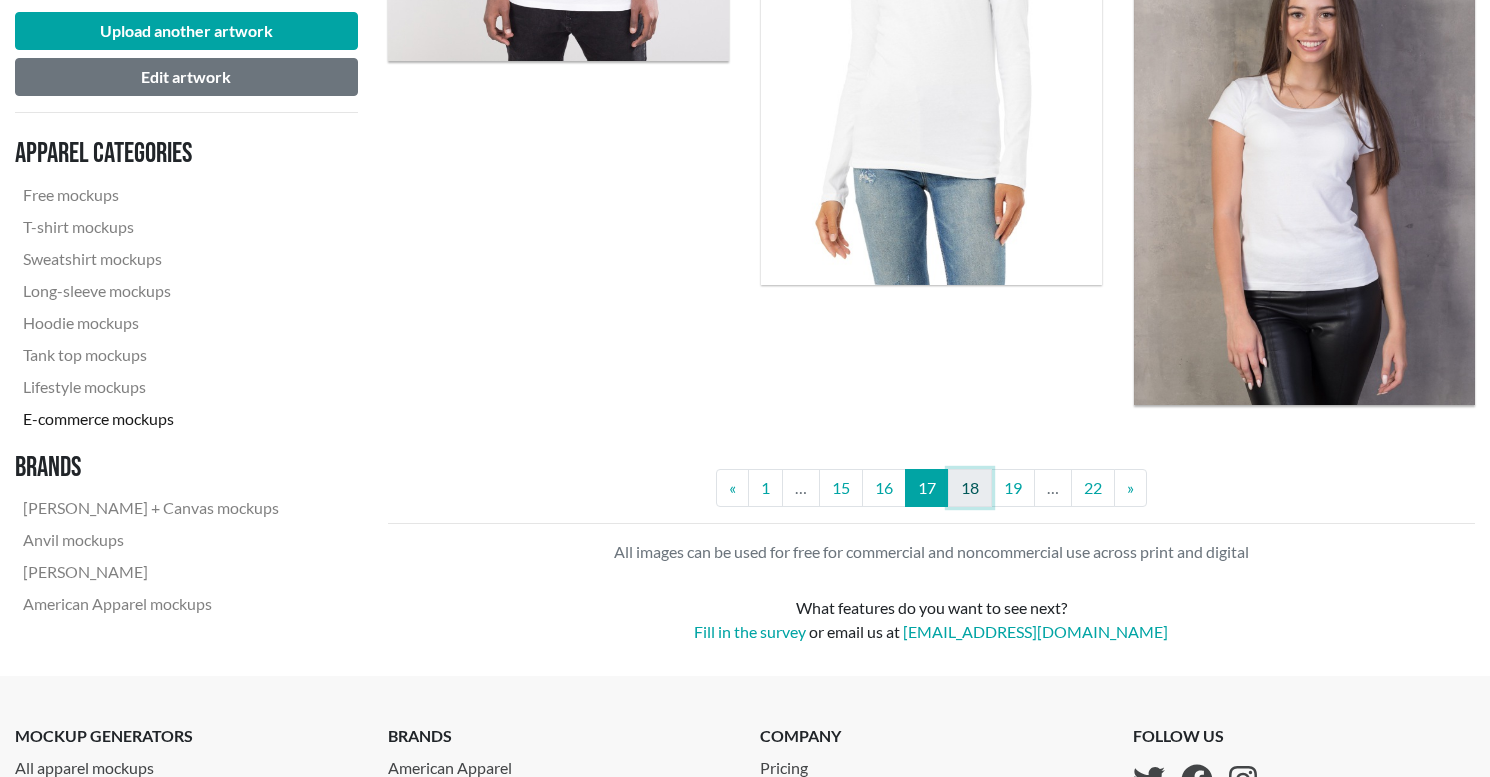 click on "18" at bounding box center (970, 488) 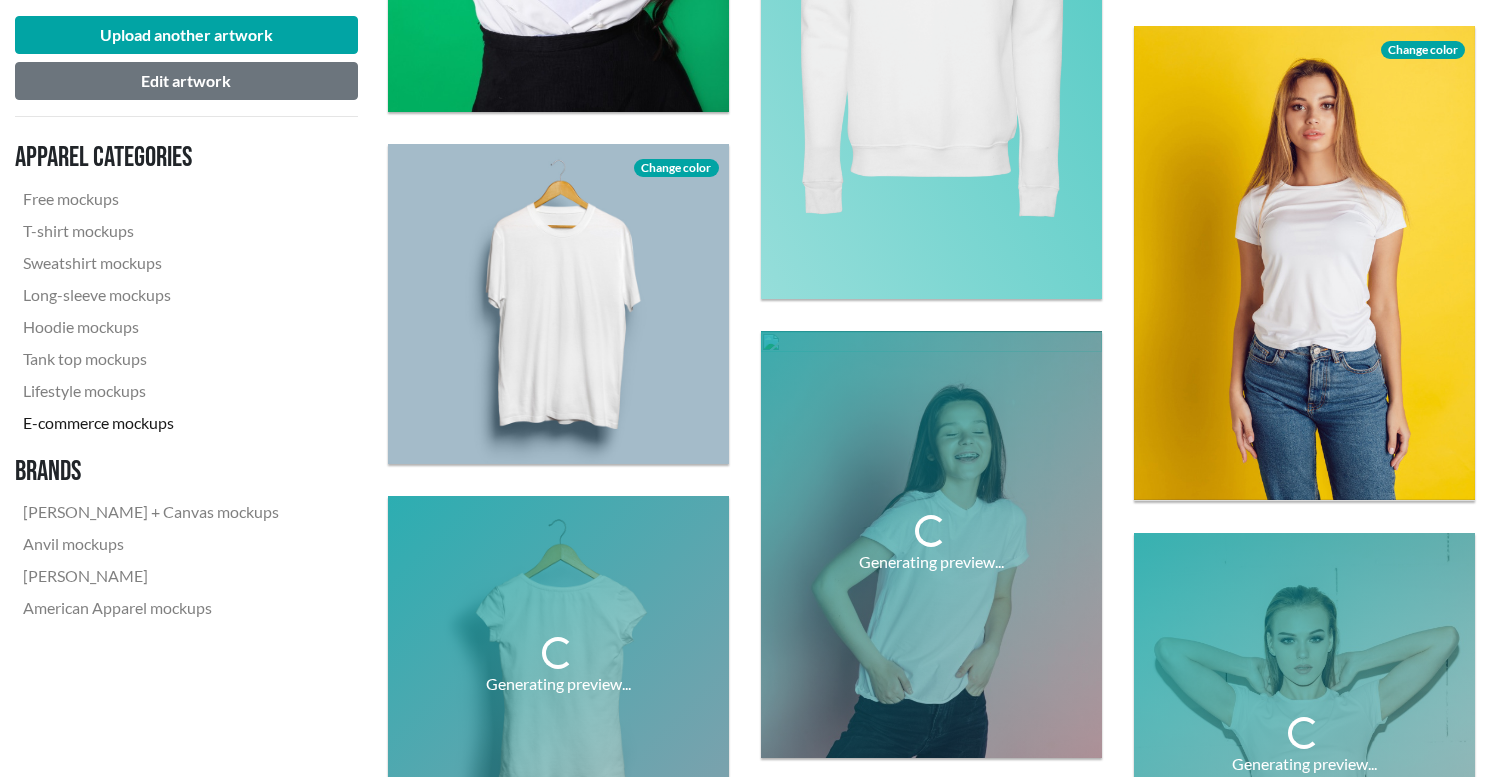 scroll, scrollTop: 3517, scrollLeft: 0, axis: vertical 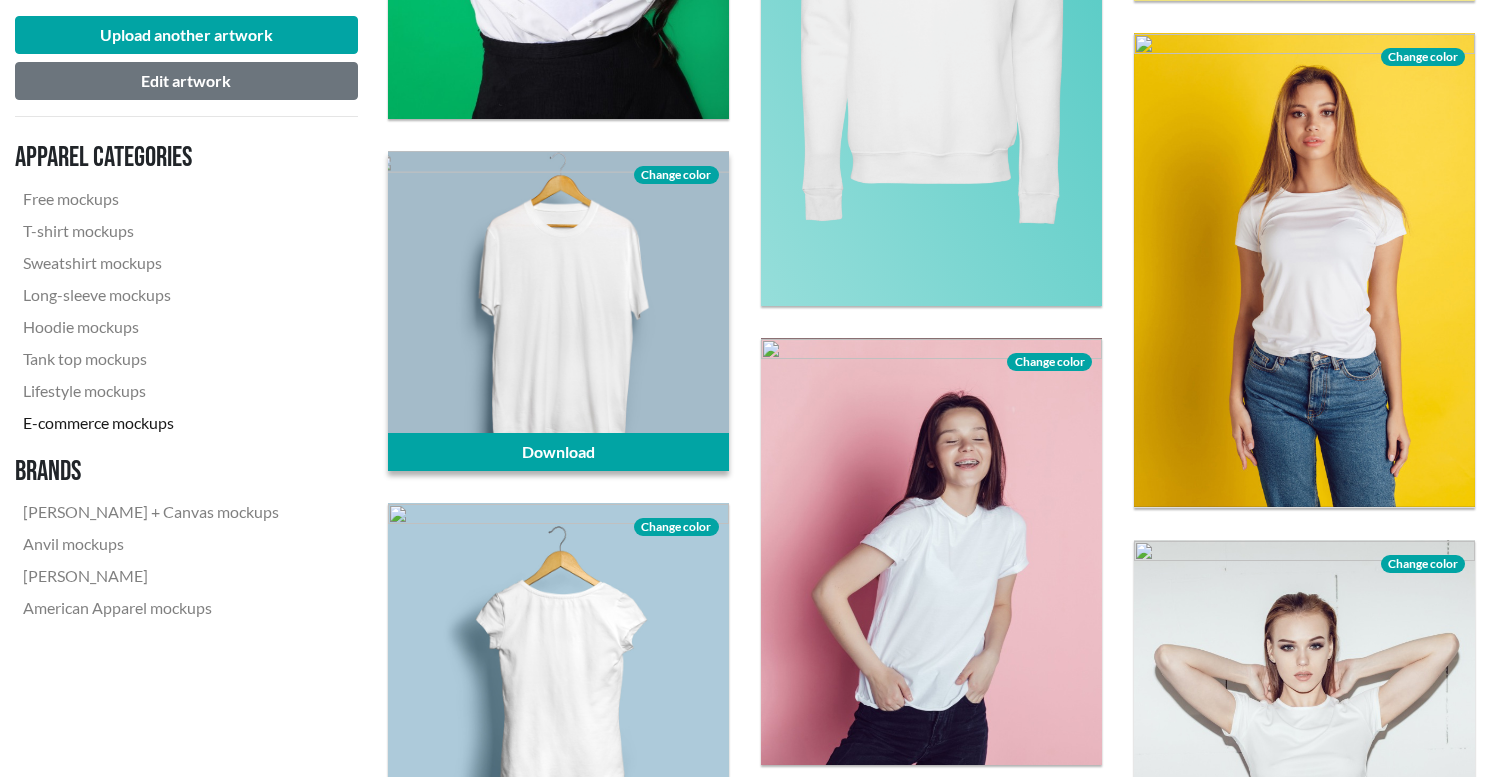 click on "Change color" at bounding box center (676, 175) 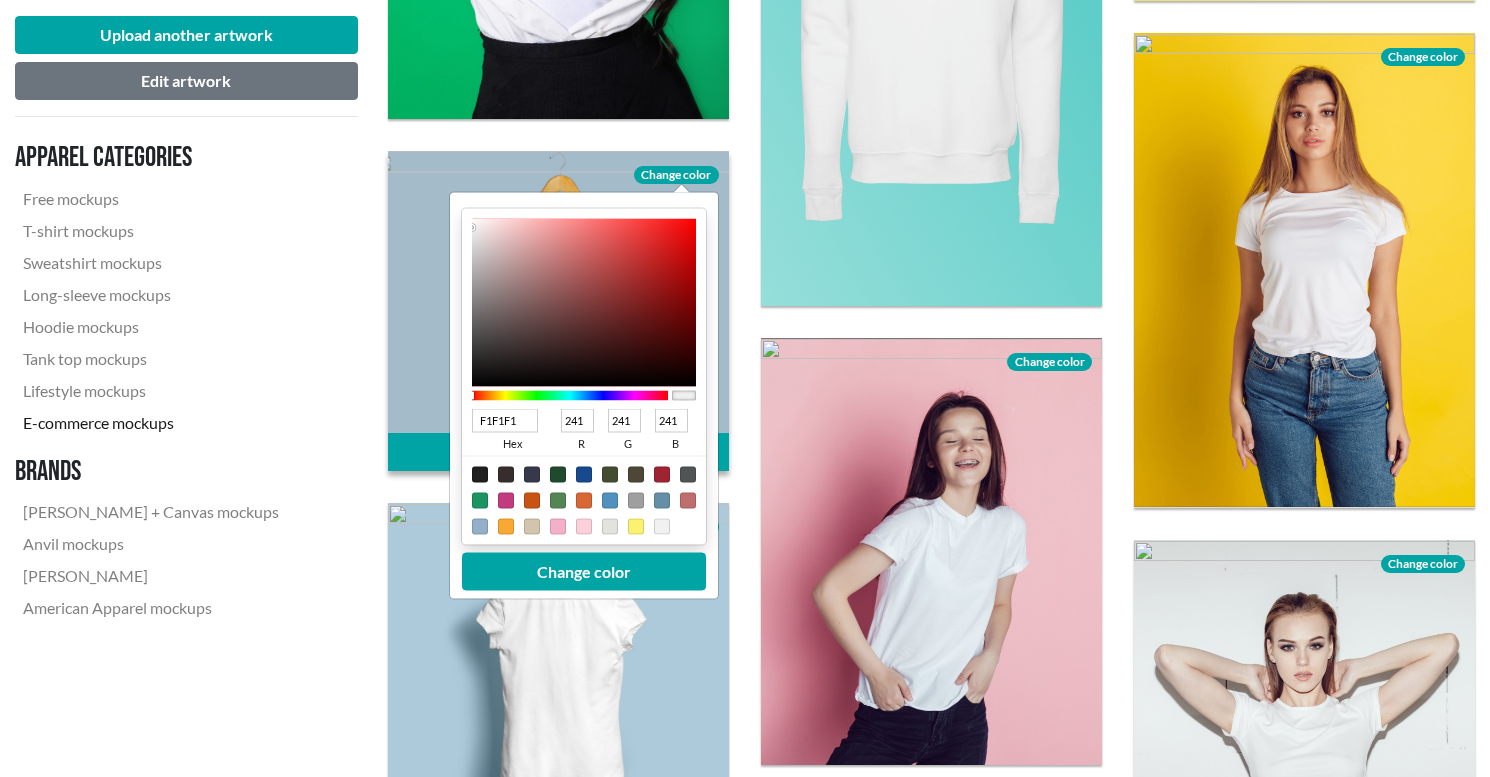 type on "EFEFEF" 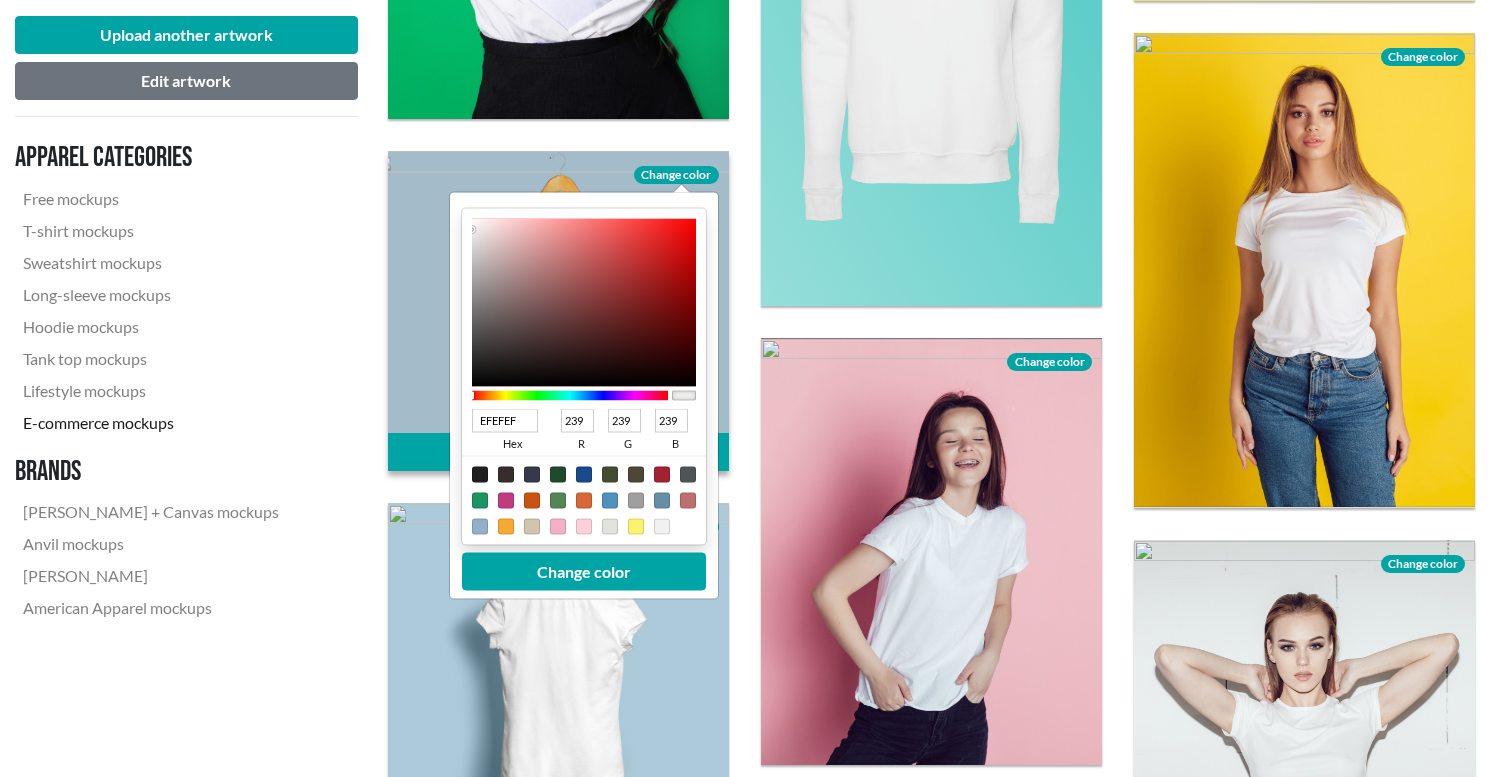 type on "CECECE" 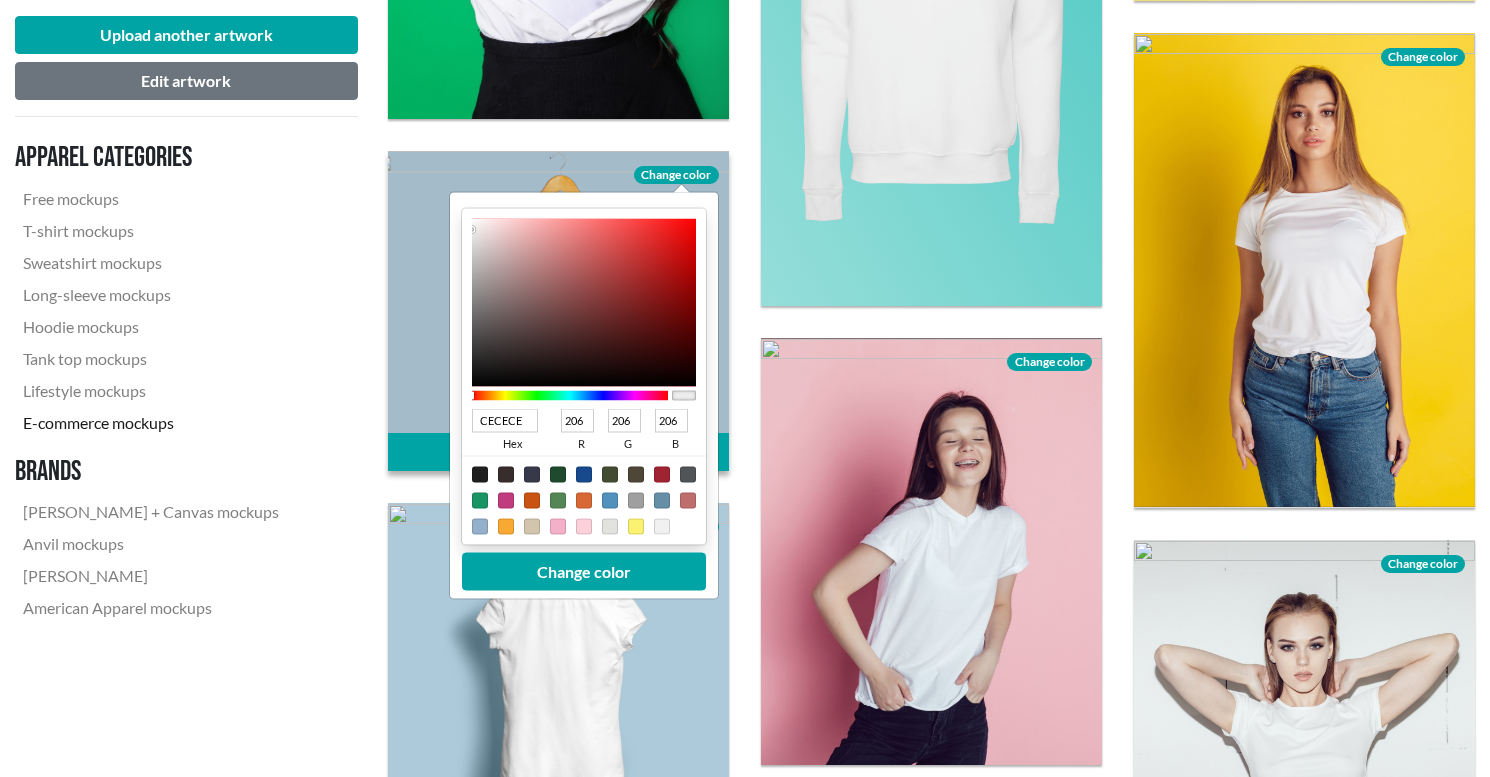 type on "4D4D4D" 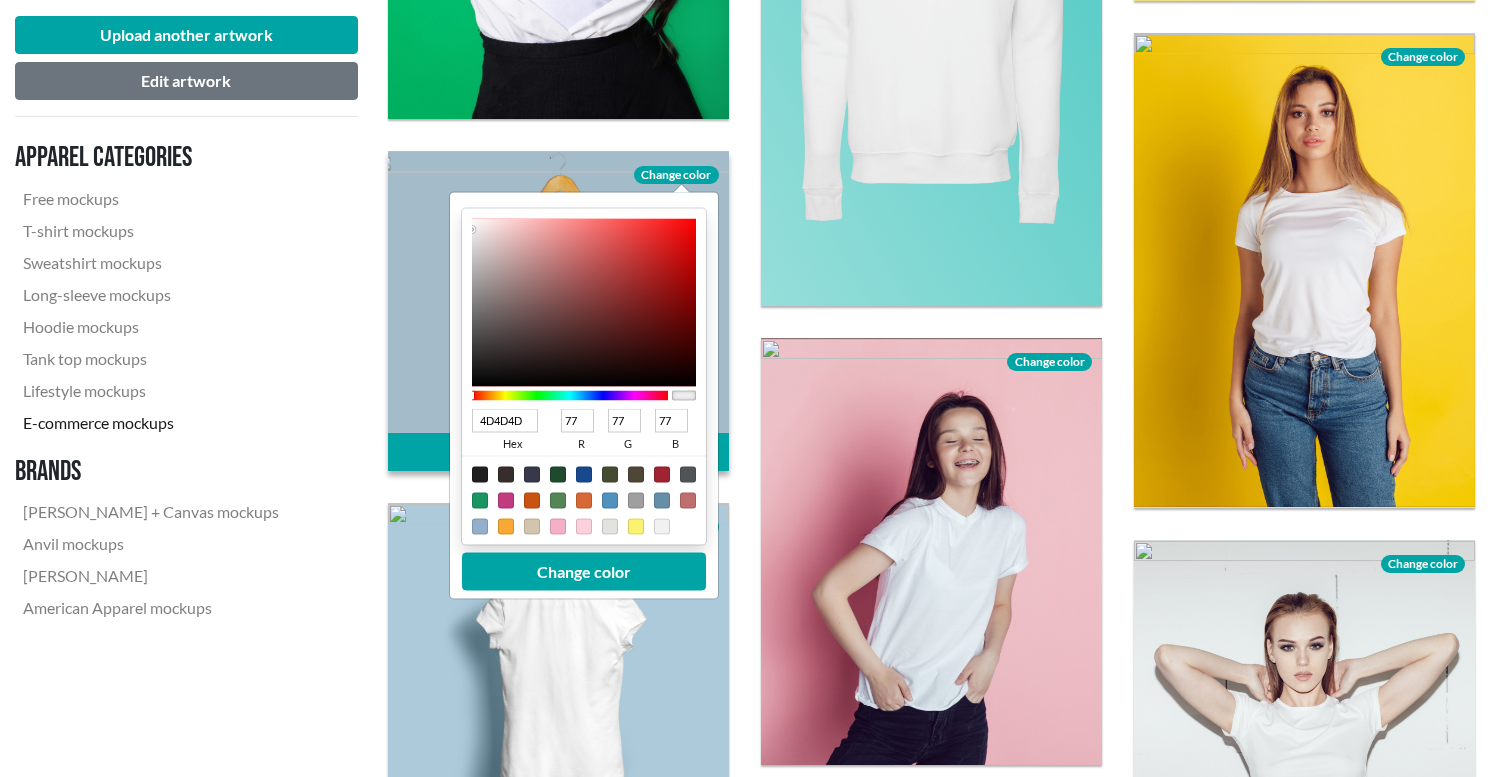 type on "191919" 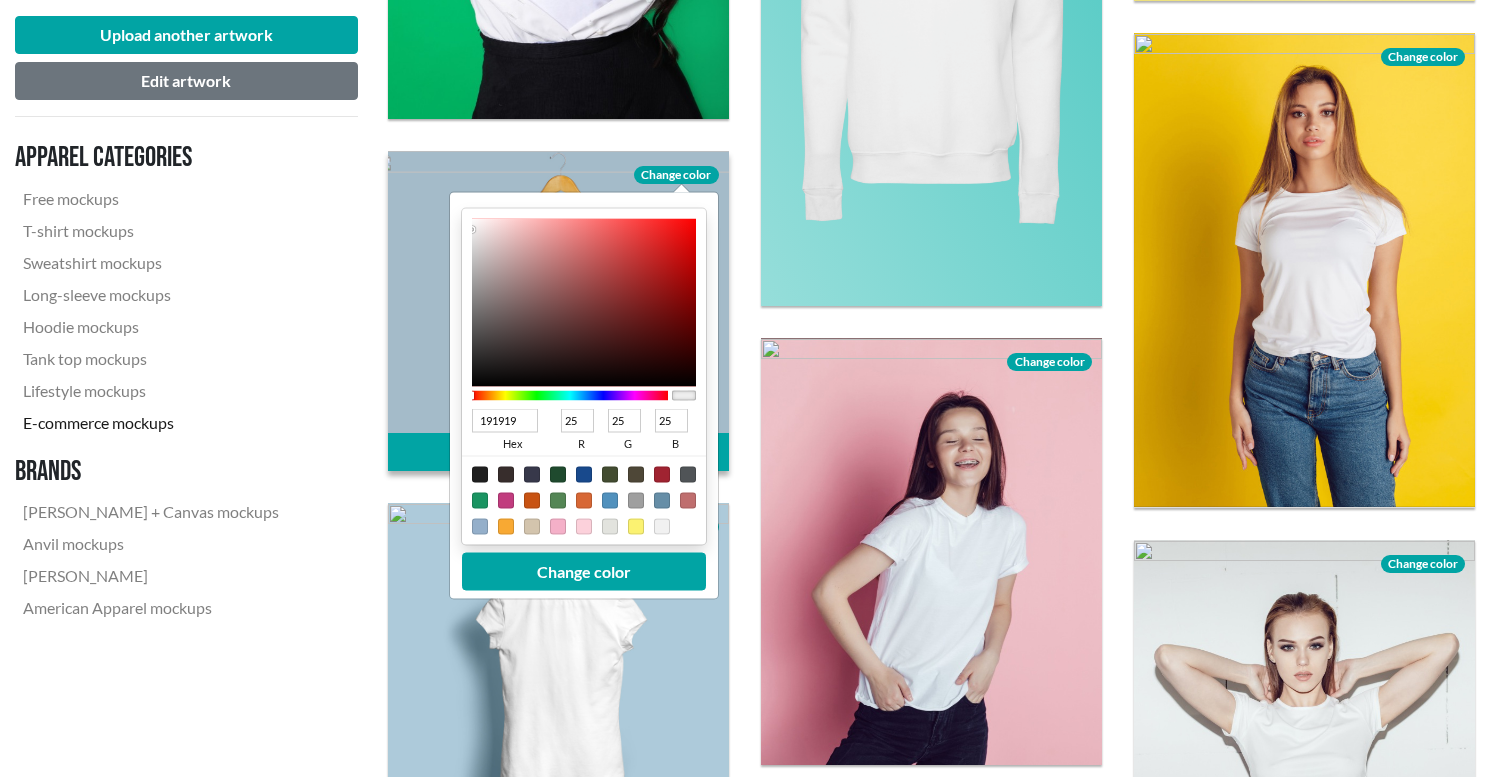 type on "040404" 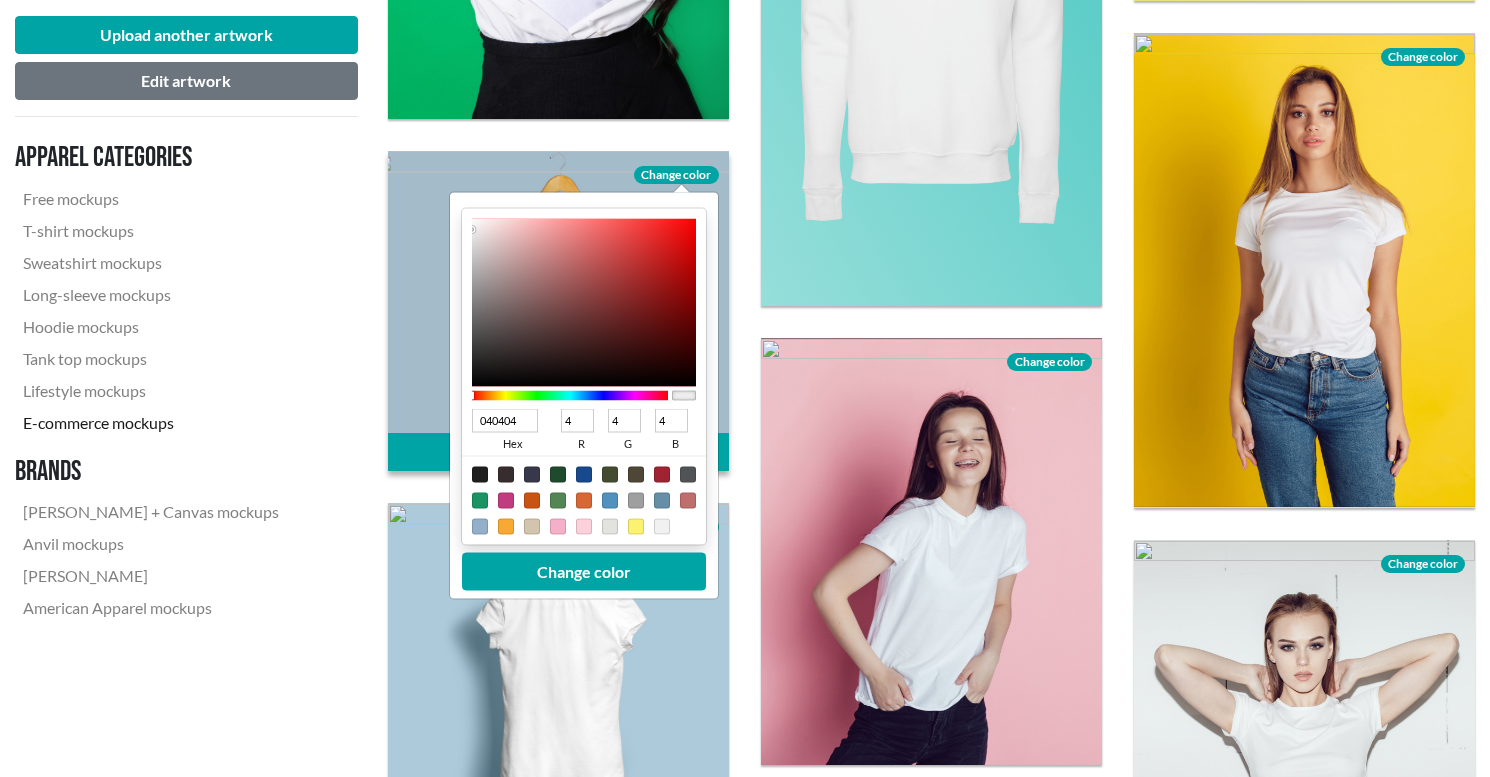 type on "000000" 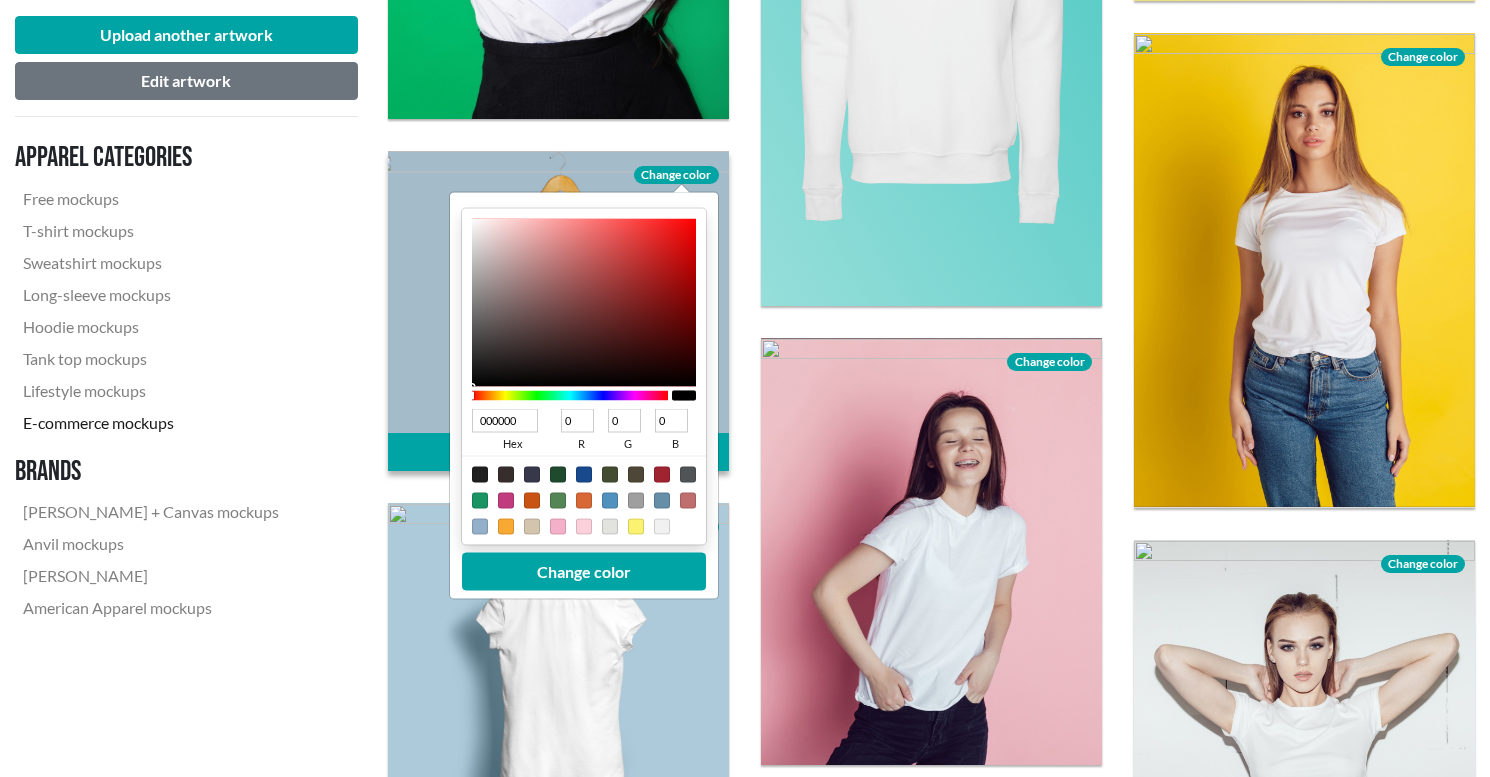 drag, startPoint x: 472, startPoint y: 228, endPoint x: 464, endPoint y: 392, distance: 164.195 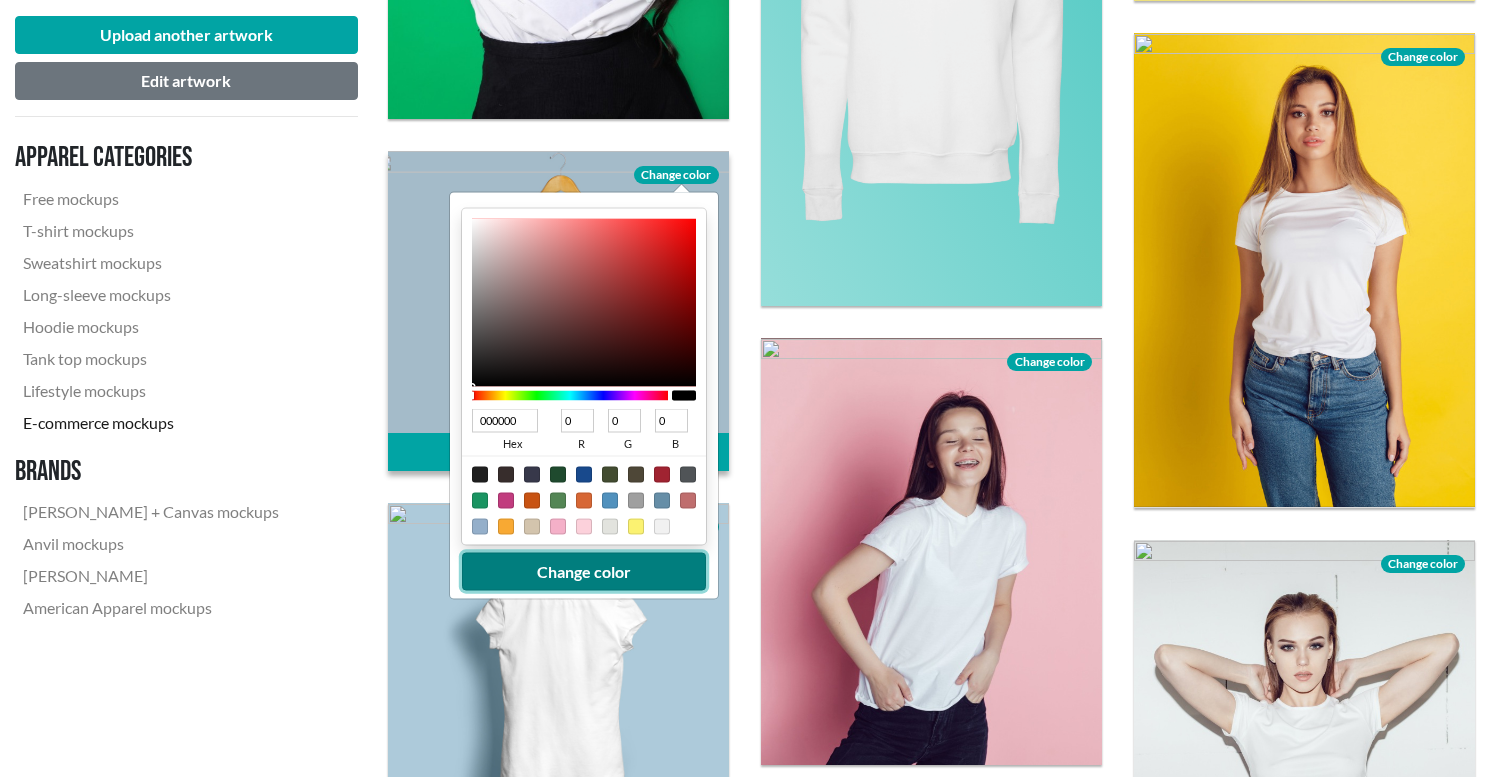 click on "Change color" at bounding box center [584, 572] 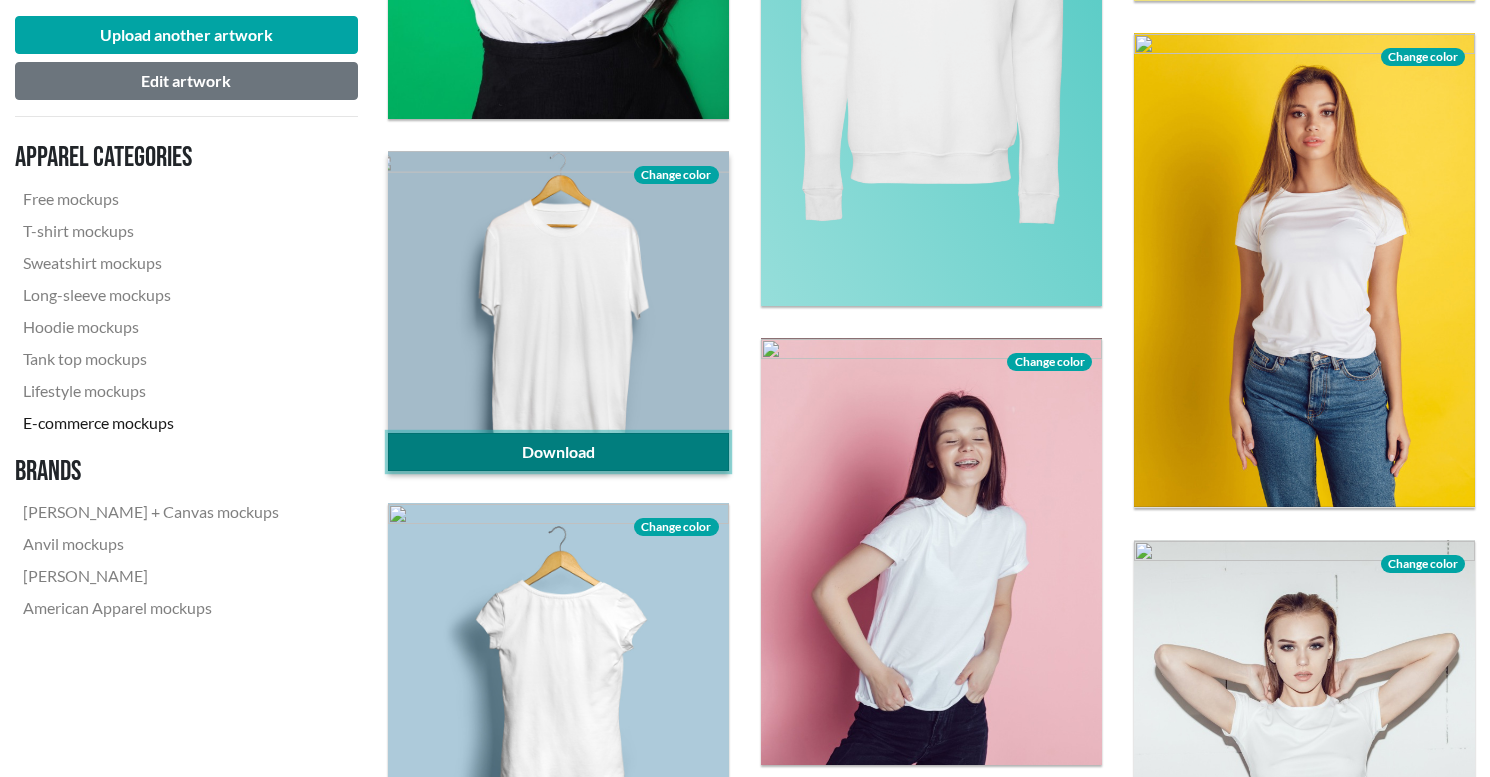 click on "Download" 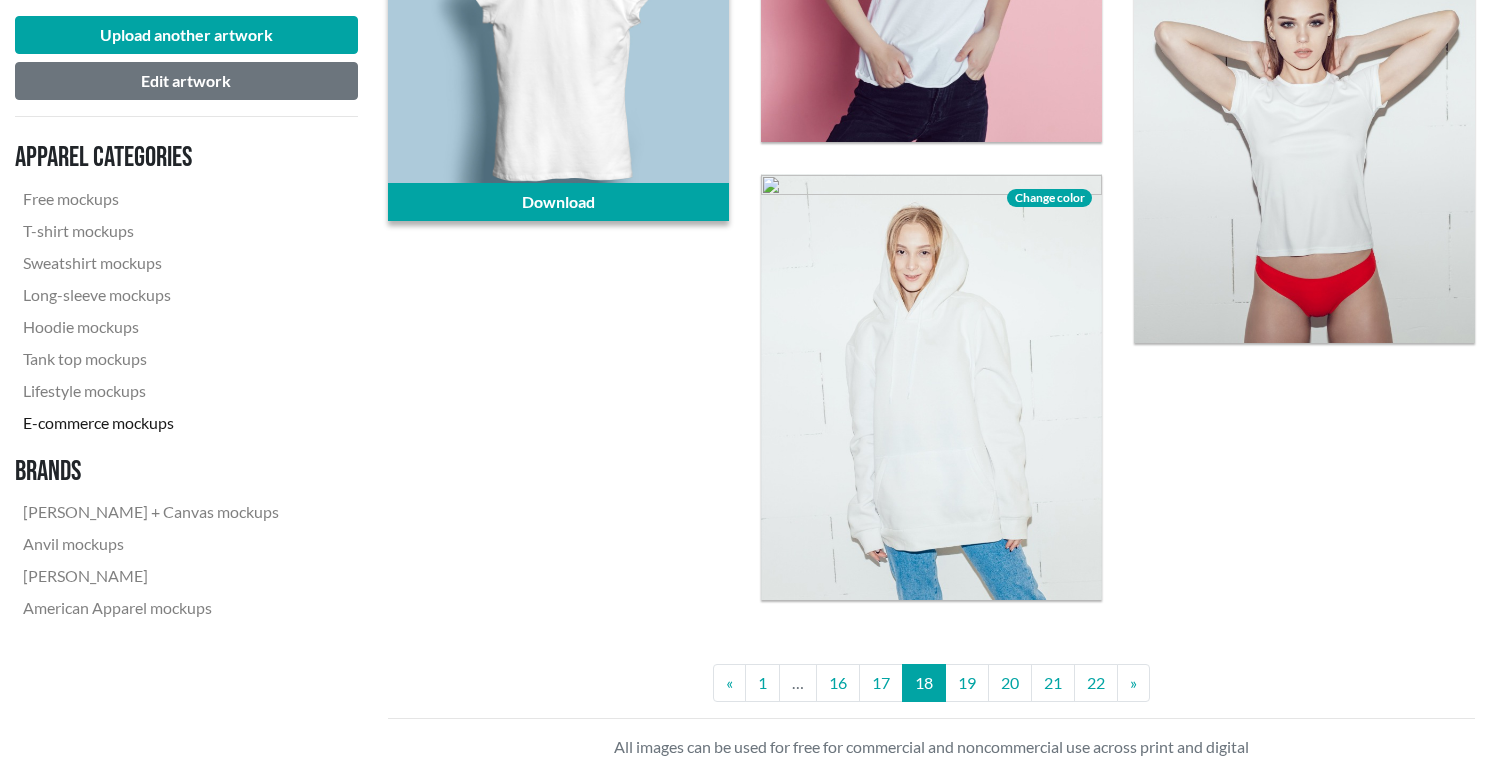 scroll, scrollTop: 4143, scrollLeft: 0, axis: vertical 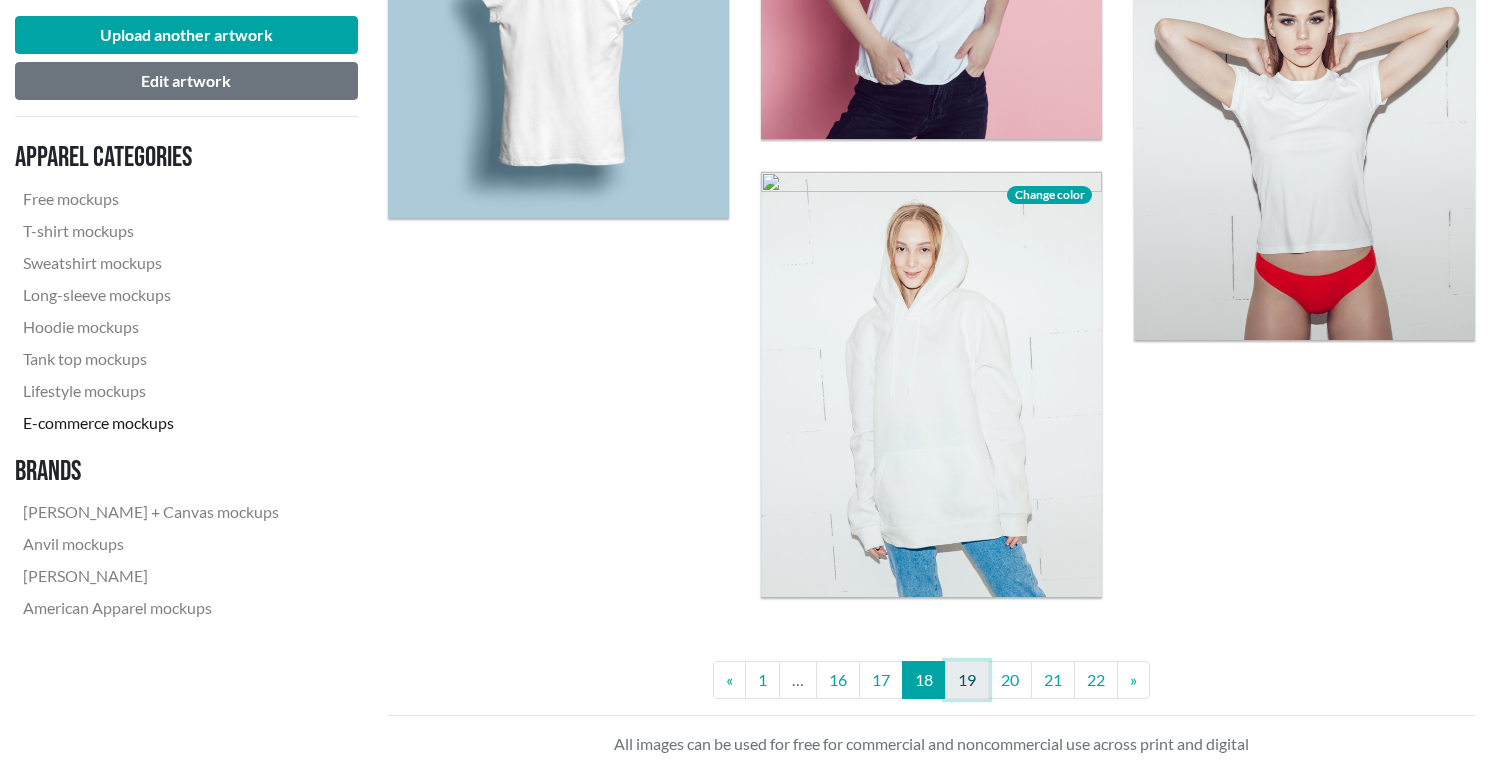 click on "19" at bounding box center (967, 680) 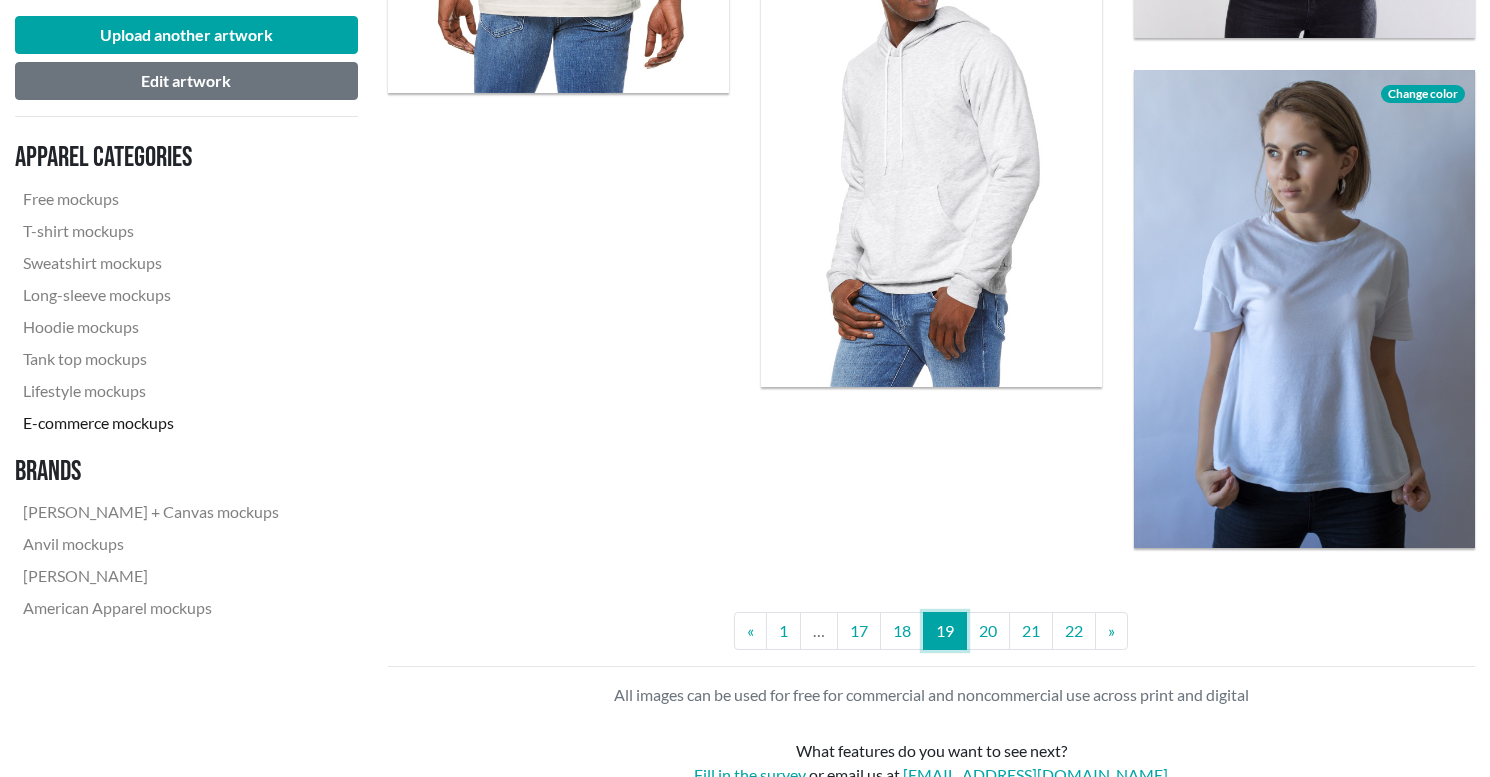 scroll, scrollTop: 4112, scrollLeft: 0, axis: vertical 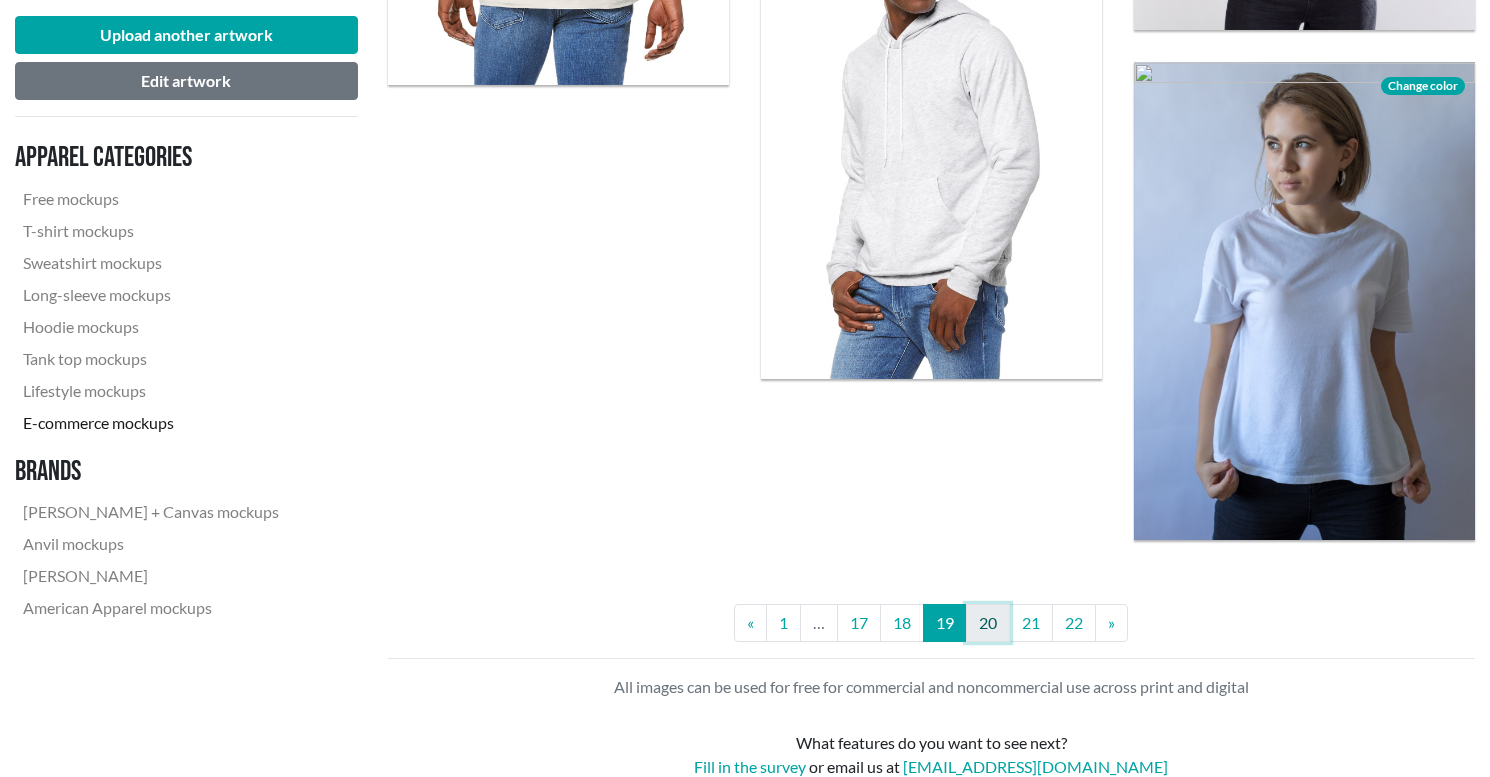click on "20" at bounding box center [988, 623] 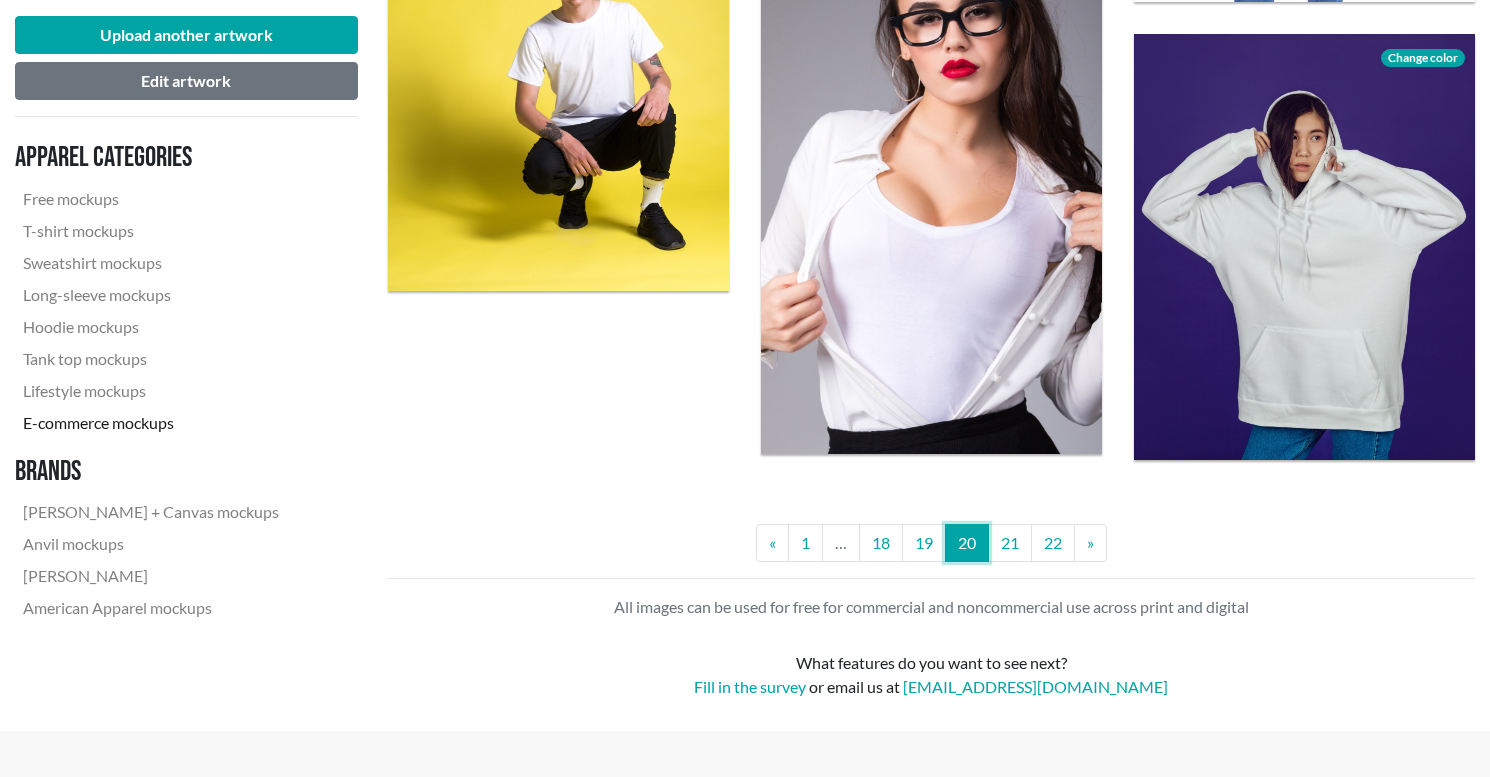 scroll, scrollTop: 4134, scrollLeft: 0, axis: vertical 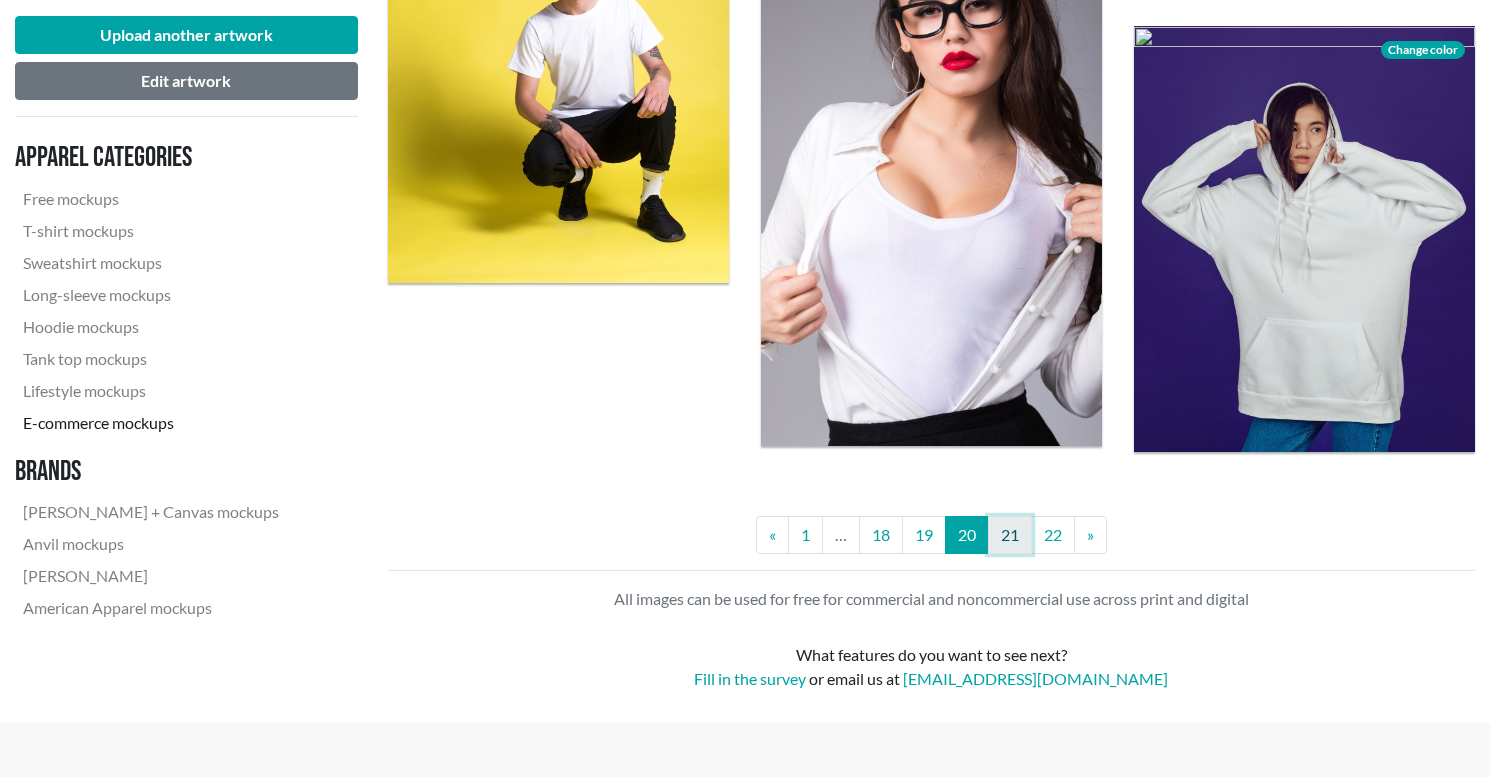 click on "21" at bounding box center (1010, 535) 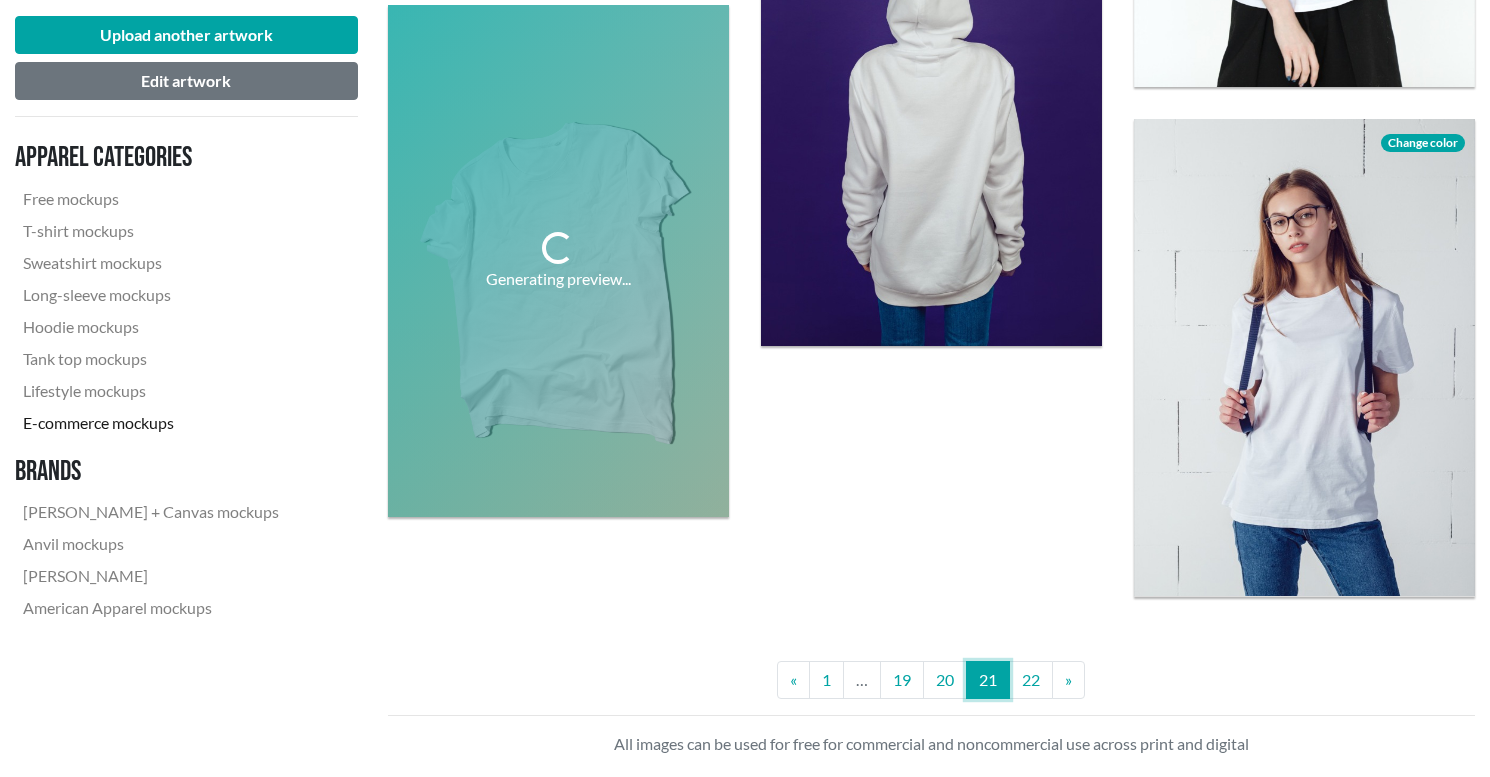 scroll, scrollTop: 4061, scrollLeft: 0, axis: vertical 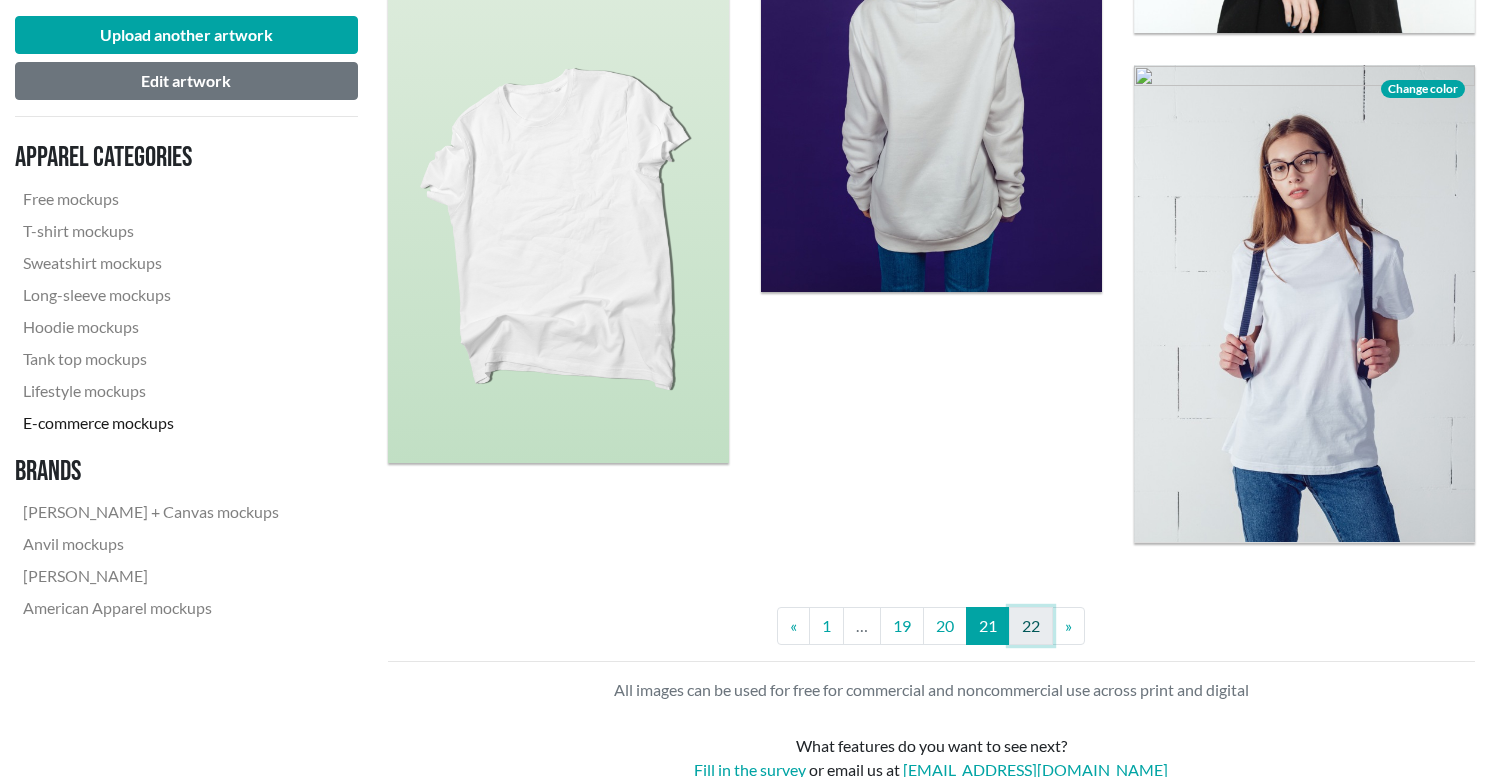 click on "22" at bounding box center (1031, 626) 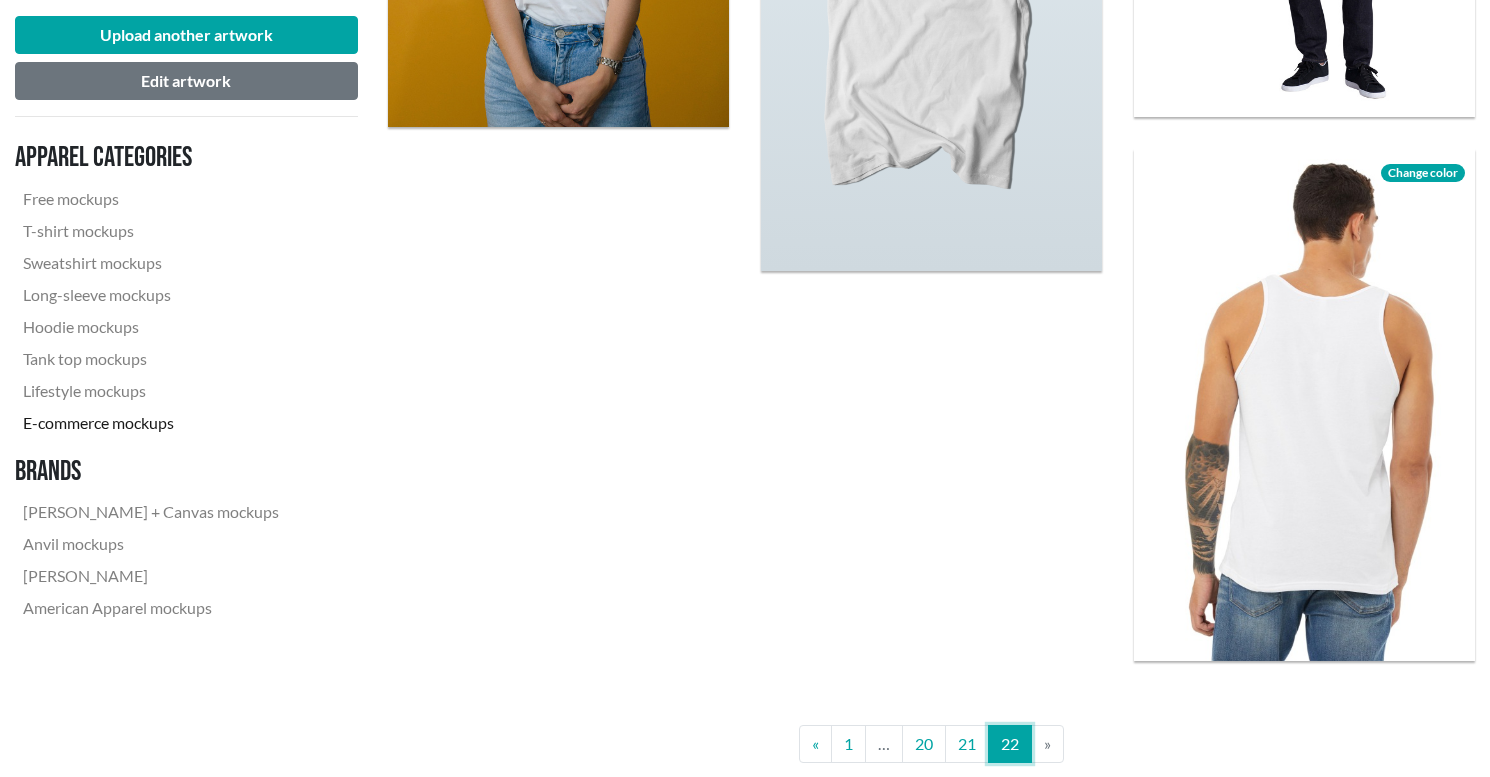 scroll, scrollTop: 3466, scrollLeft: 0, axis: vertical 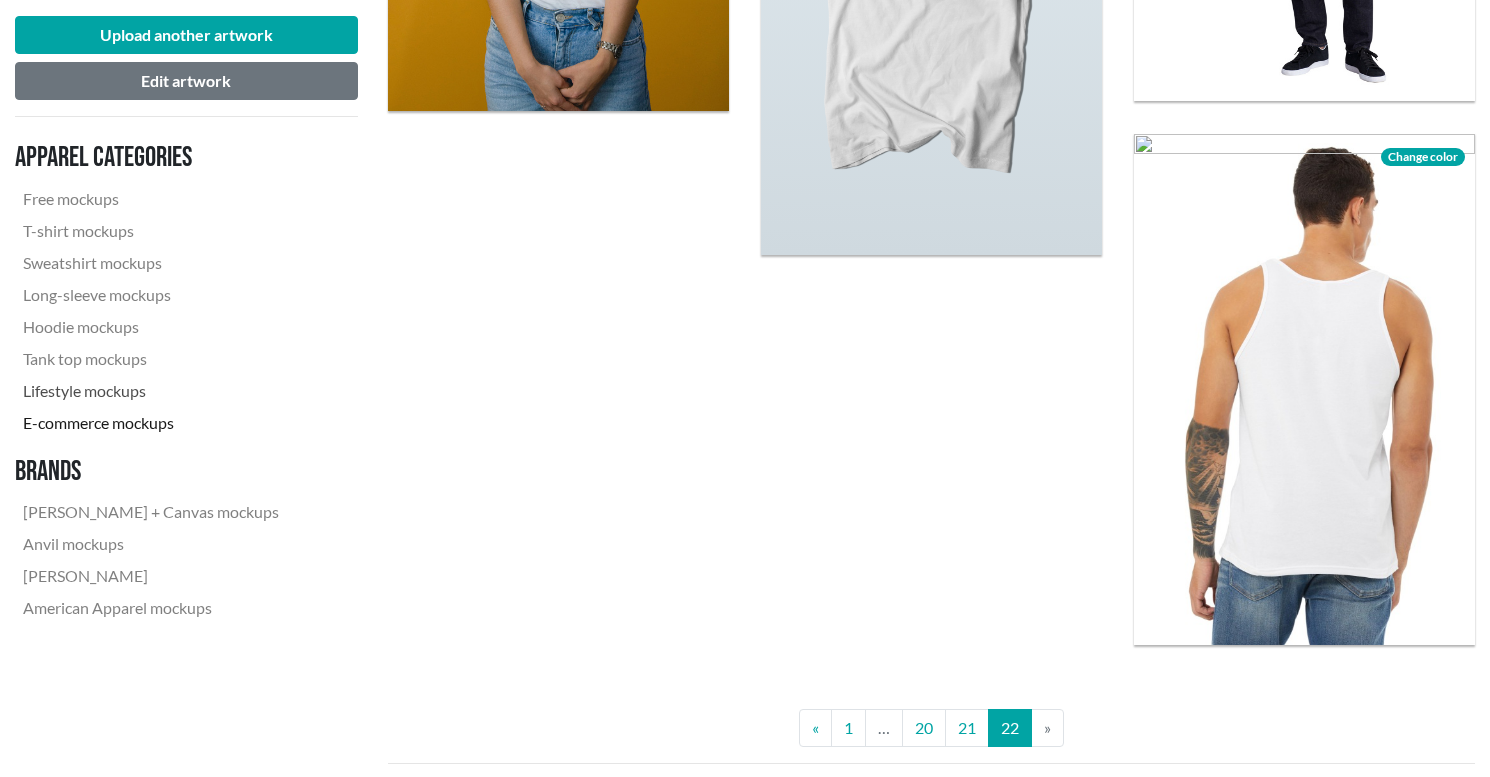 click on "Lifestyle mockups" at bounding box center (151, 391) 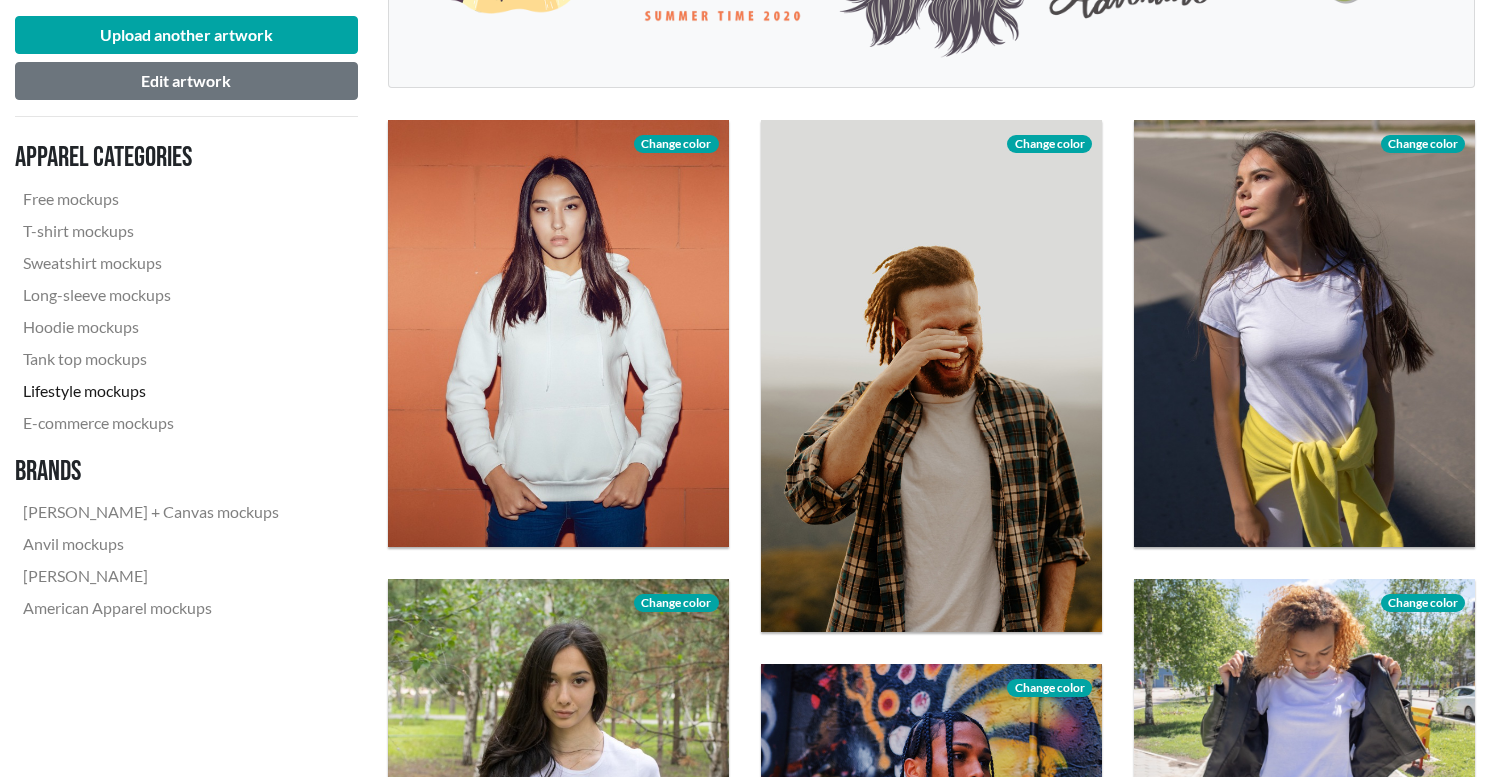 scroll, scrollTop: 553, scrollLeft: 0, axis: vertical 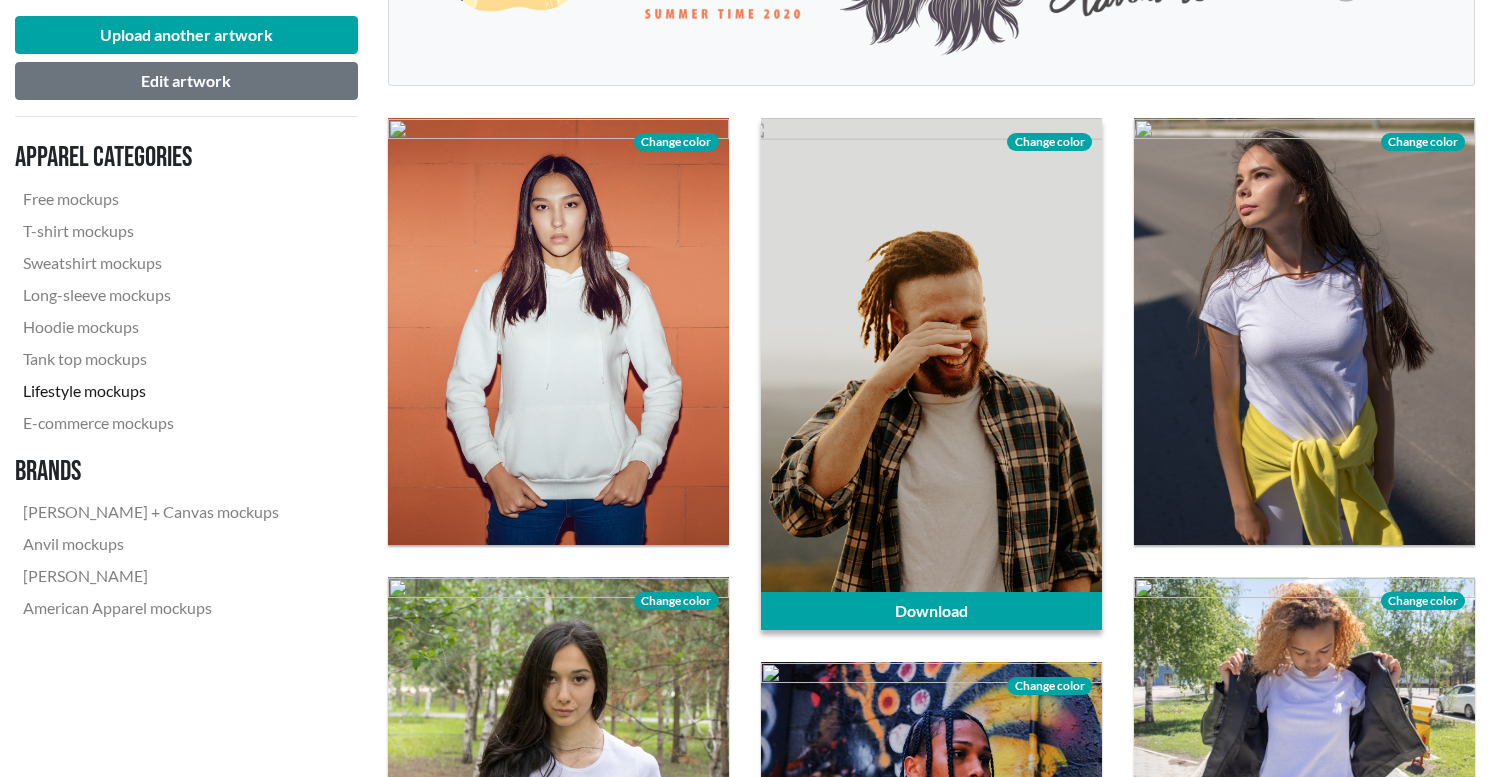 click on "Change color" at bounding box center (1049, 142) 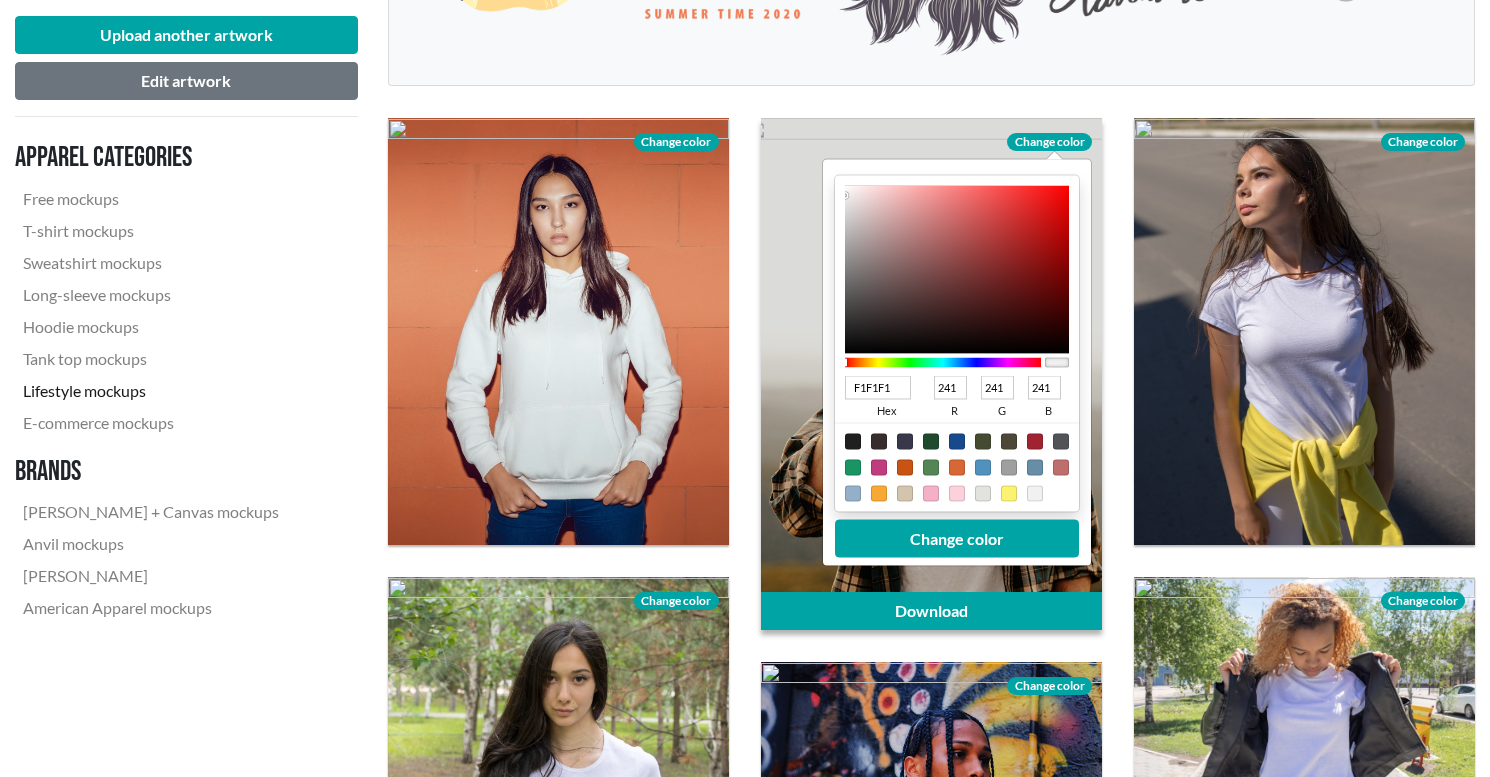type on "EEEEEE" 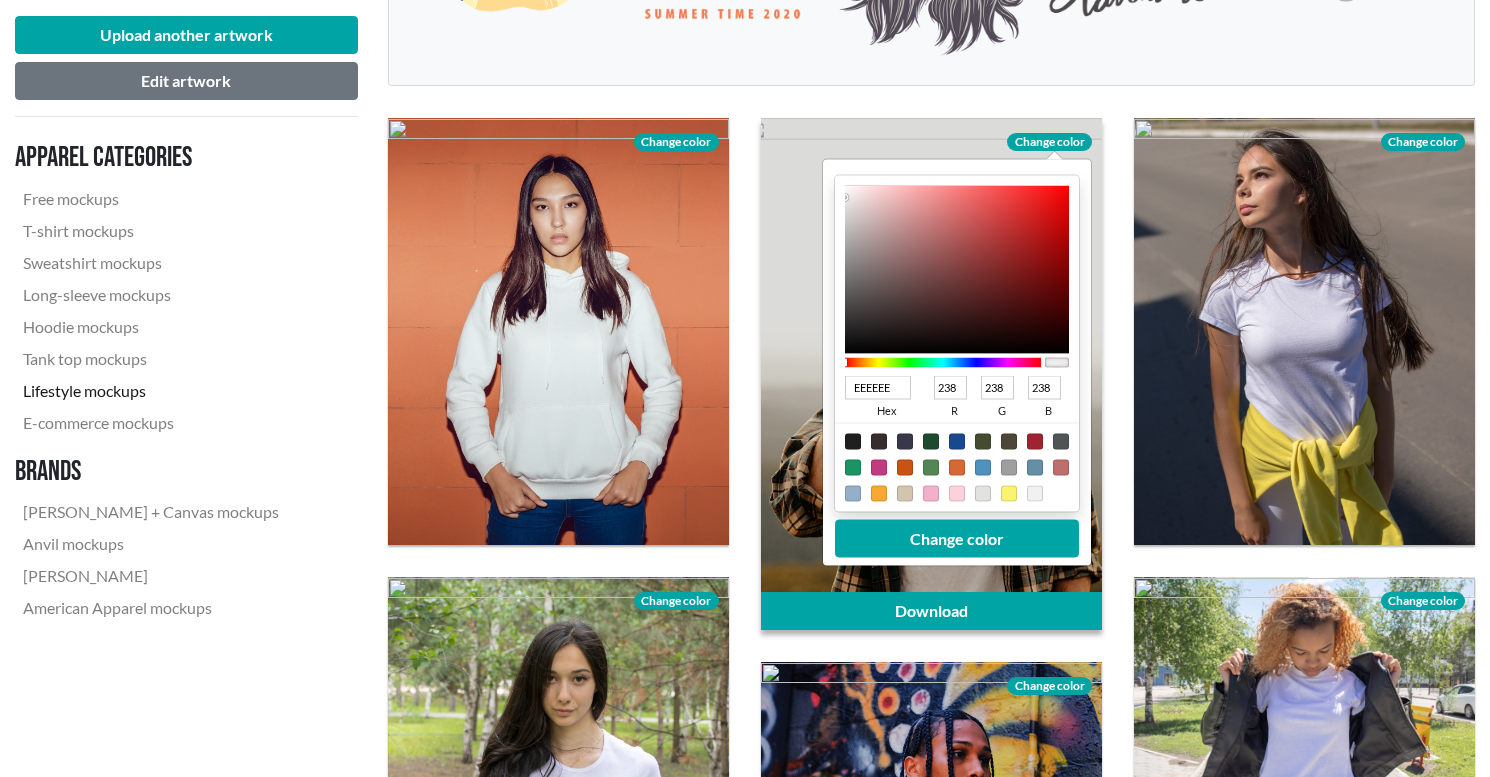 type on "EBEBEB" 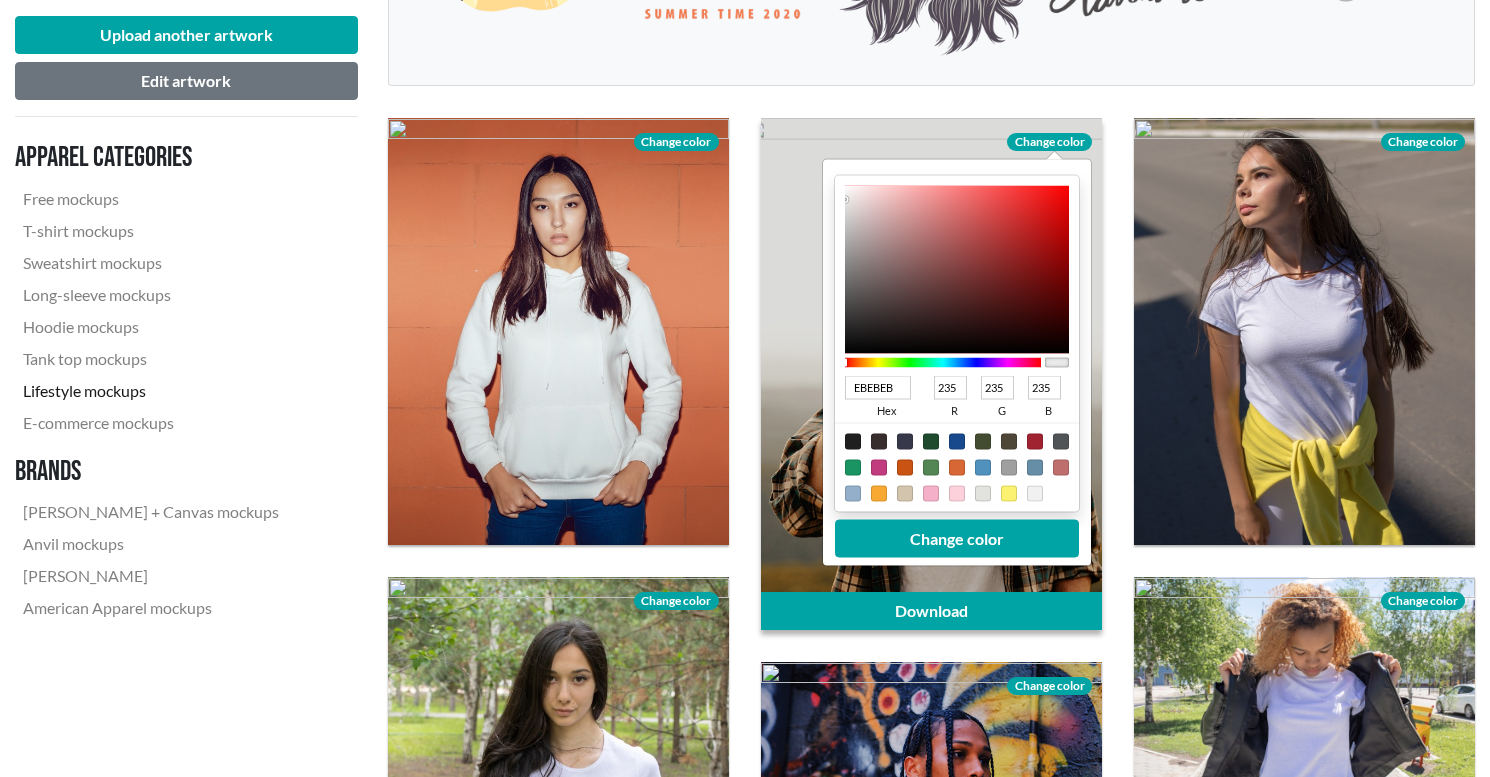 type on "D3D3D3" 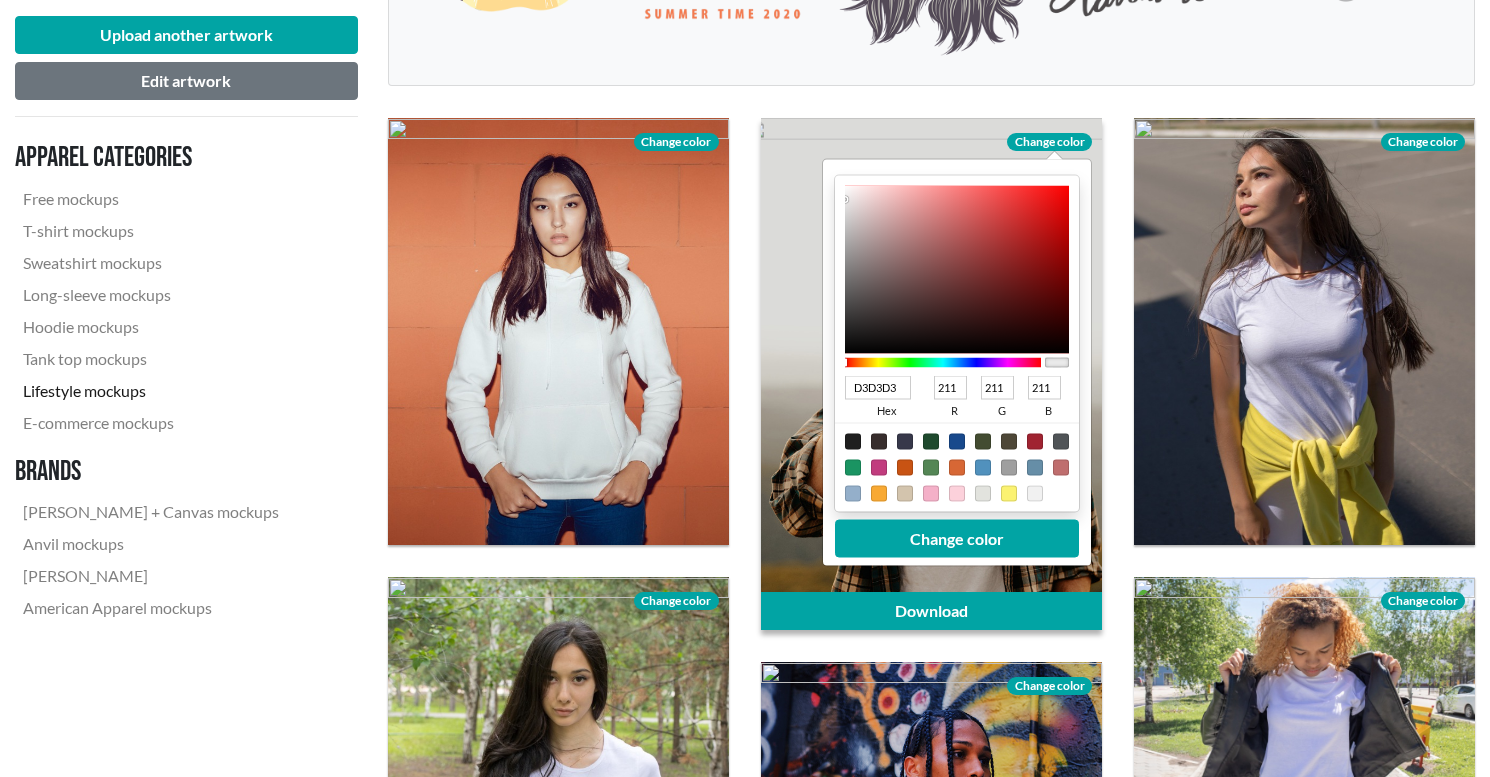 type on "7B7A7A" 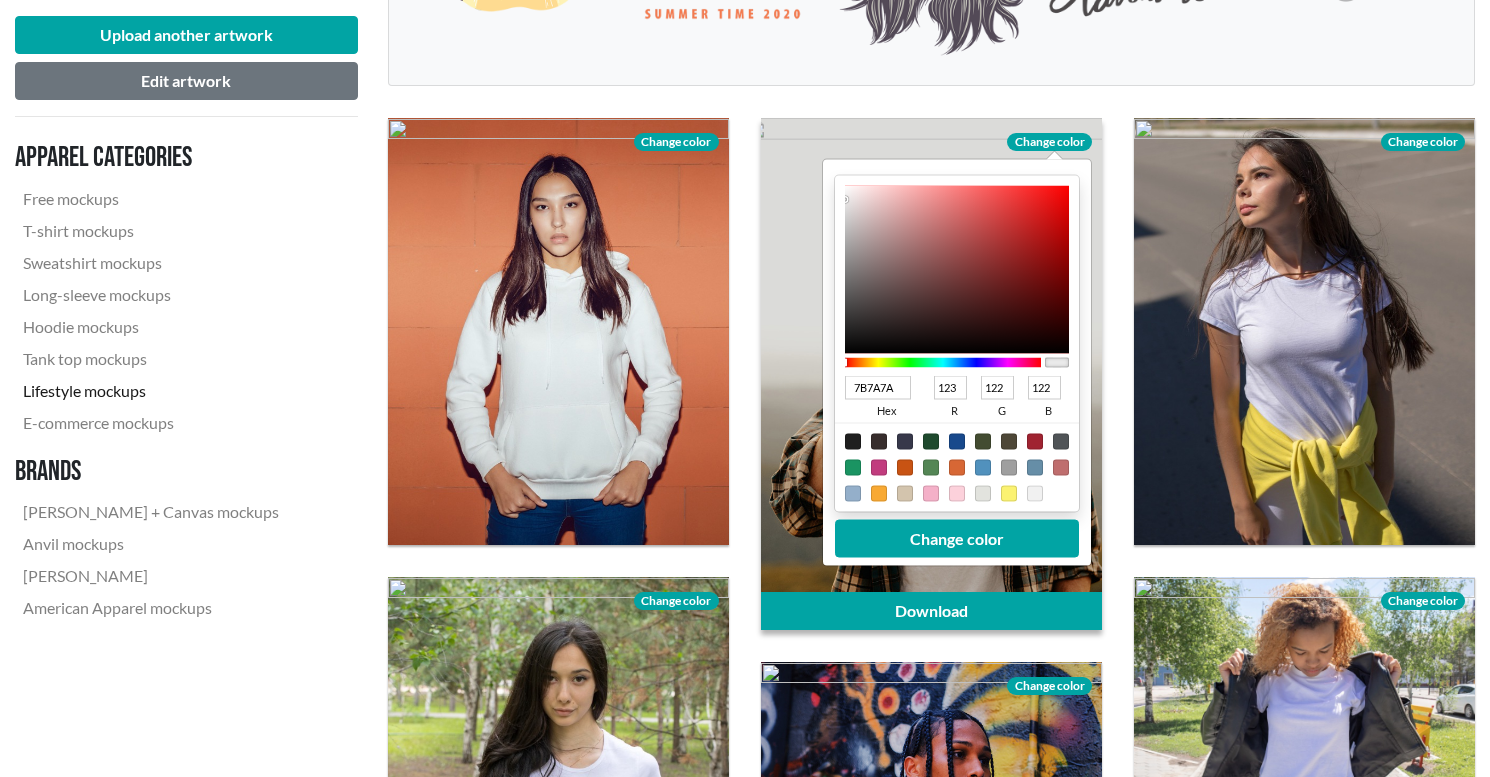 type on "494848" 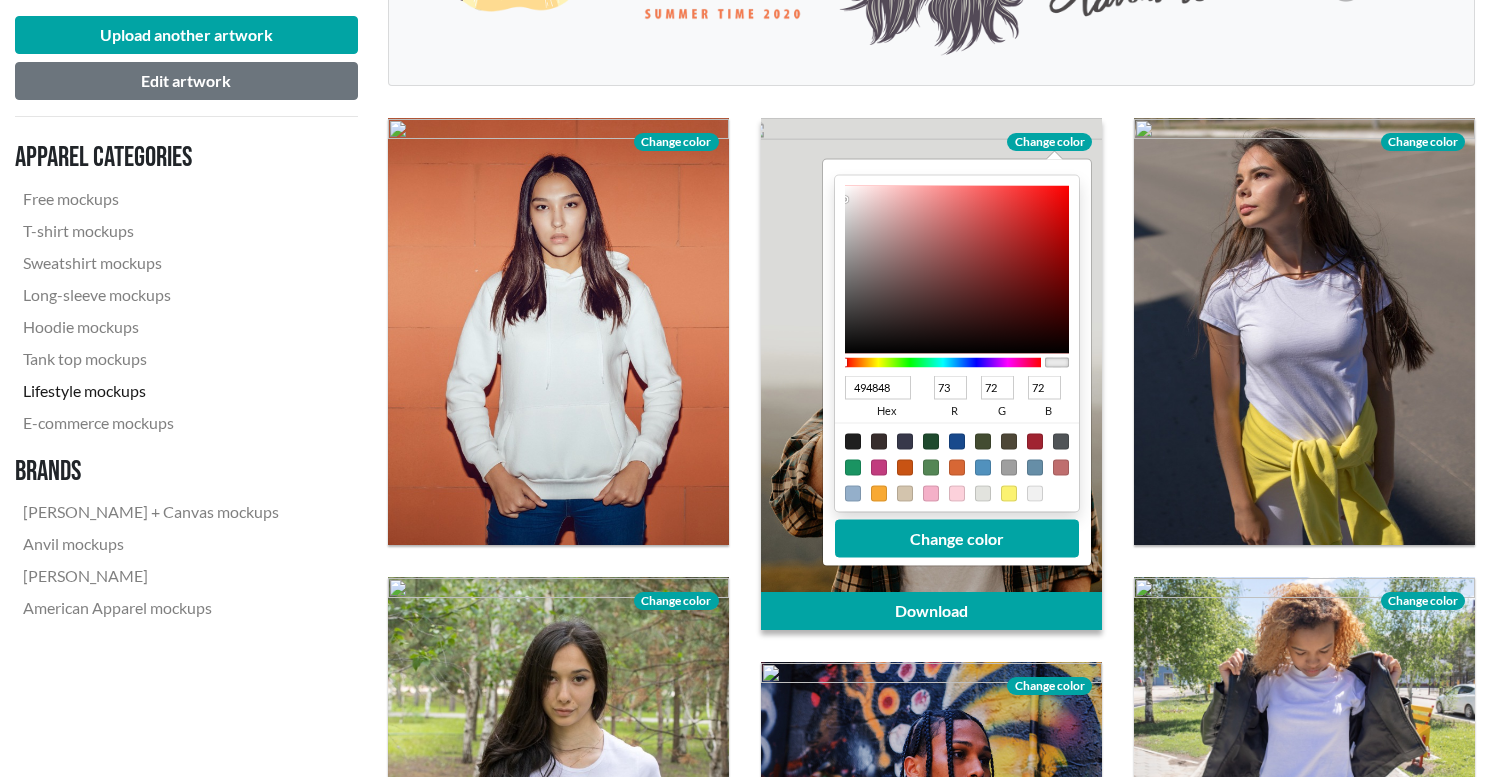 type on "232222" 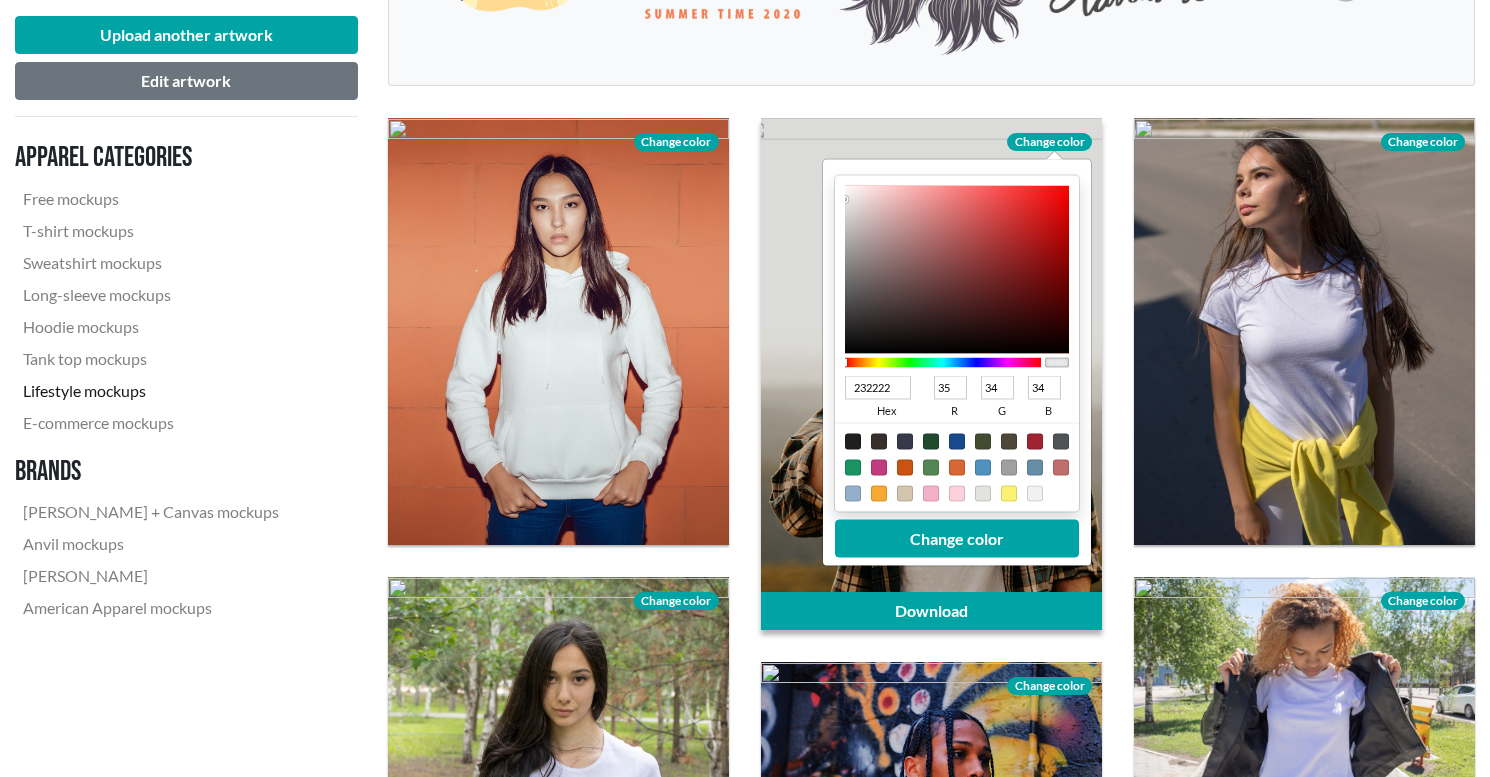 type on "0F0F0F" 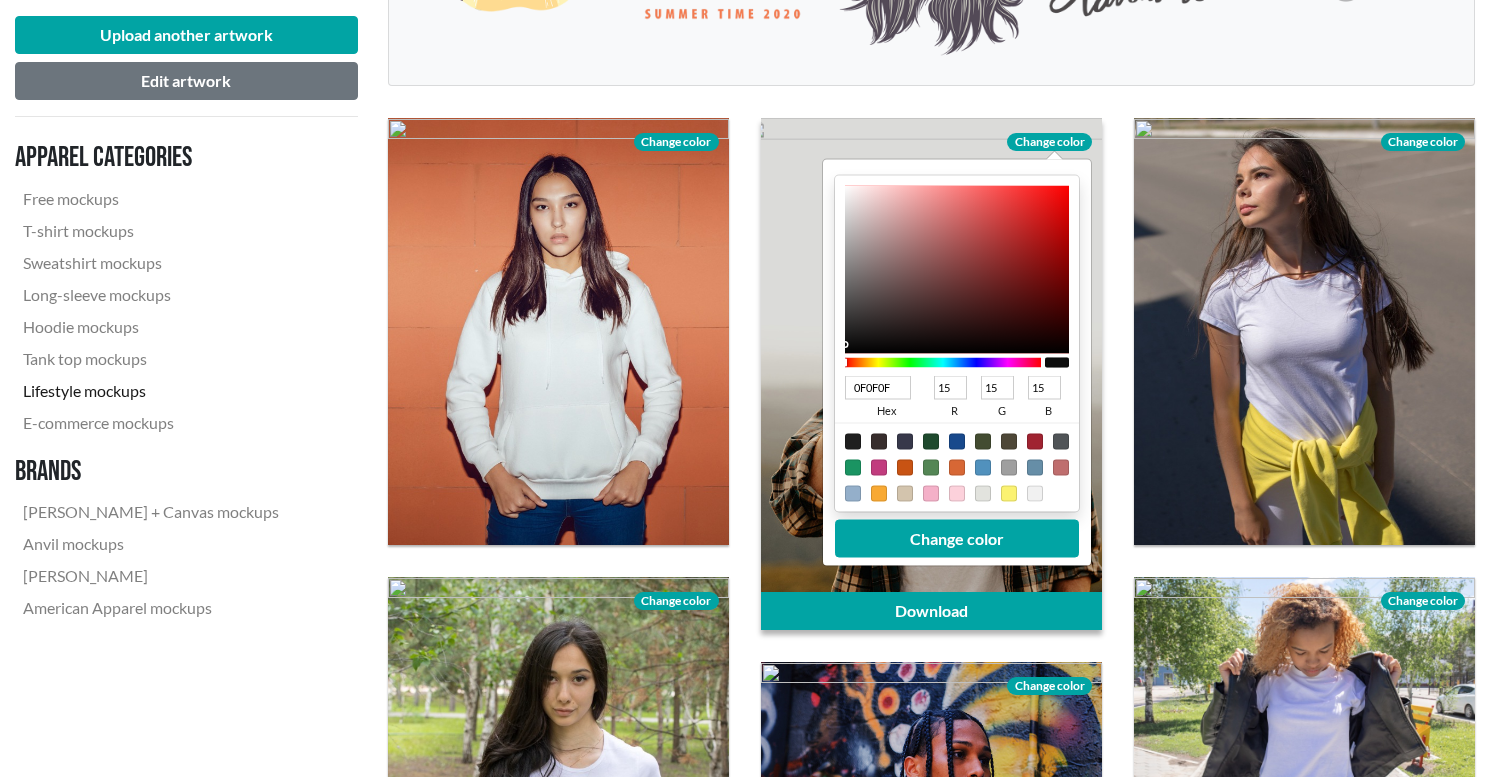 type on "000000" 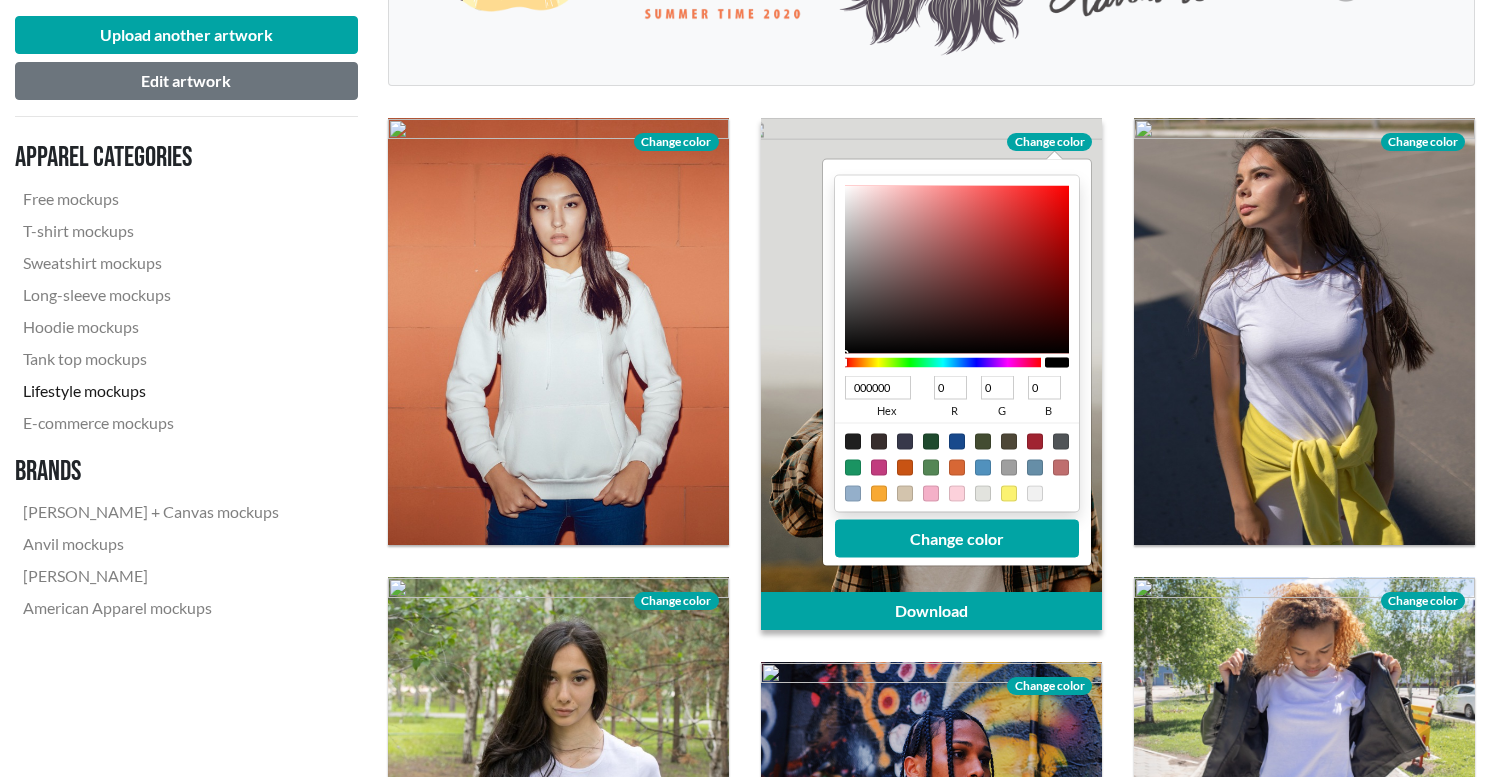 drag, startPoint x: 845, startPoint y: 197, endPoint x: 832, endPoint y: 379, distance: 182.4637 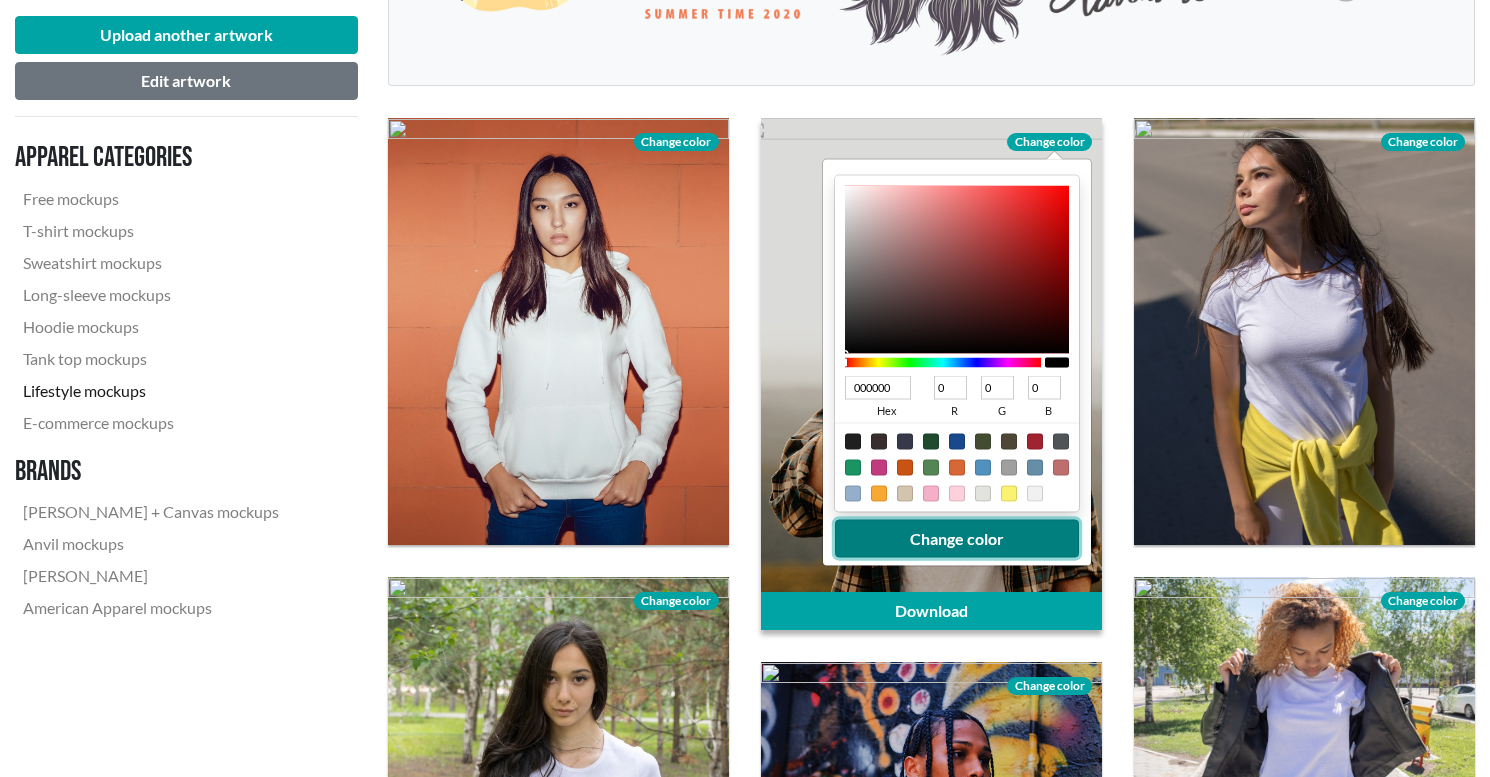 click on "Change color" at bounding box center [957, 539] 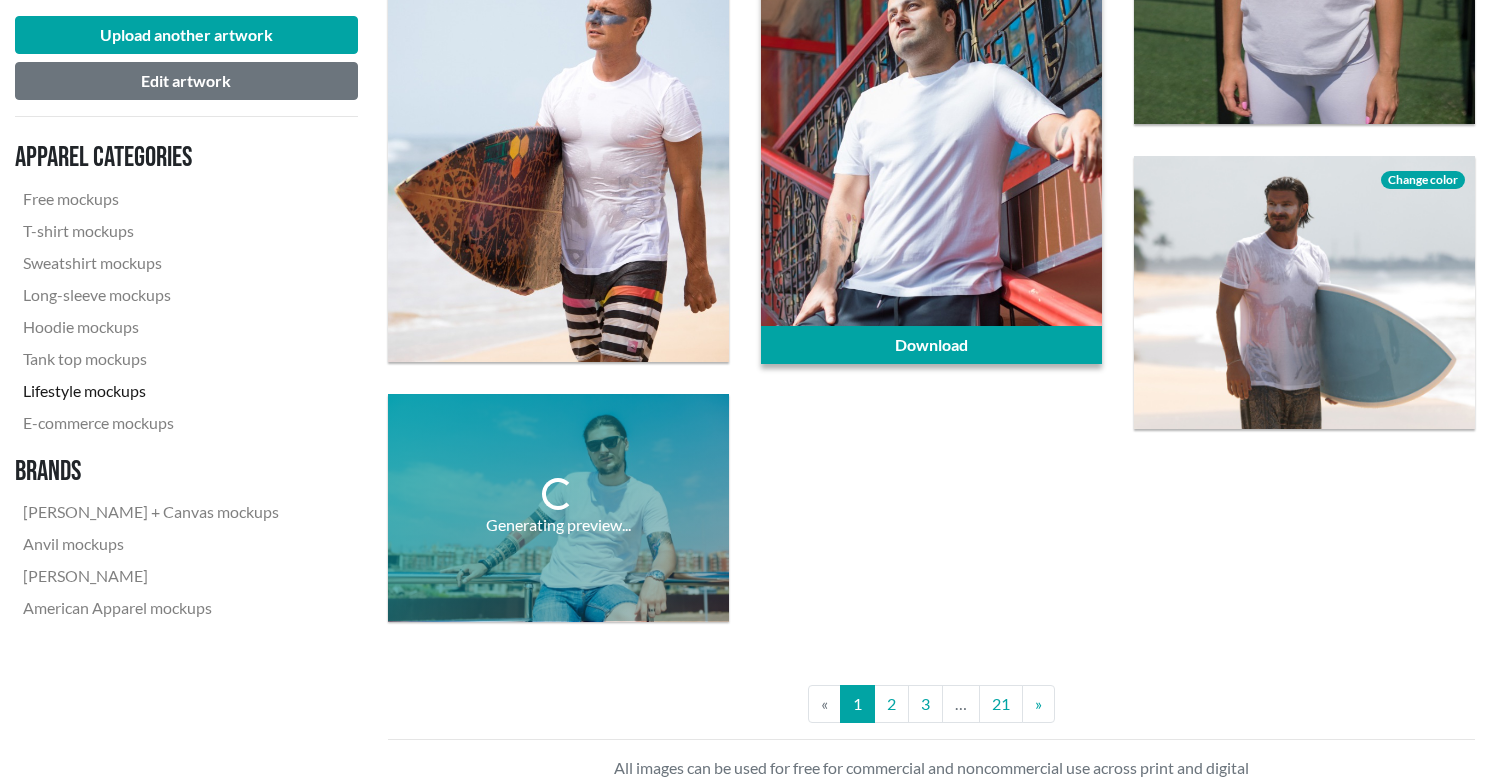 scroll, scrollTop: 3880, scrollLeft: 0, axis: vertical 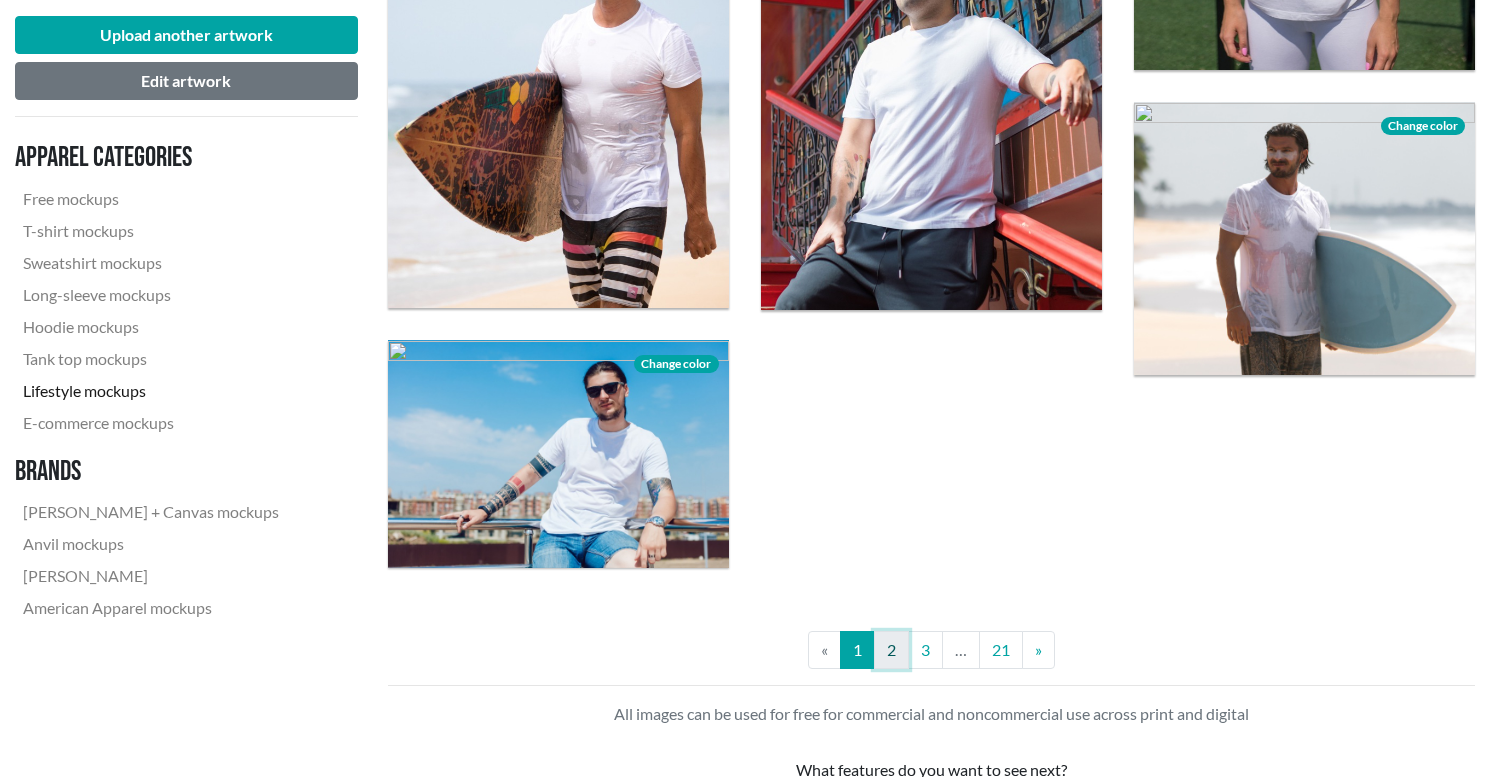click on "2" at bounding box center [891, 650] 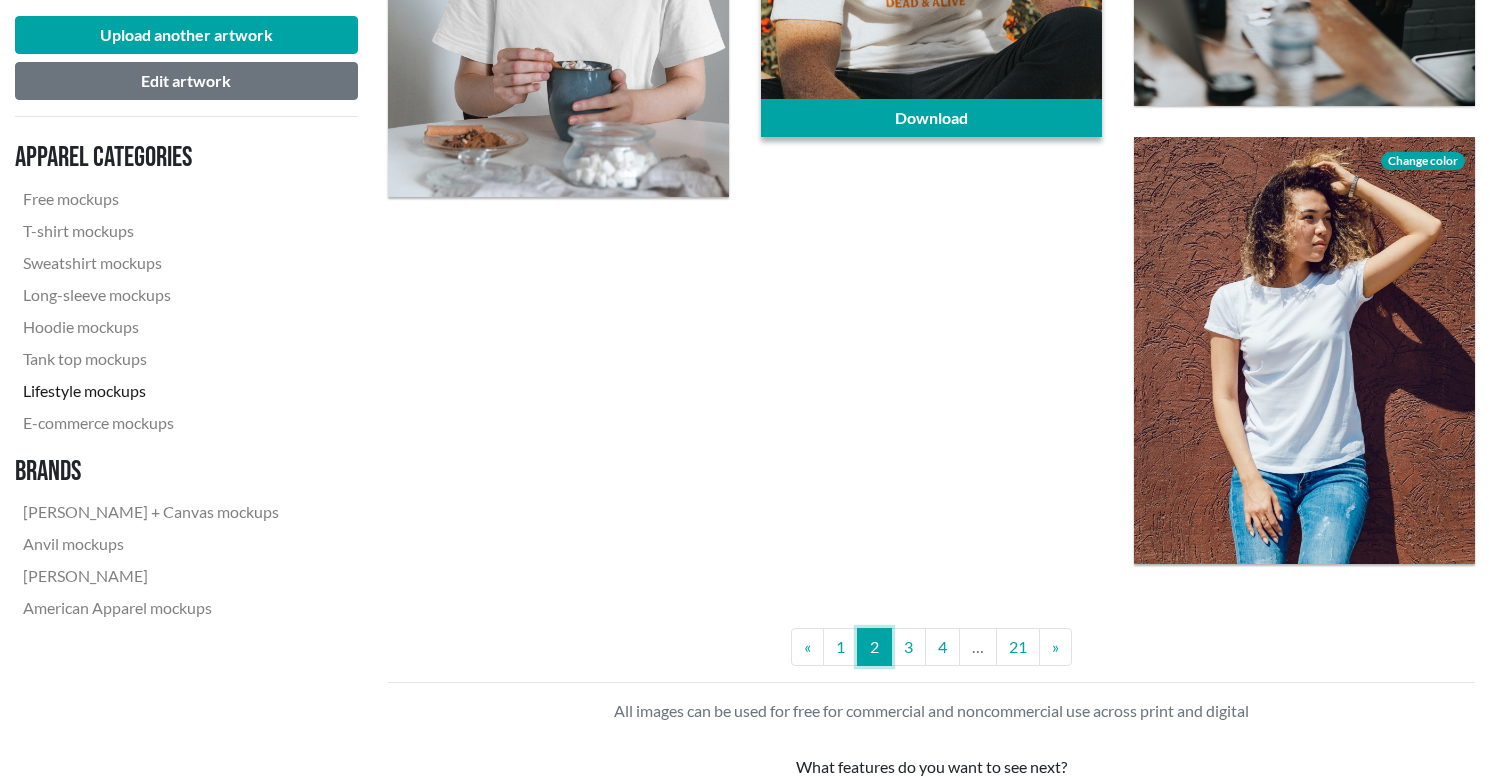 scroll, scrollTop: 3986, scrollLeft: 0, axis: vertical 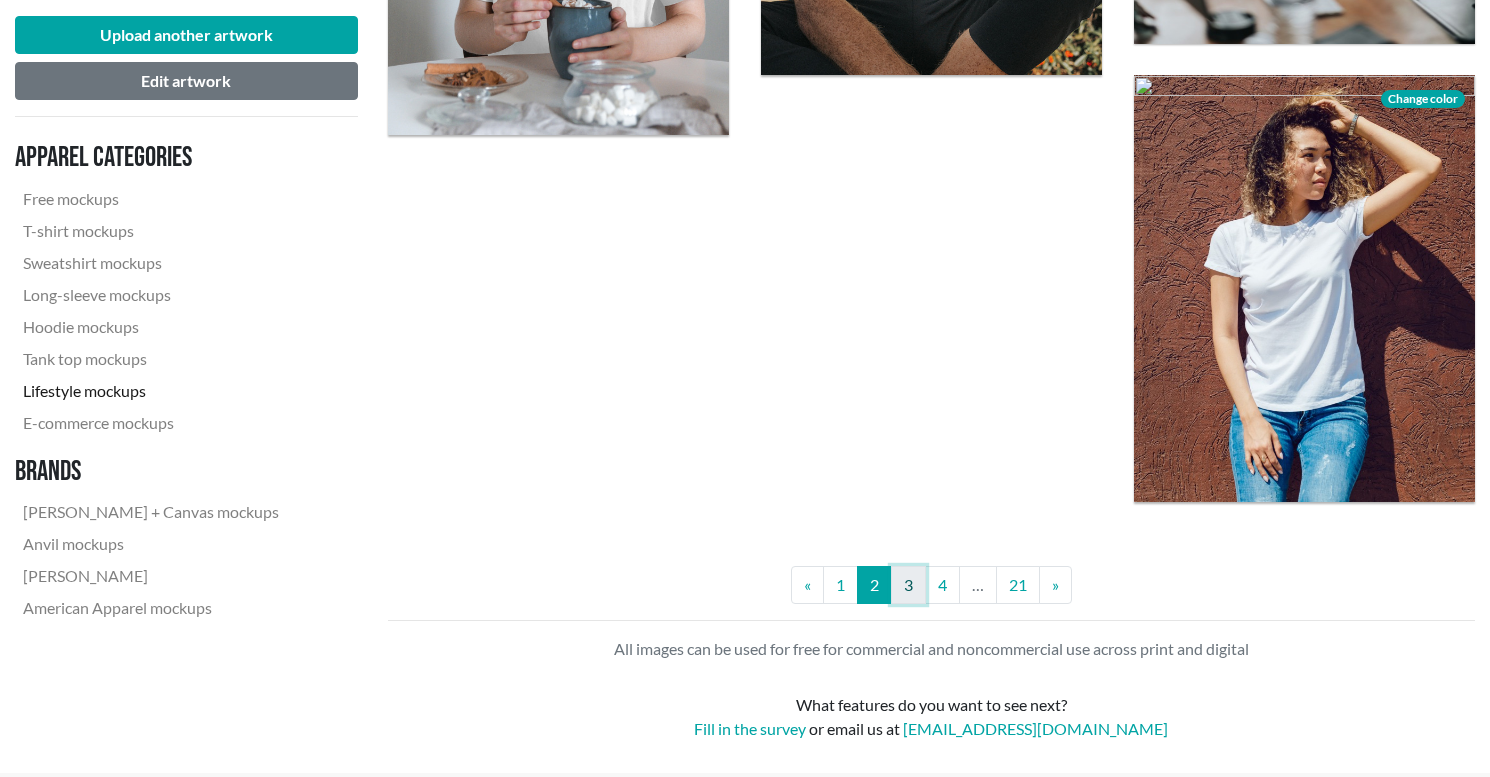 click on "3" at bounding box center (908, 585) 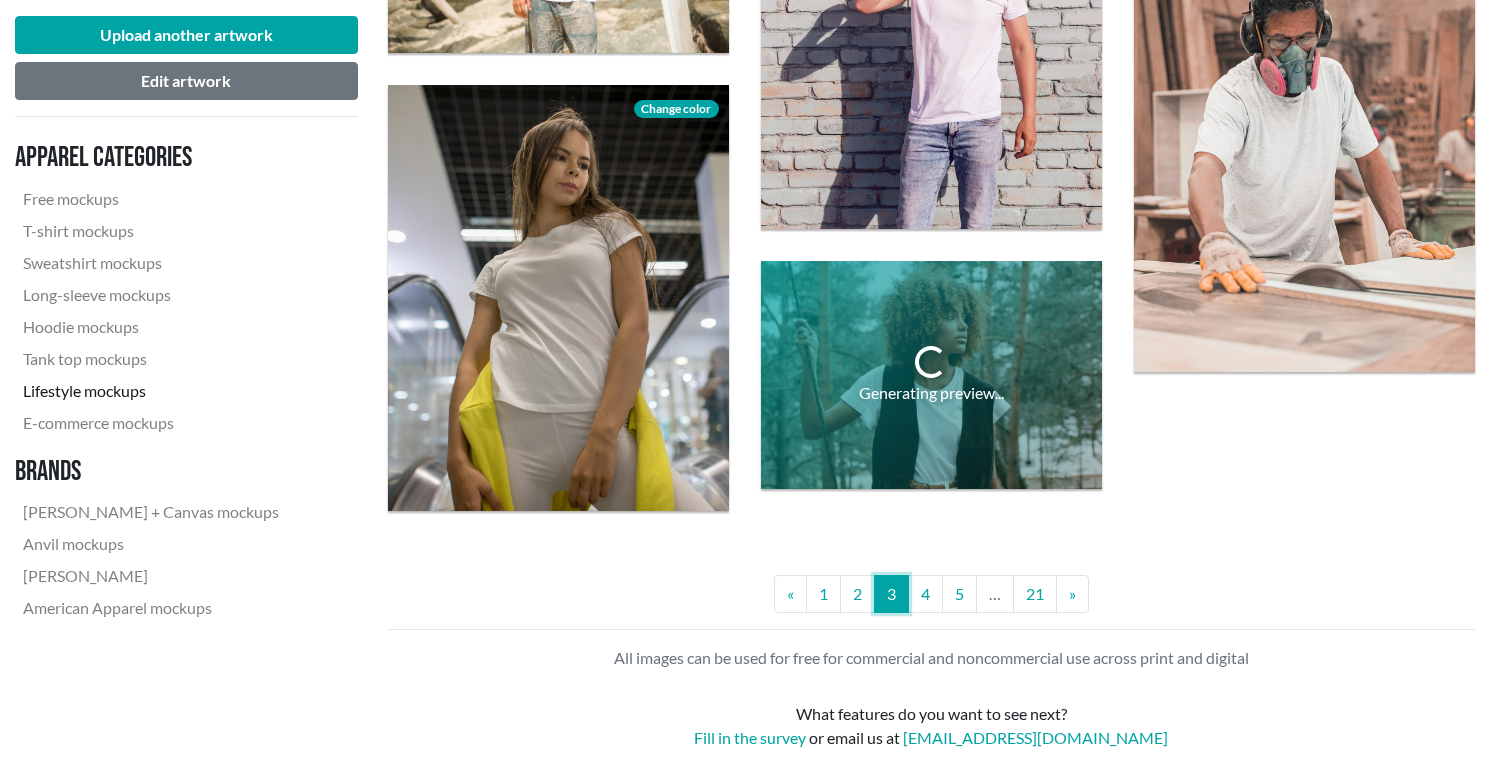 scroll, scrollTop: 3790, scrollLeft: 0, axis: vertical 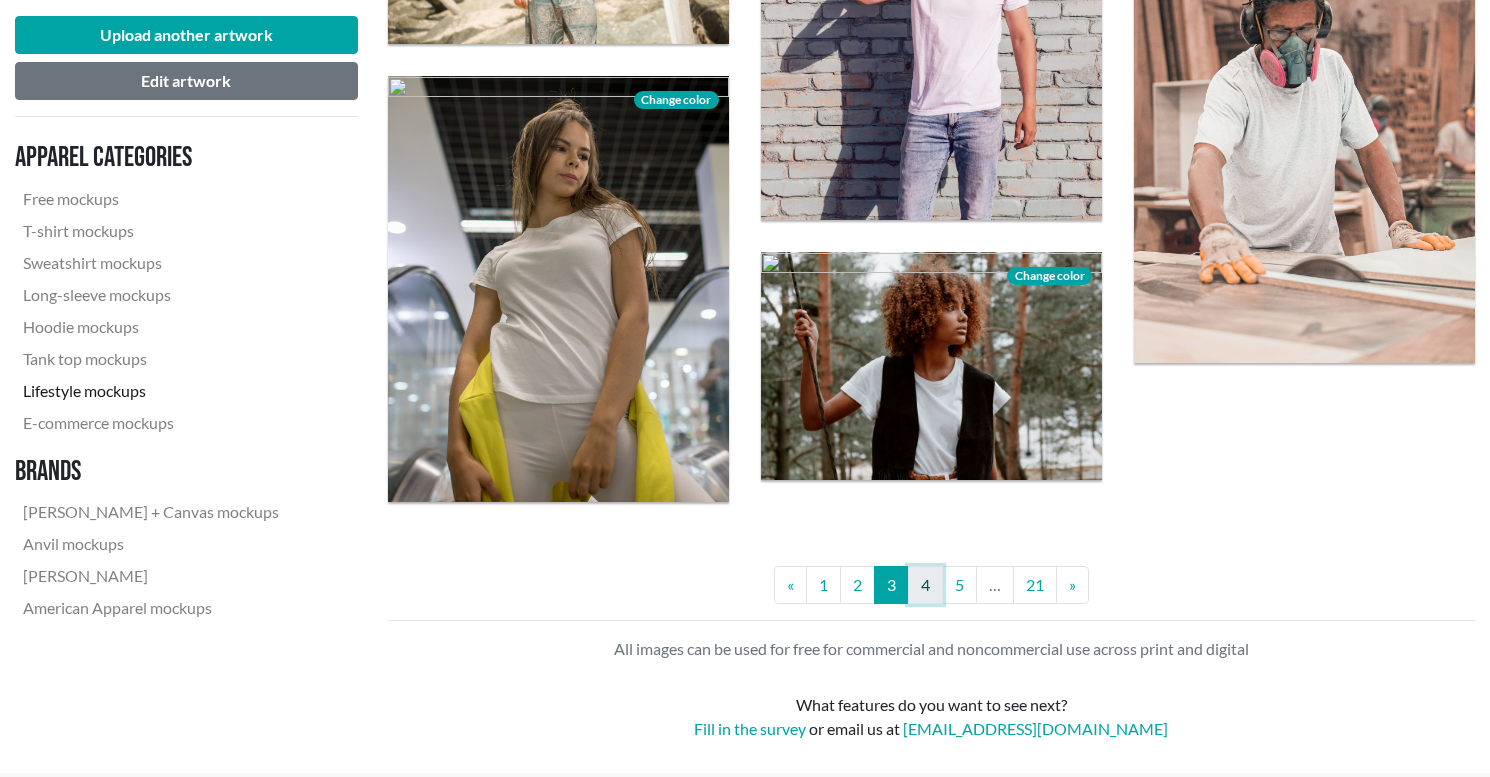click on "4" at bounding box center (925, 585) 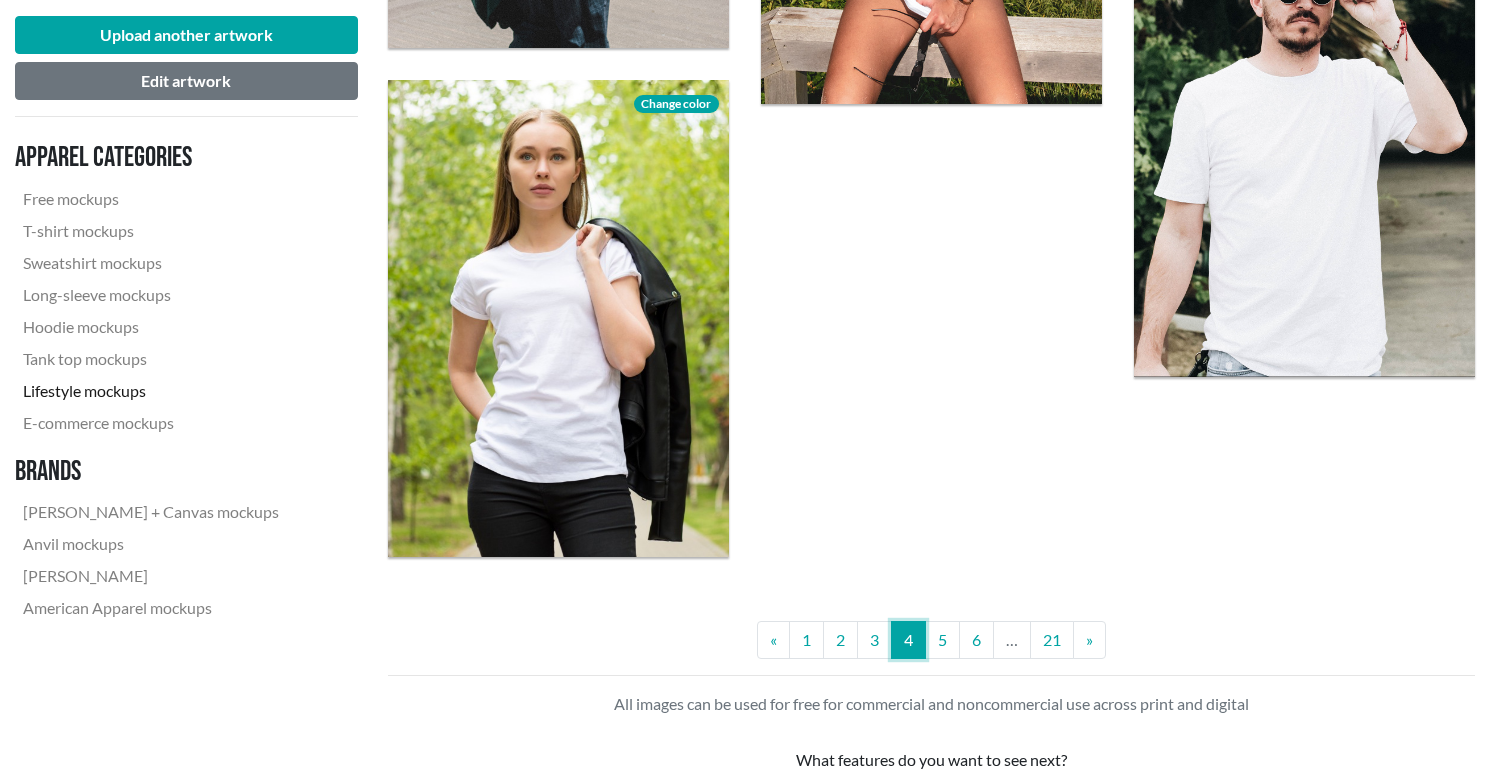 scroll, scrollTop: 4135, scrollLeft: 0, axis: vertical 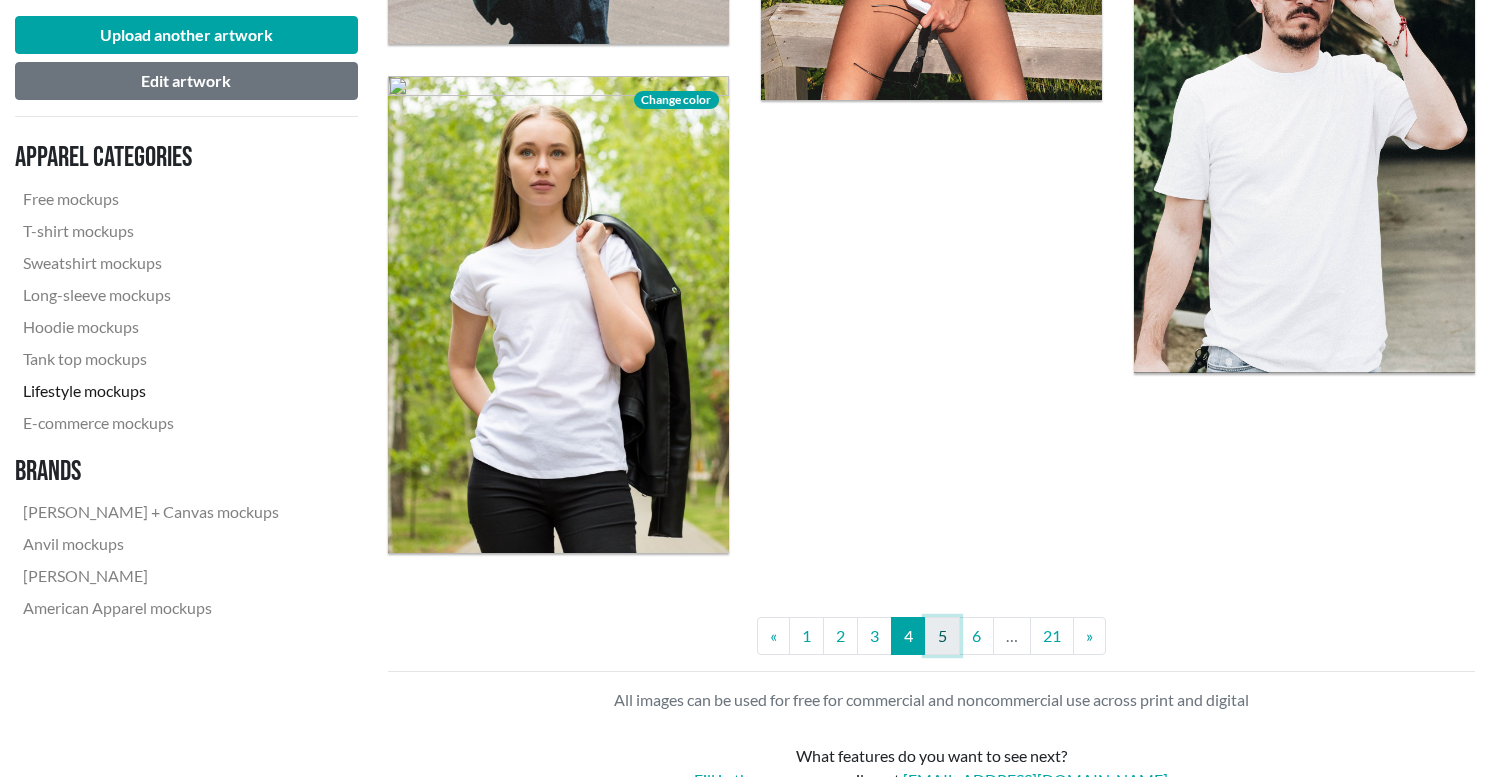 click on "5" at bounding box center (942, 636) 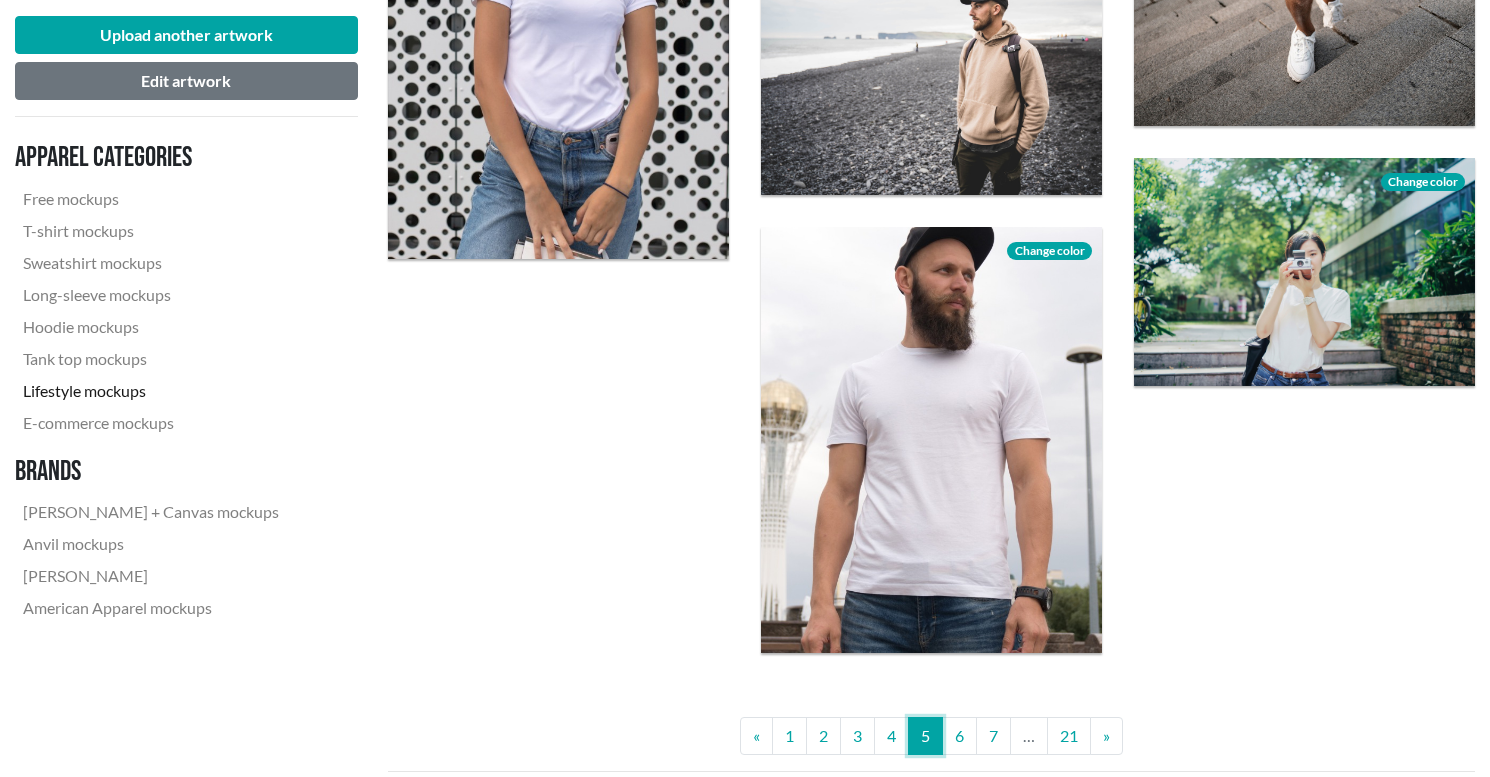 scroll, scrollTop: 3919, scrollLeft: 0, axis: vertical 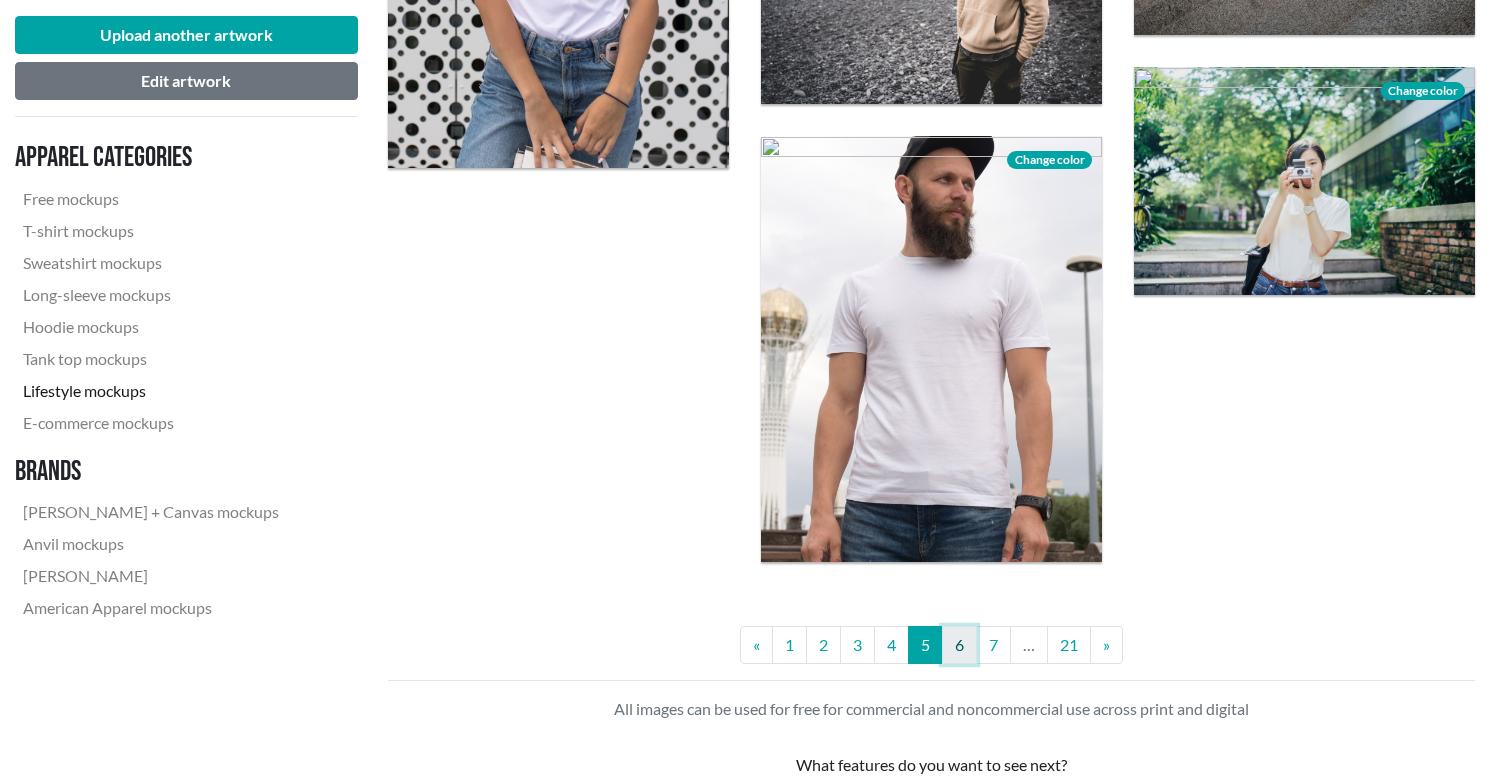 click on "6" at bounding box center [959, 645] 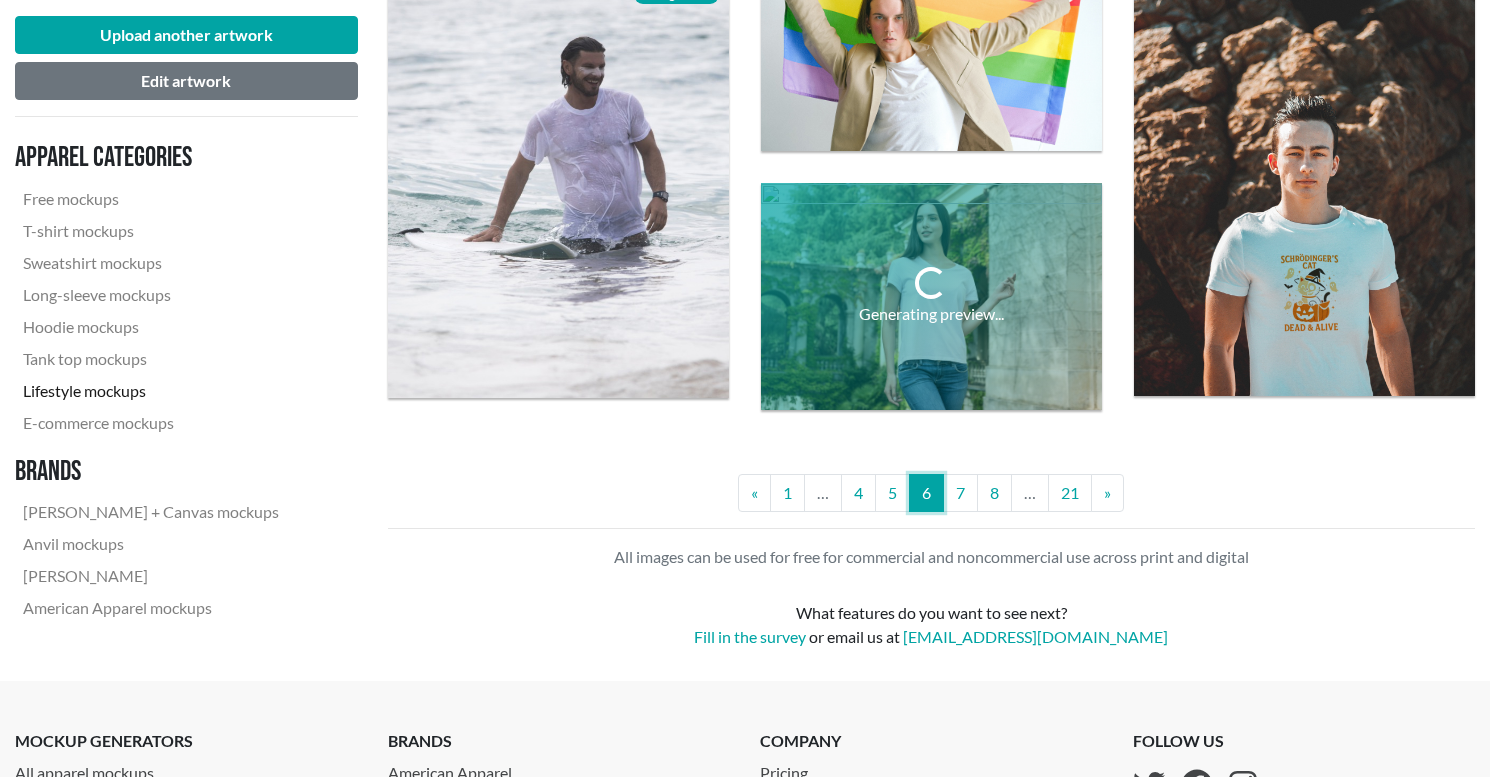 scroll, scrollTop: 3761, scrollLeft: 0, axis: vertical 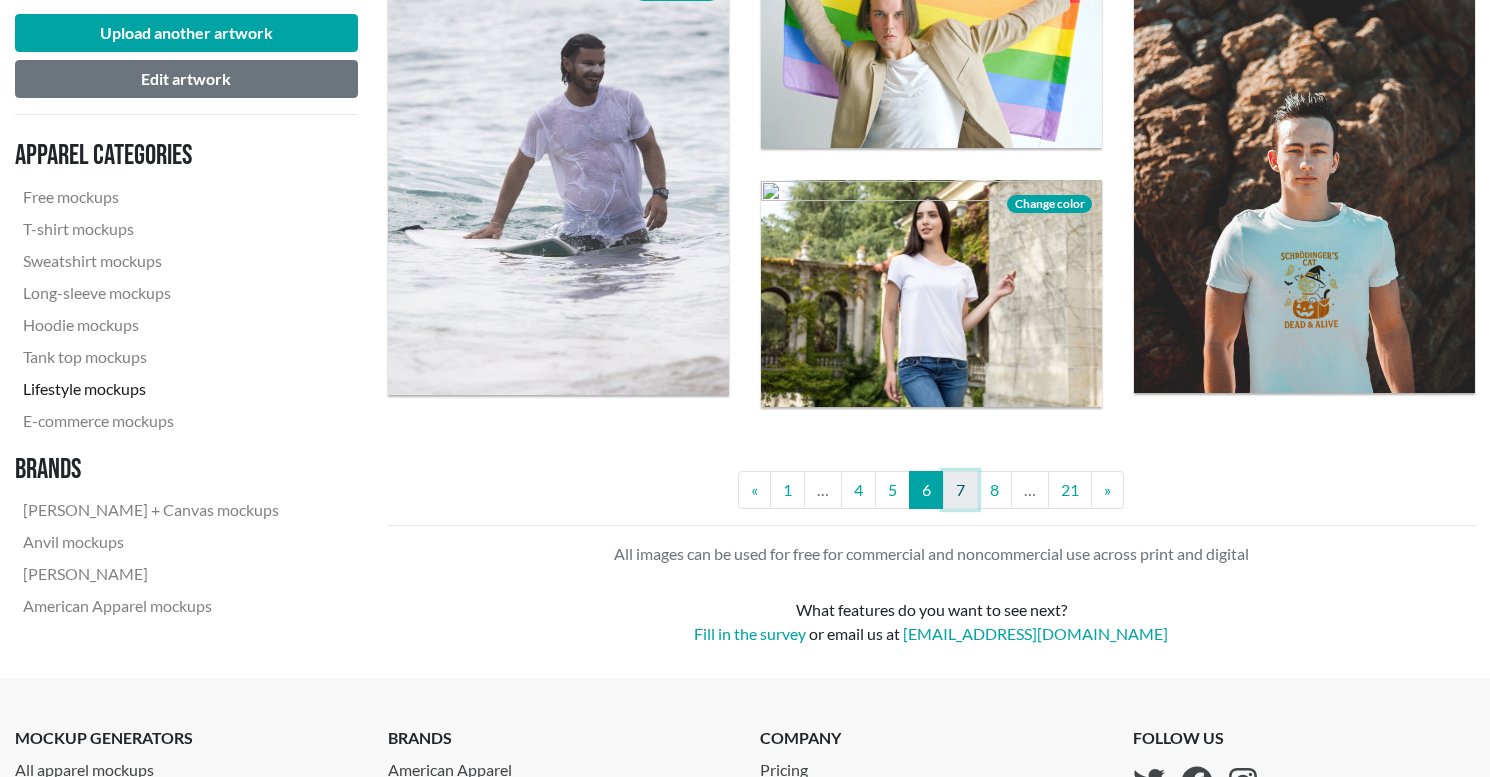 click on "7" at bounding box center [960, 490] 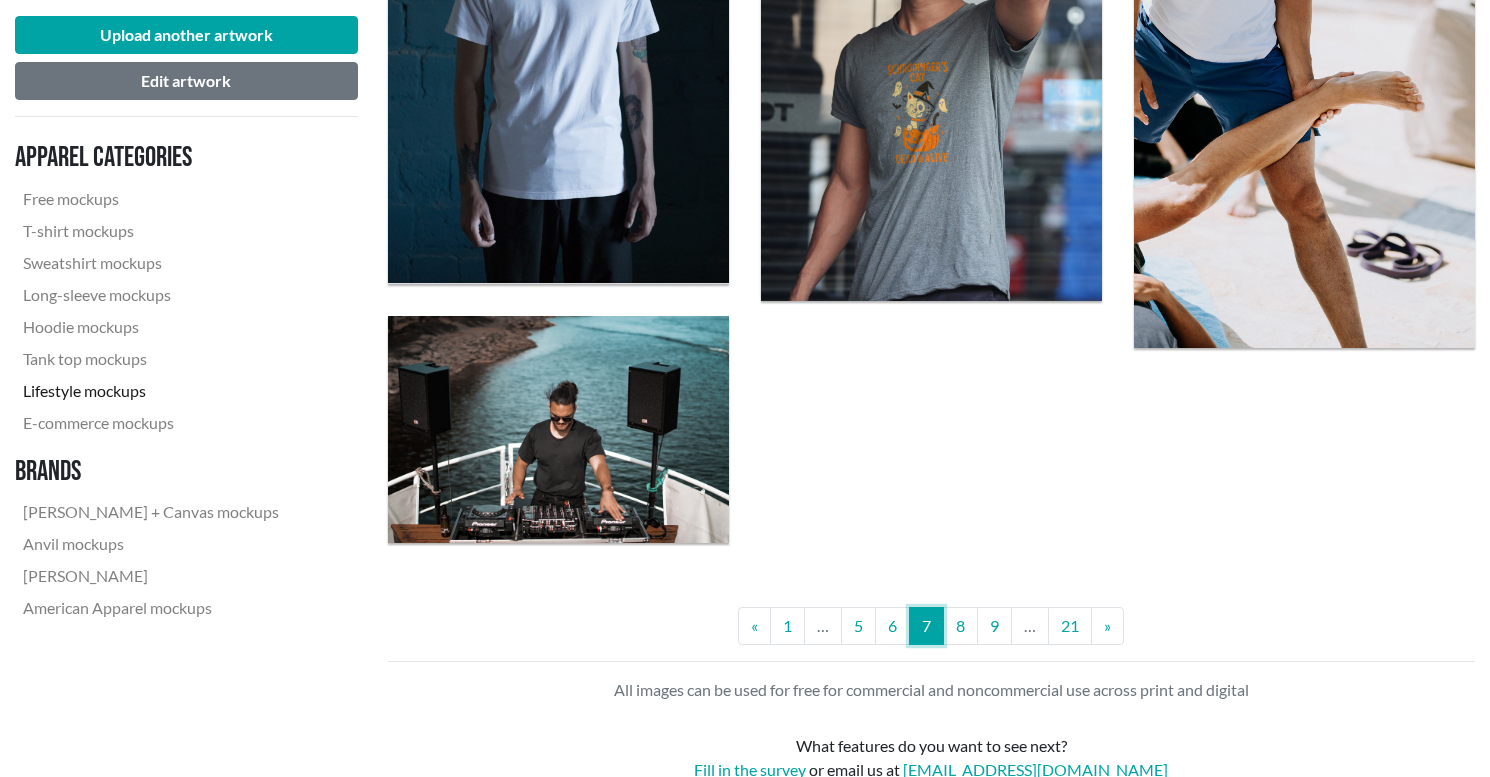 scroll, scrollTop: 4010, scrollLeft: 0, axis: vertical 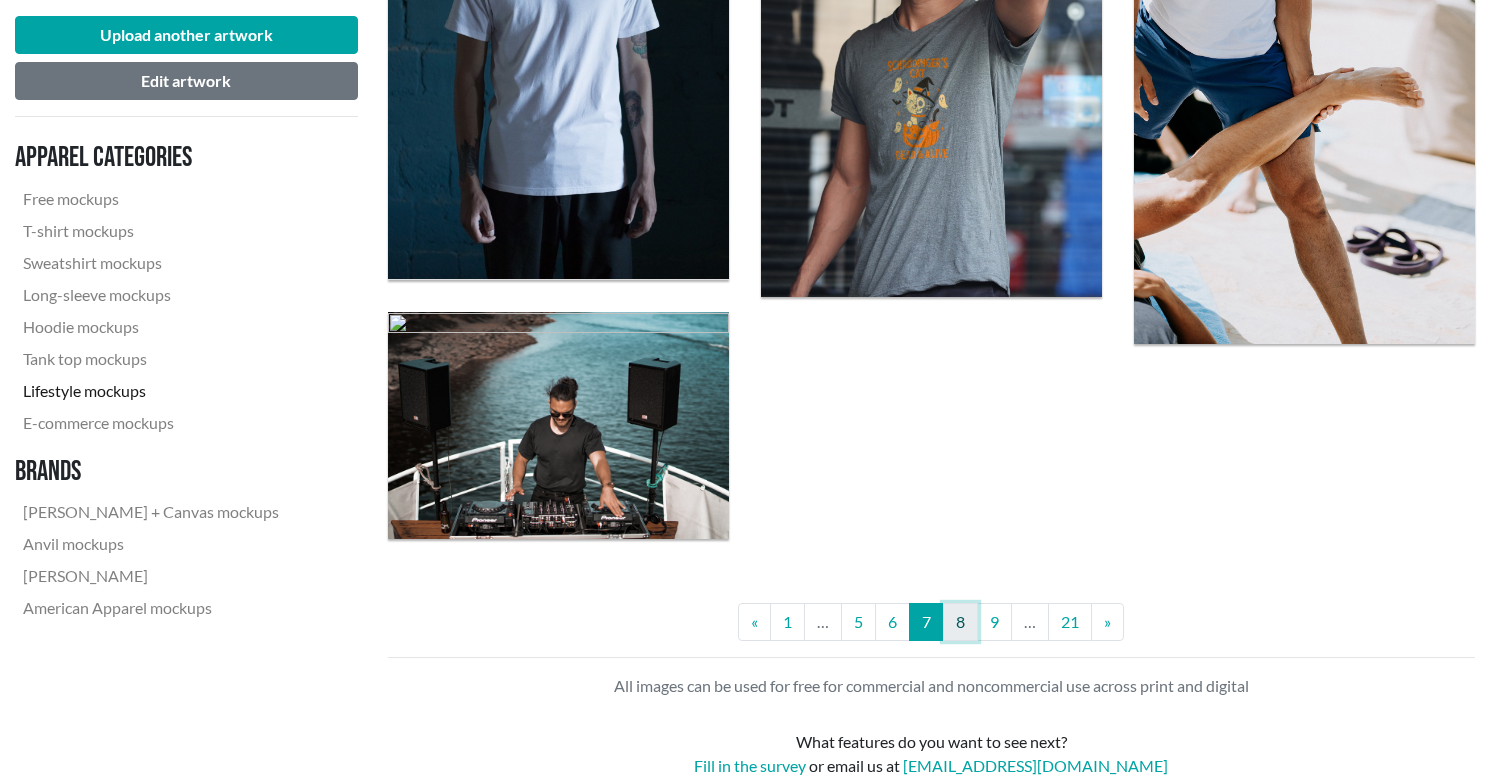 click on "8" at bounding box center (960, 622) 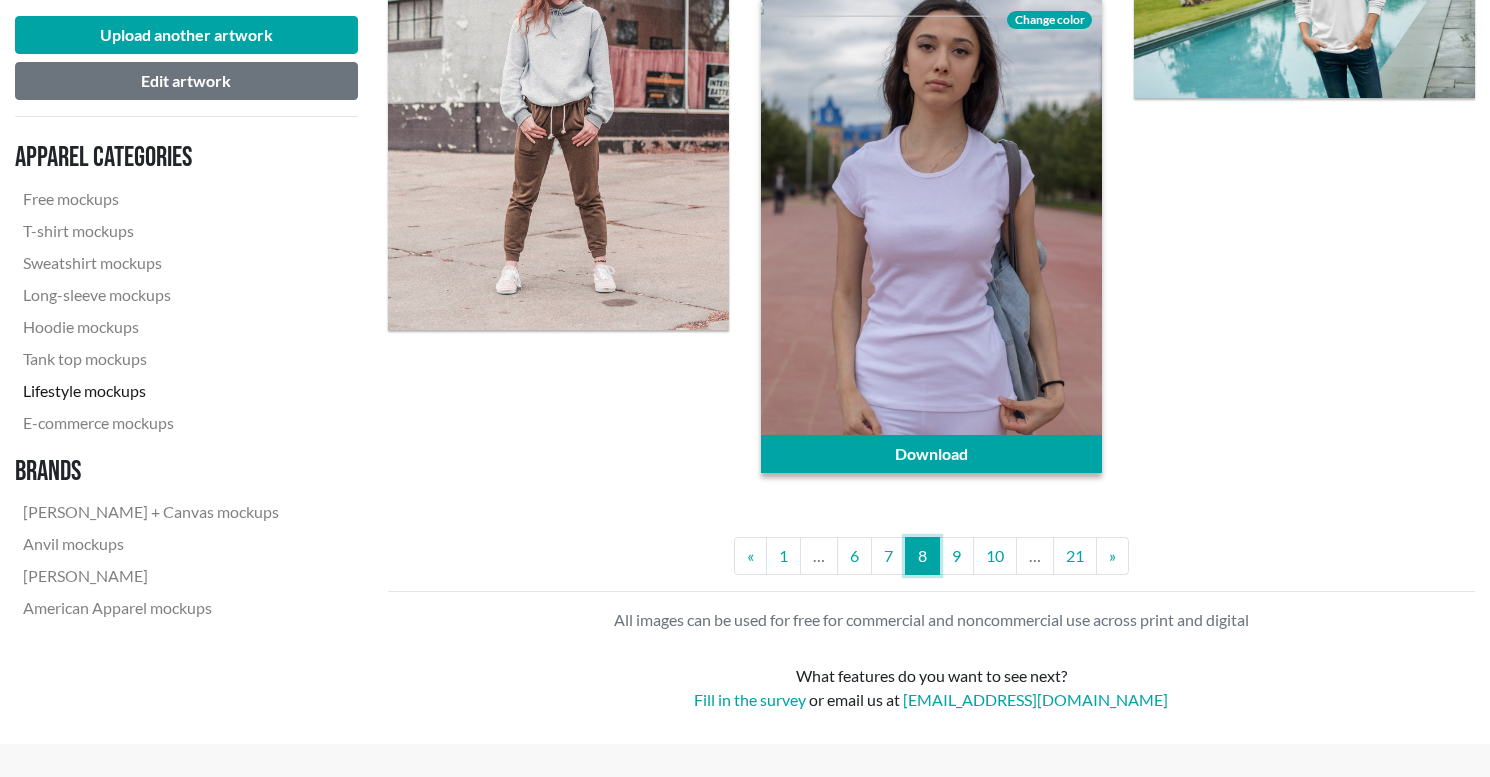 scroll, scrollTop: 4205, scrollLeft: 0, axis: vertical 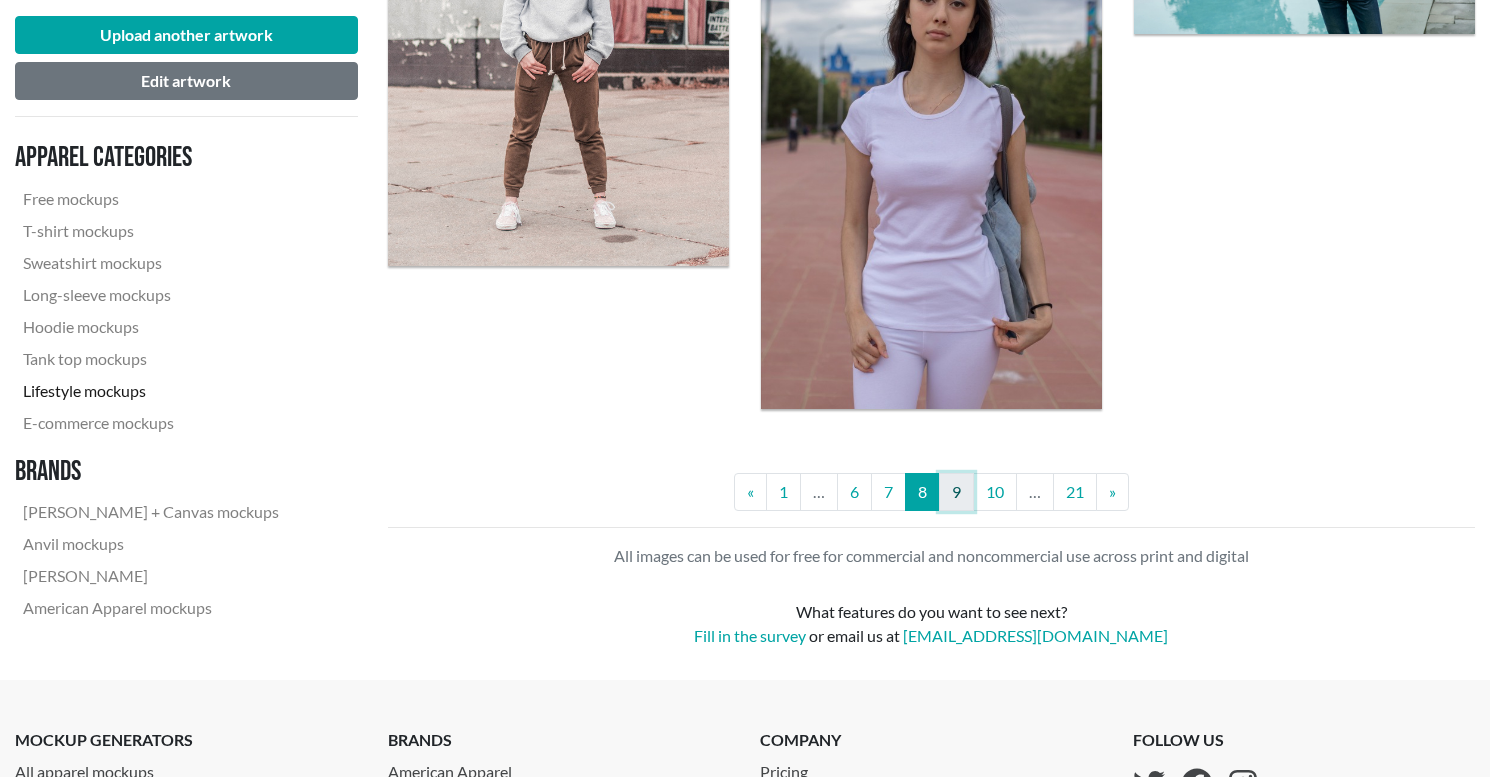 click on "9" at bounding box center [956, 492] 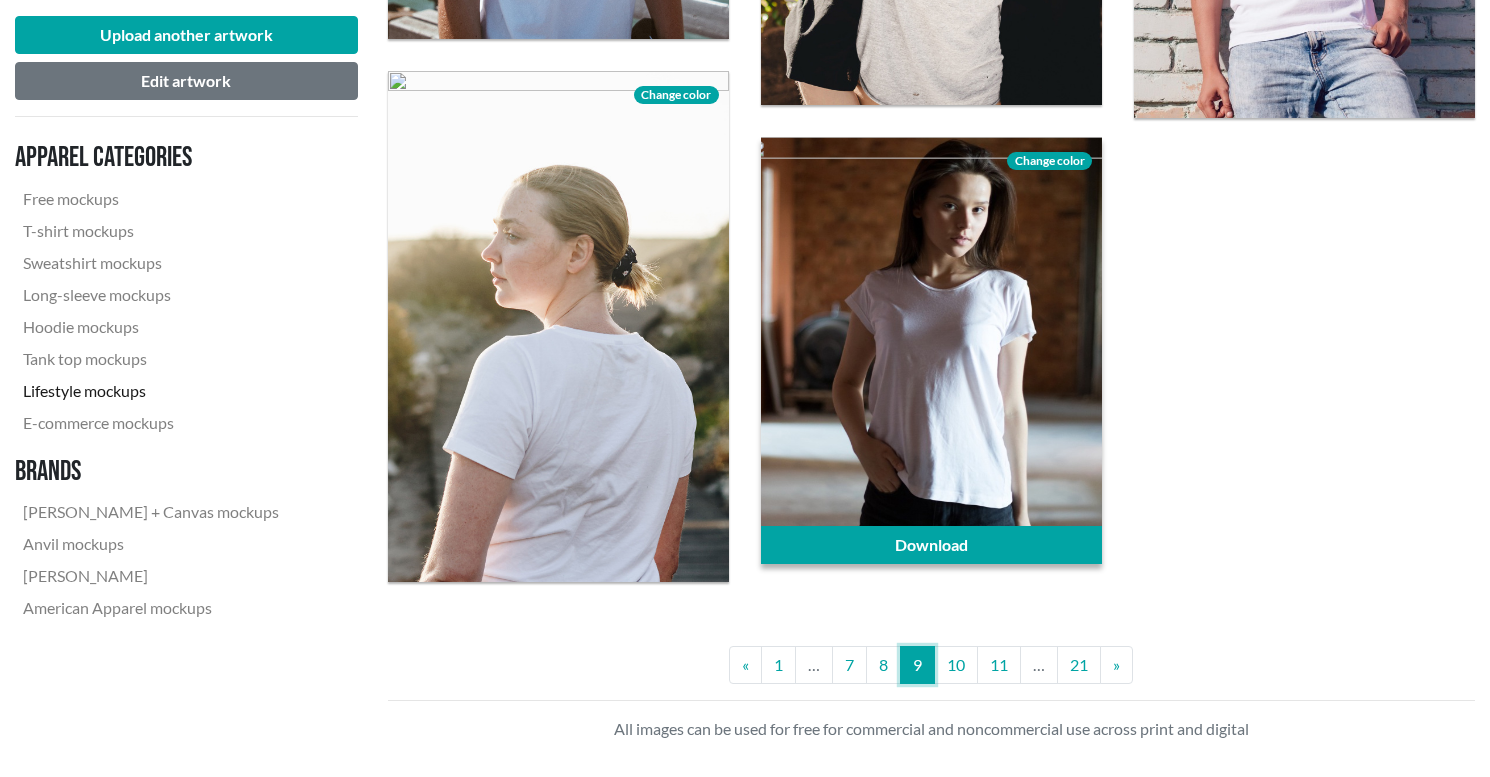 scroll, scrollTop: 4213, scrollLeft: 0, axis: vertical 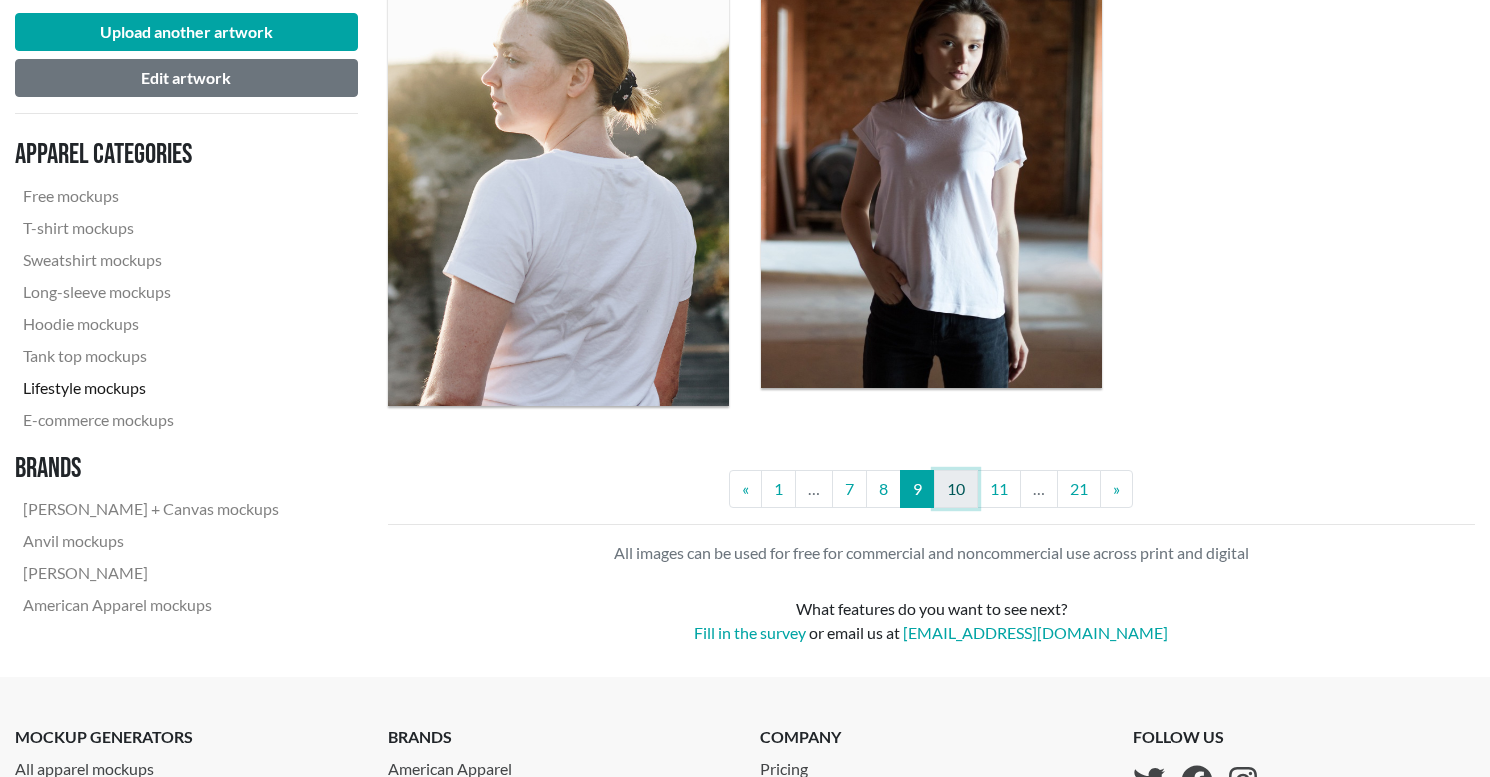 click on "10" at bounding box center [956, 489] 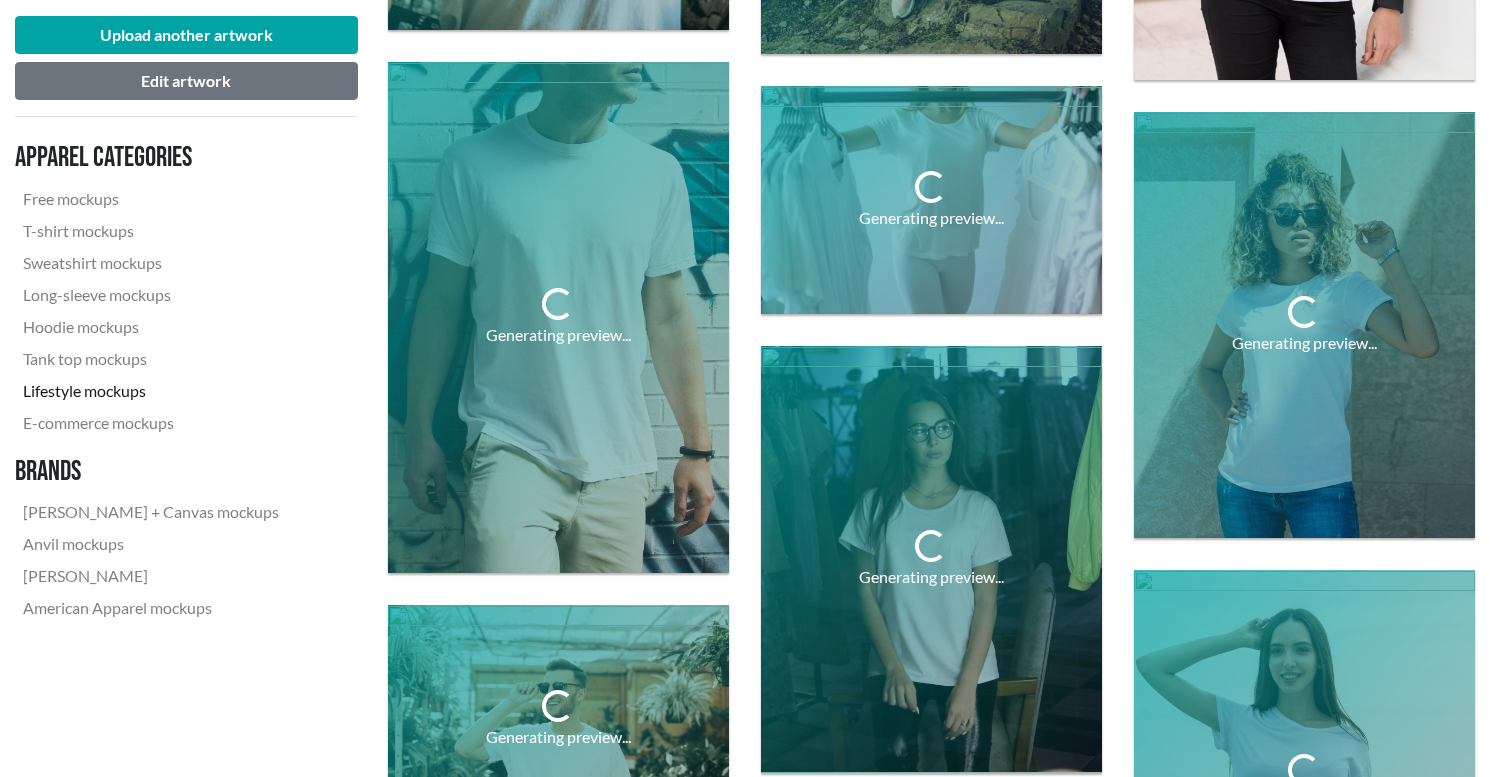 scroll, scrollTop: 2143, scrollLeft: 0, axis: vertical 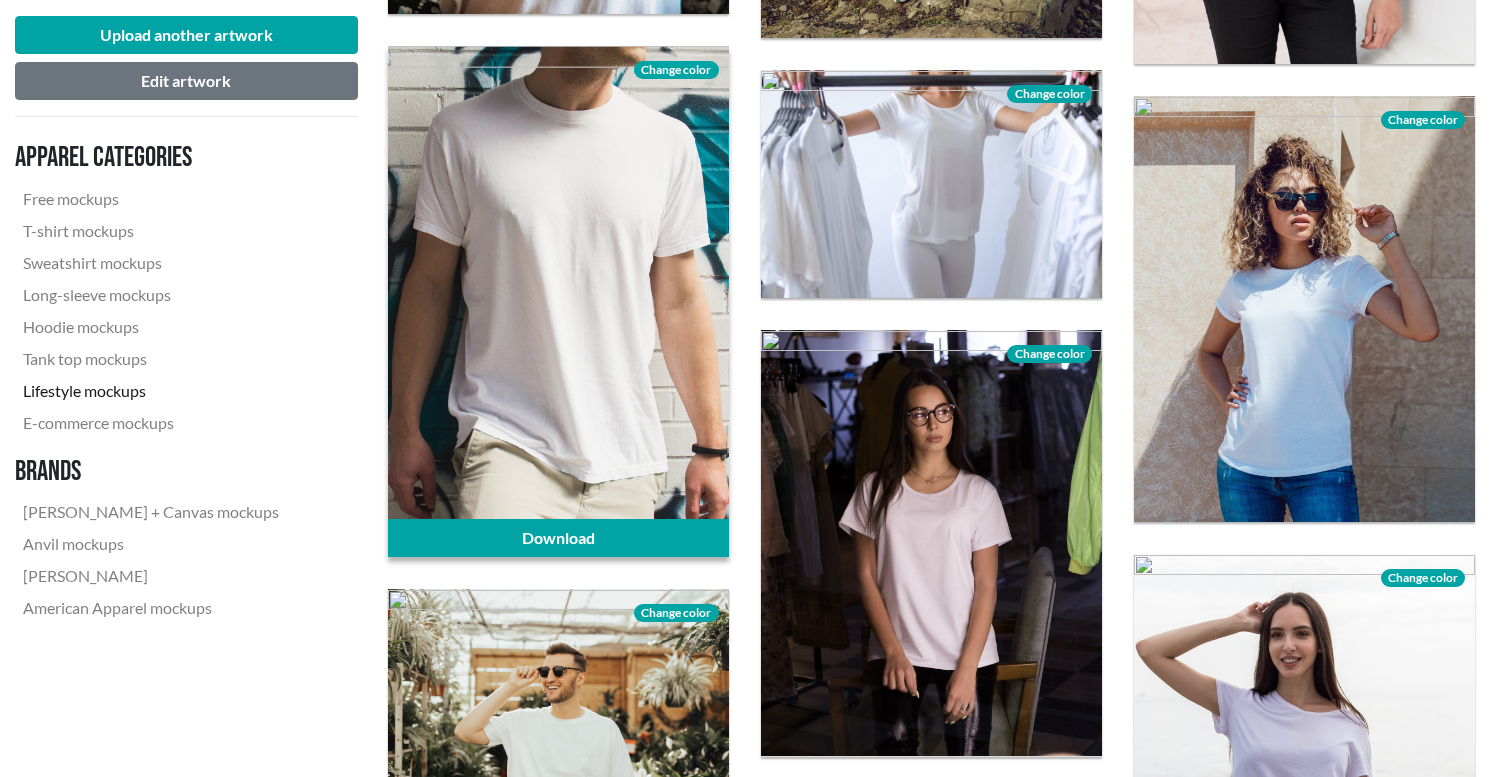 click on "Change color" at bounding box center [676, 70] 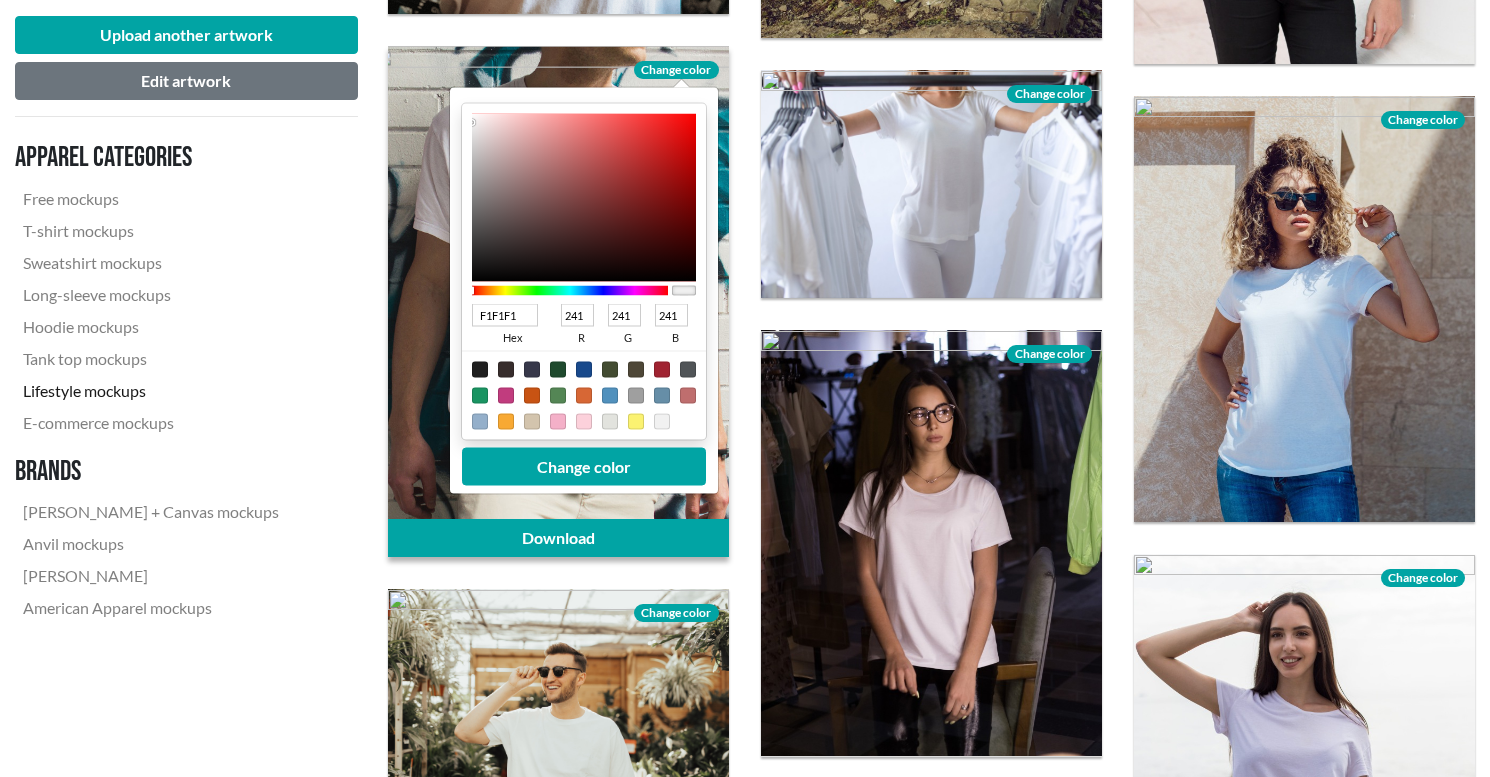 type on "F0EEEE" 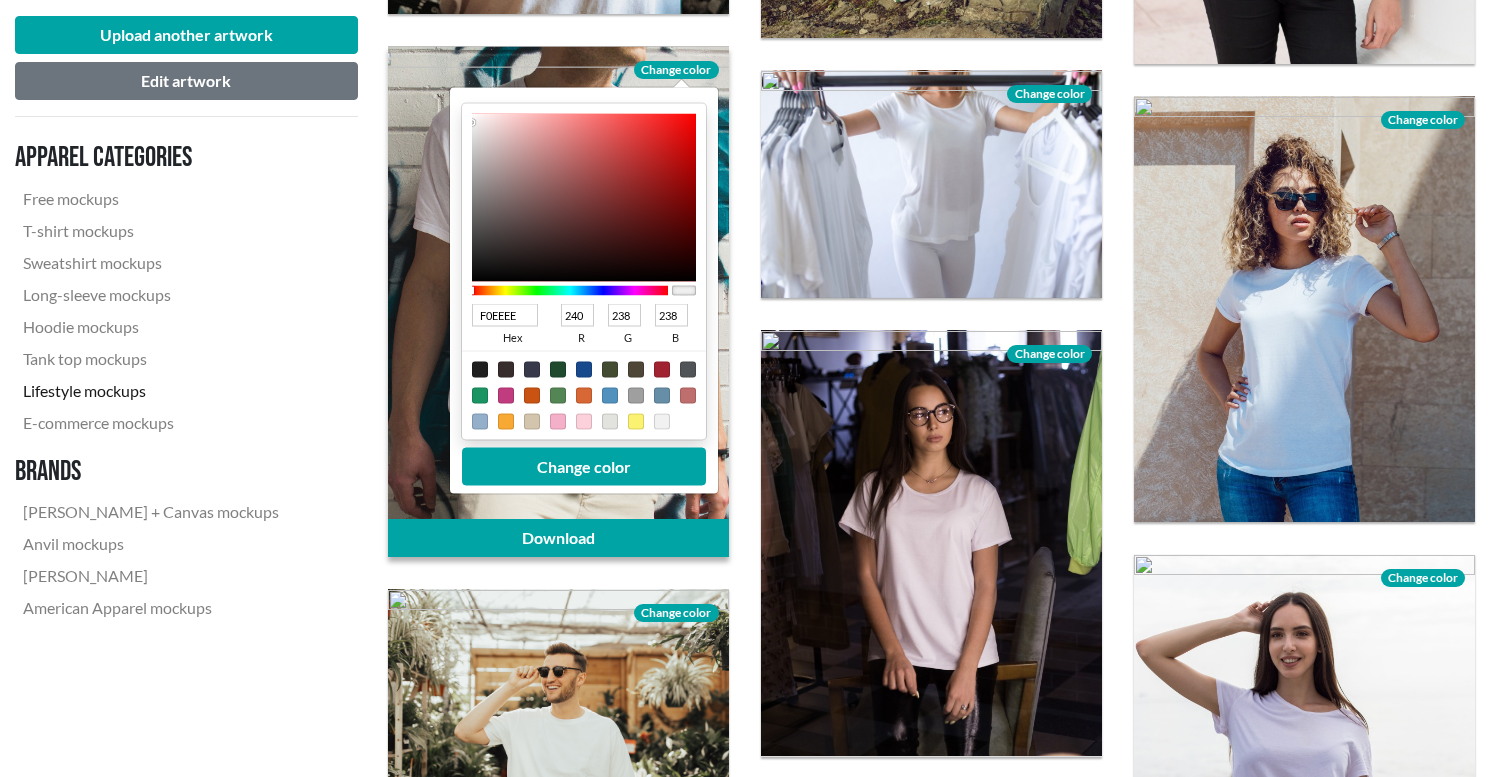 type on "EFECEC" 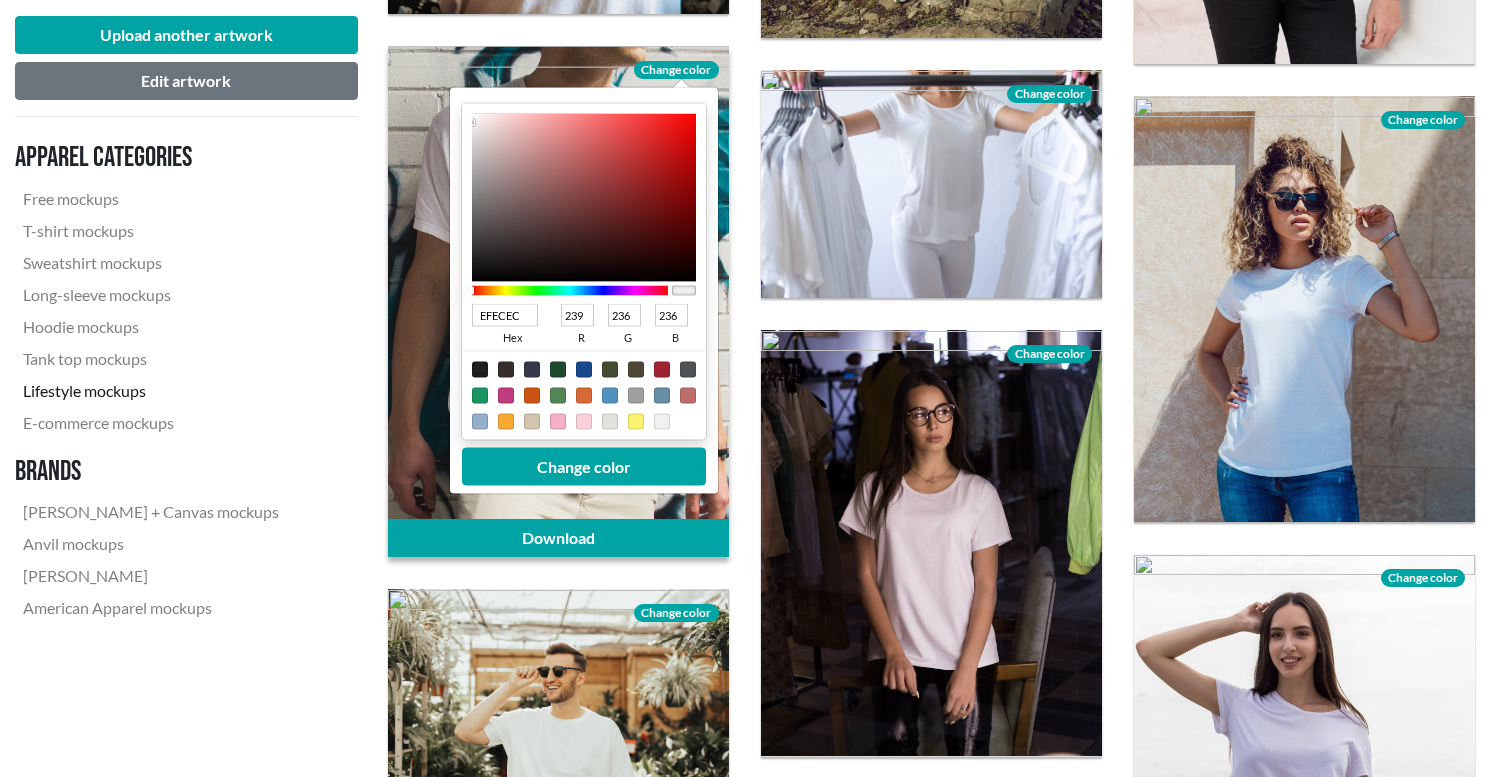 type on "D6D4D4" 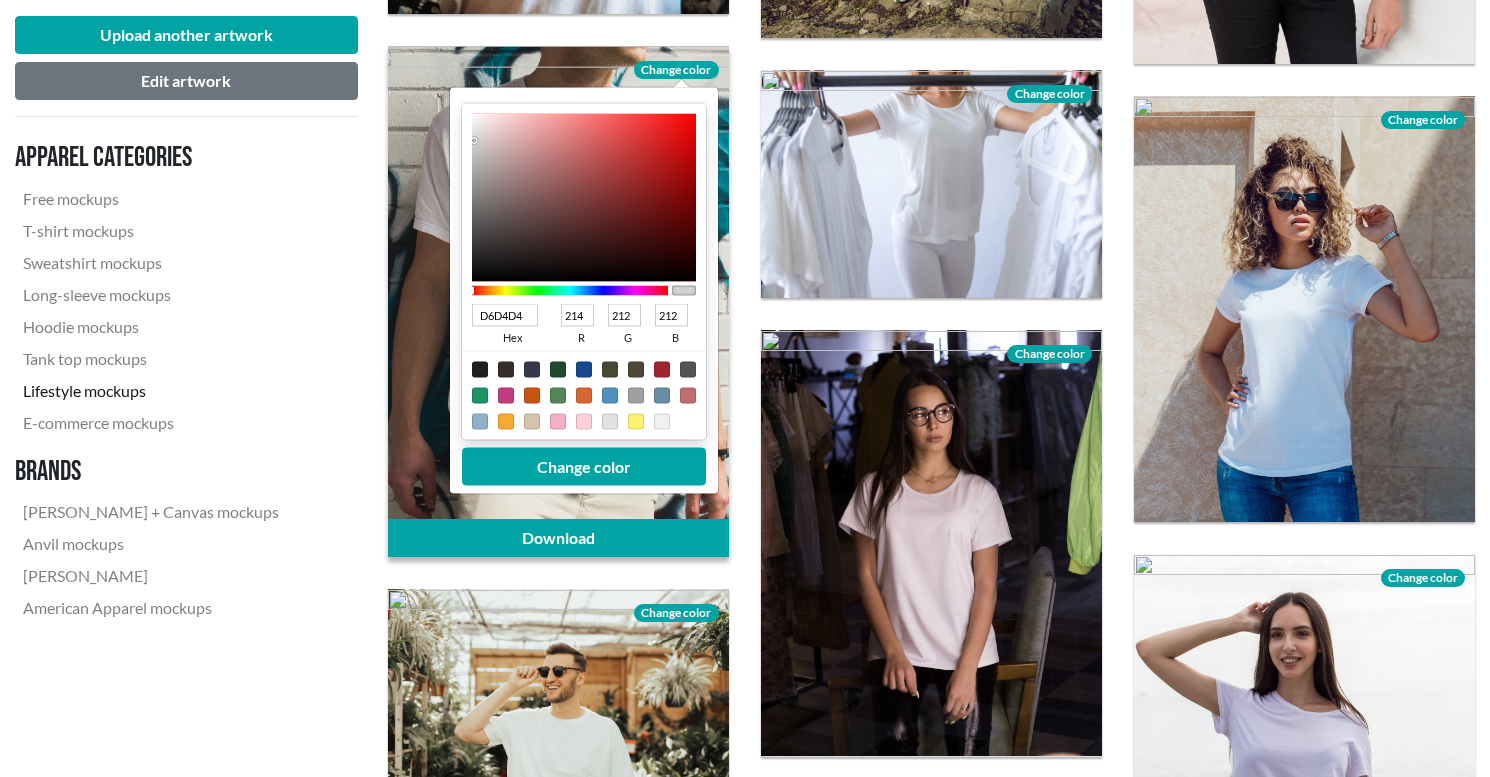type on "787777" 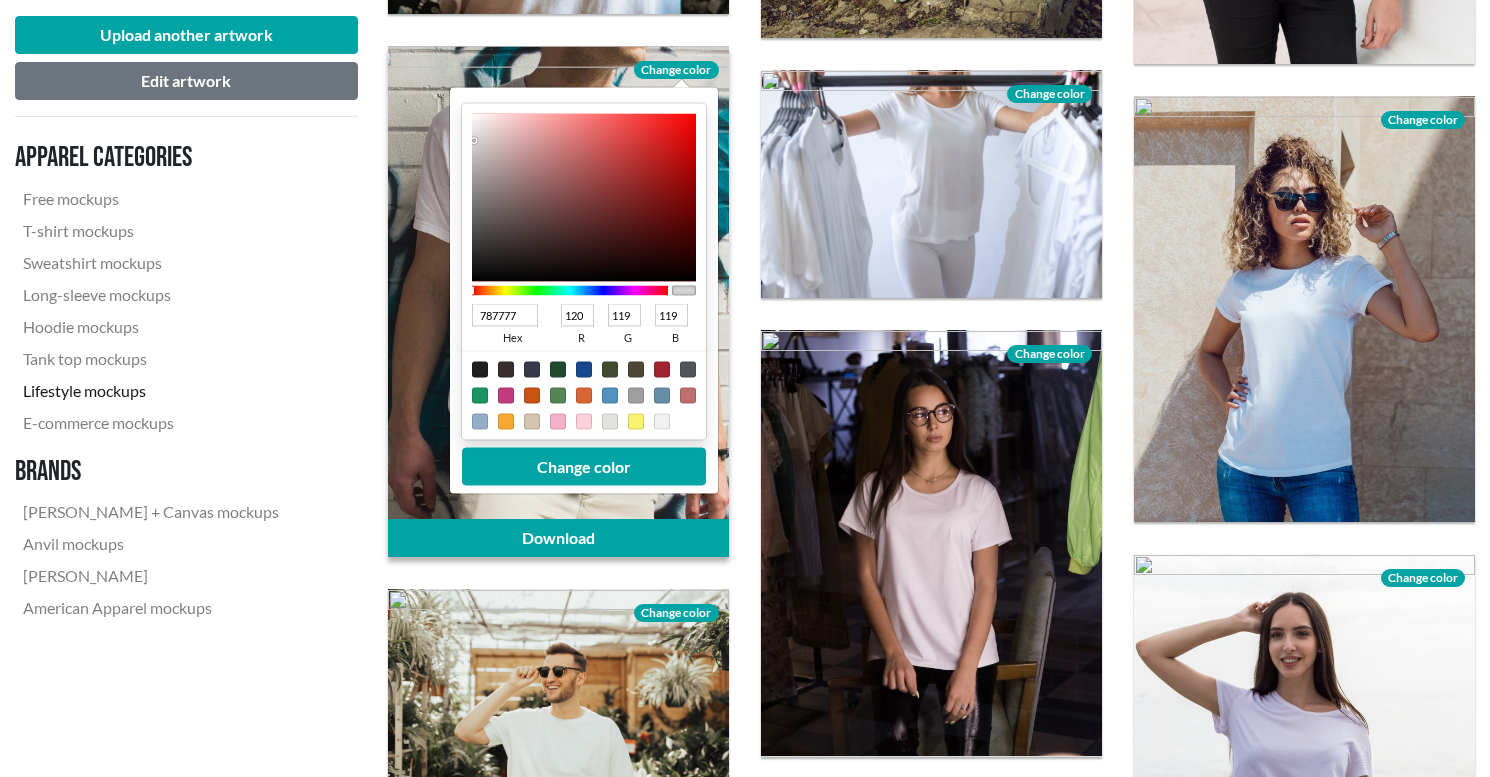 type on "282828" 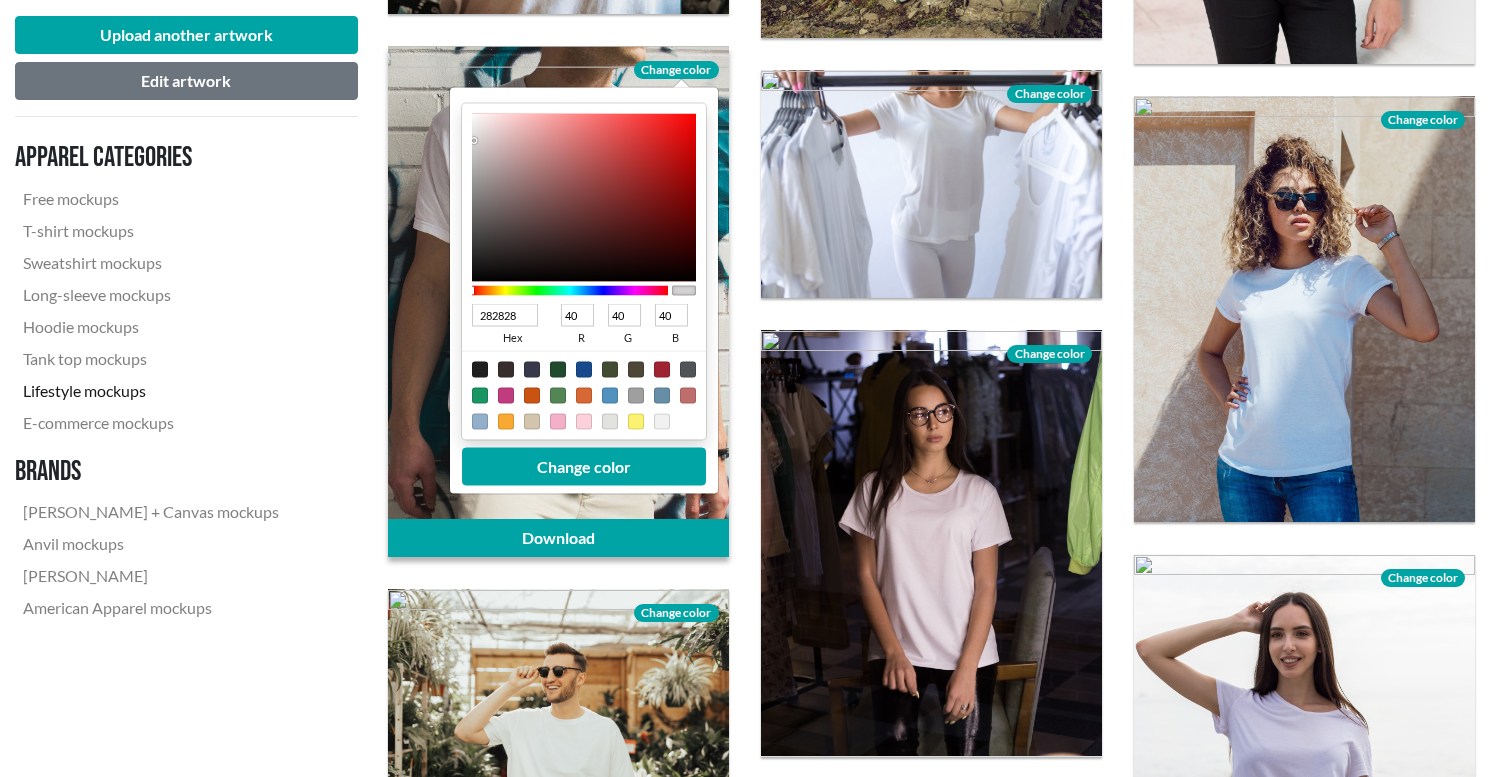 type on "030303" 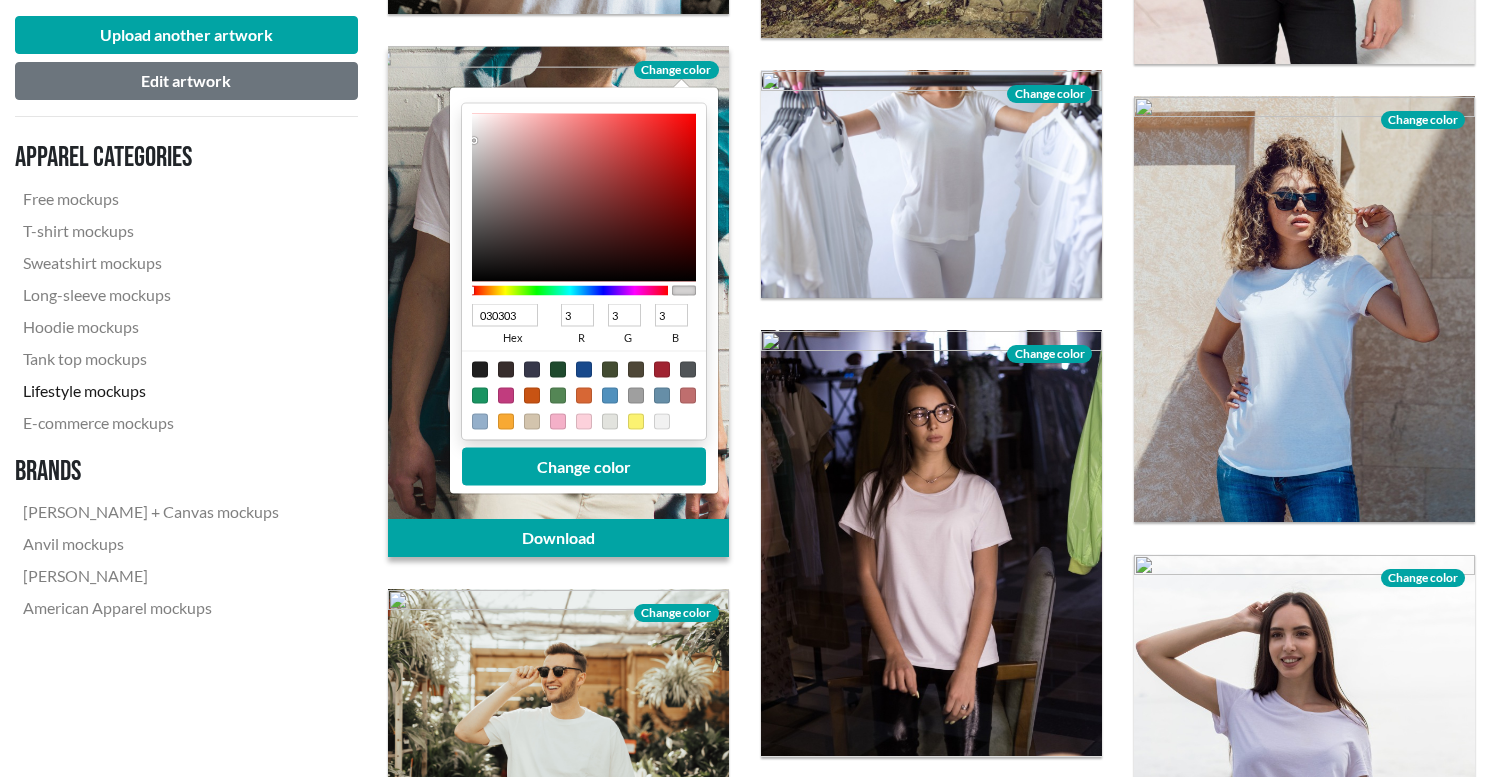 type on "000000" 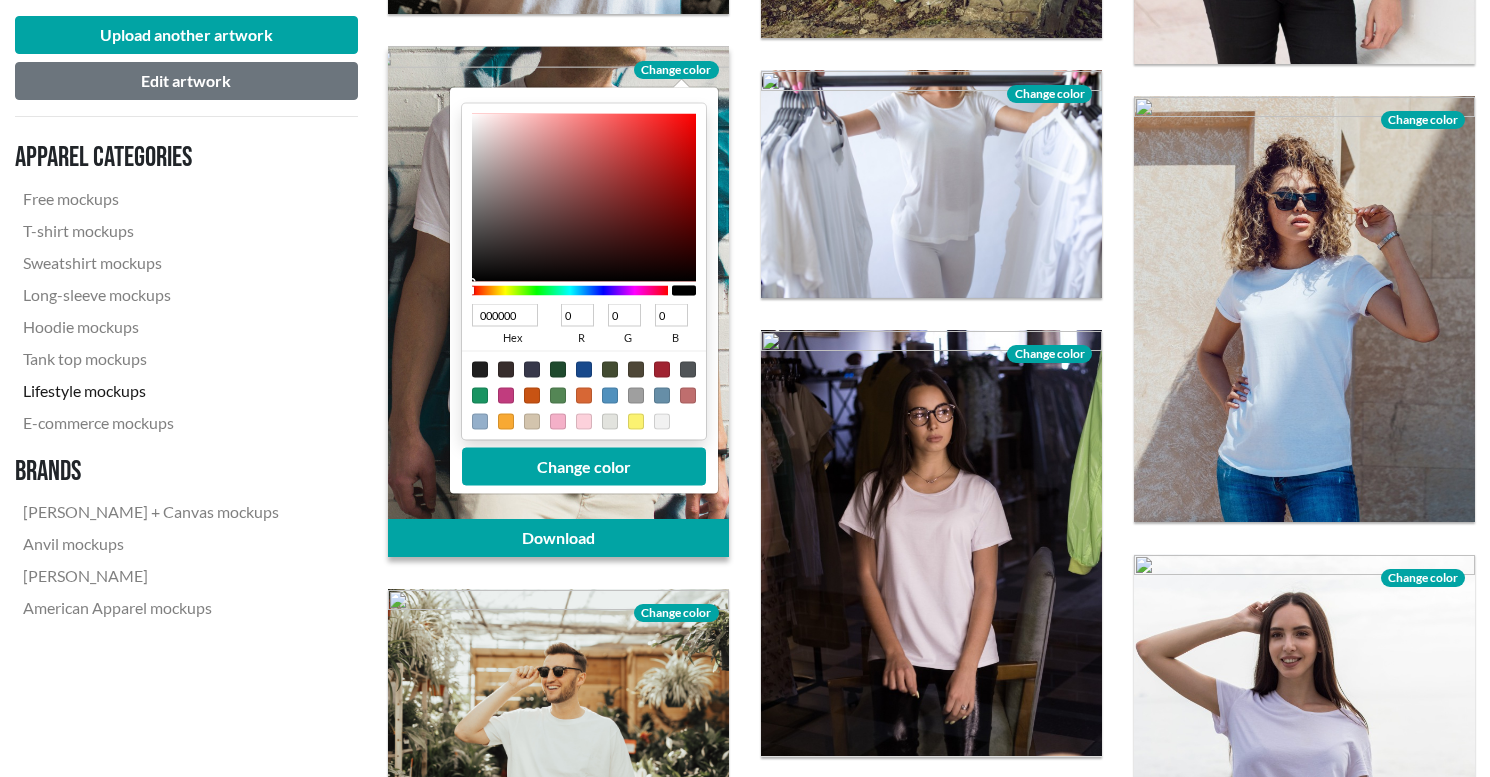 drag, startPoint x: 474, startPoint y: 123, endPoint x: 472, endPoint y: 291, distance: 168.0119 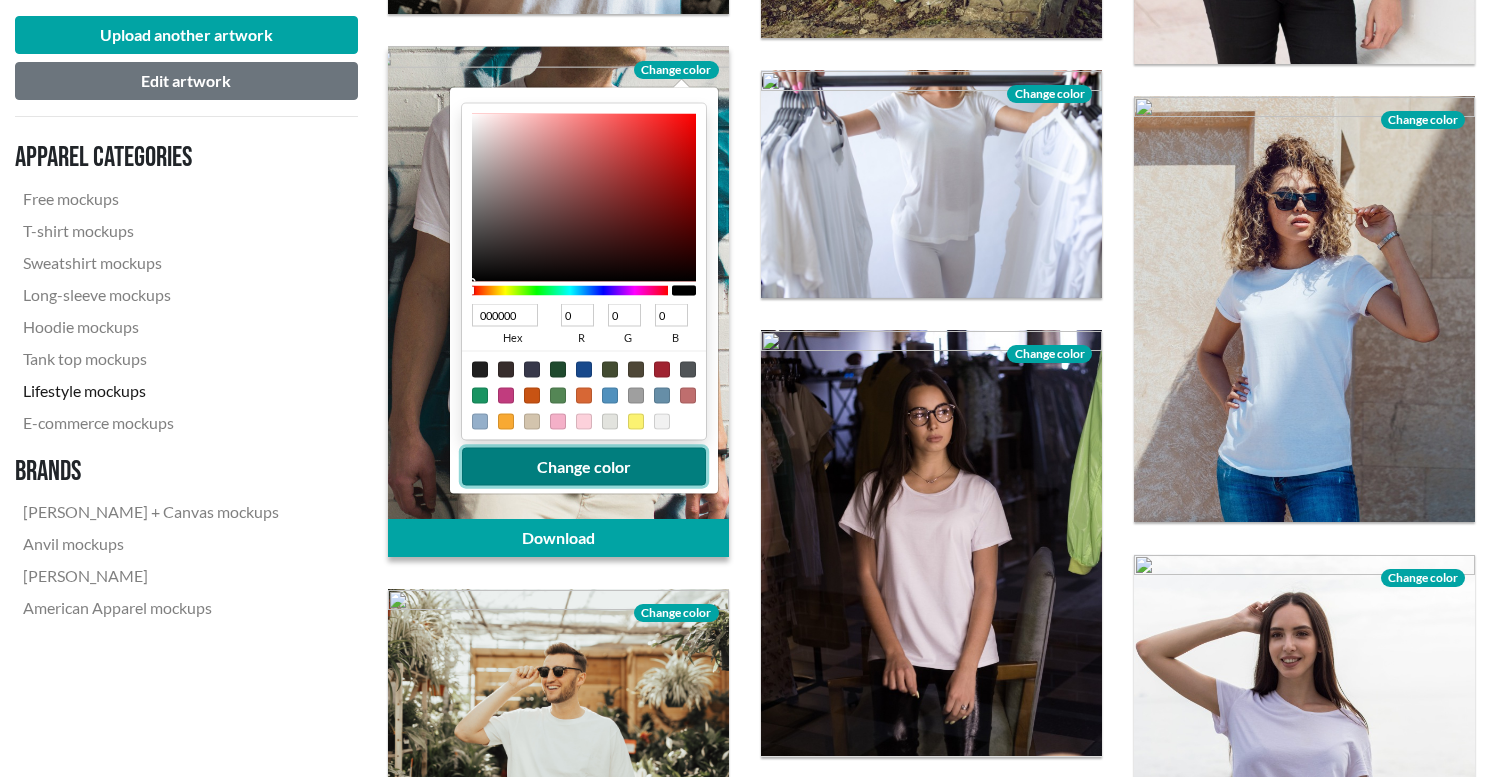 click on "Change color" at bounding box center (584, 466) 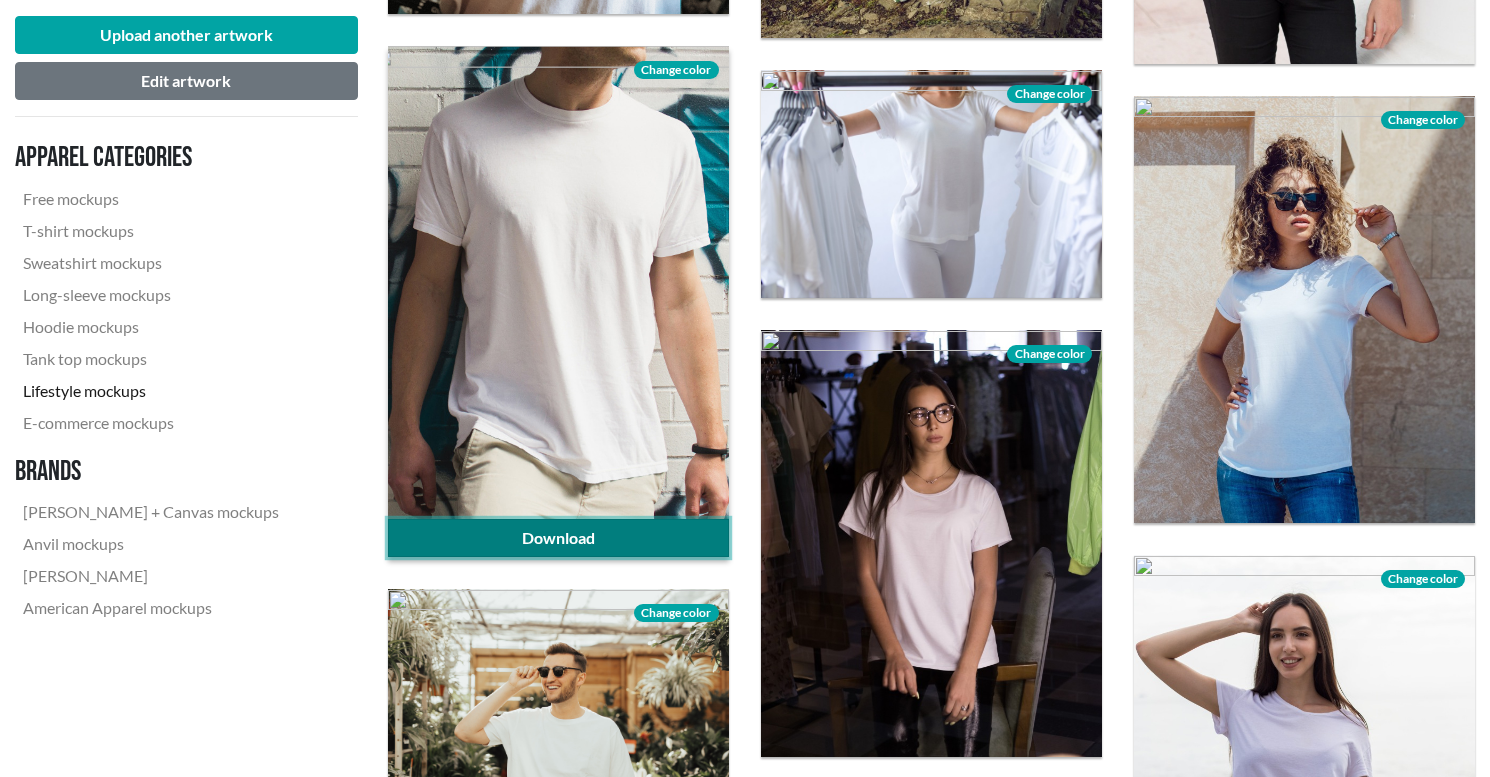 click on "Download" 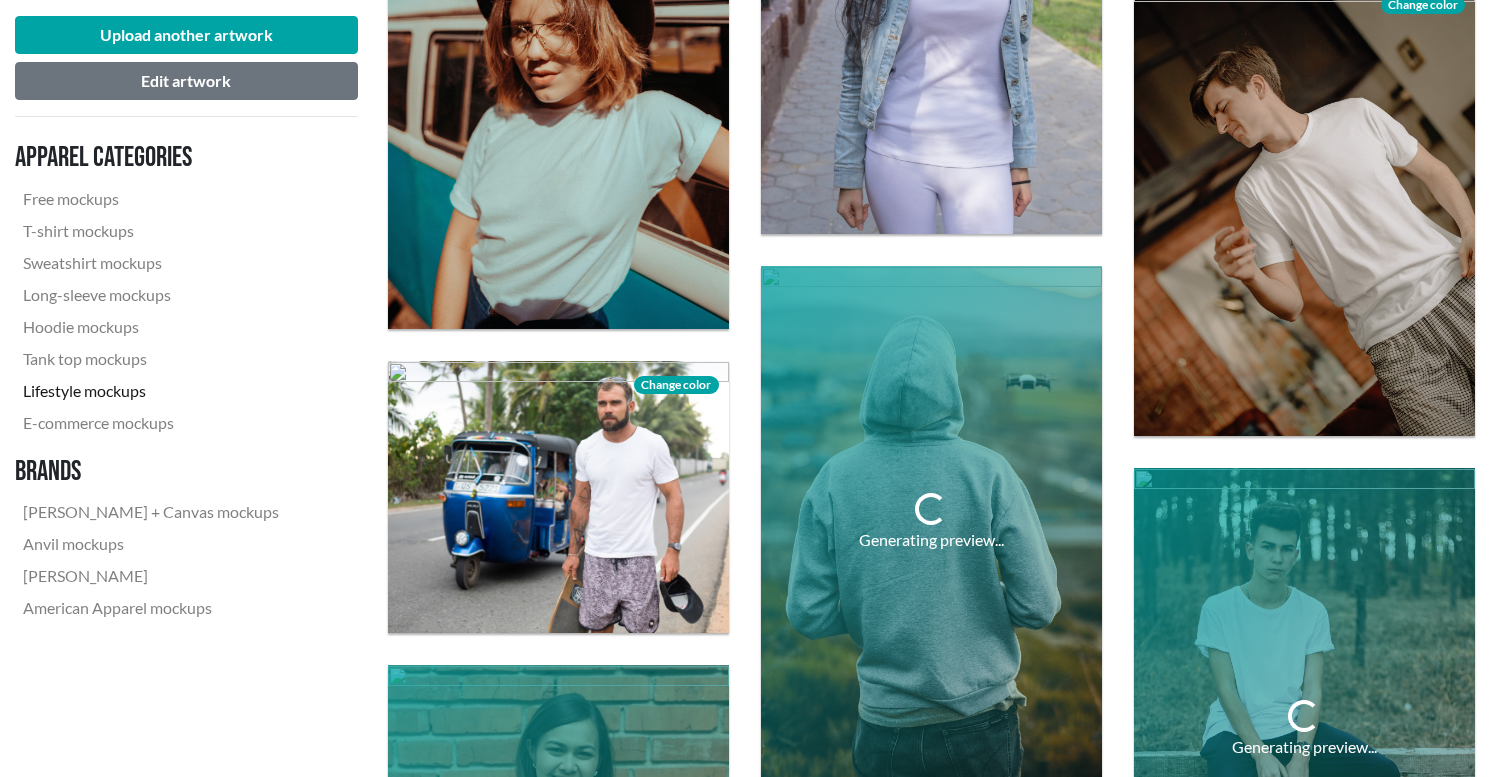 scroll, scrollTop: 3167, scrollLeft: 0, axis: vertical 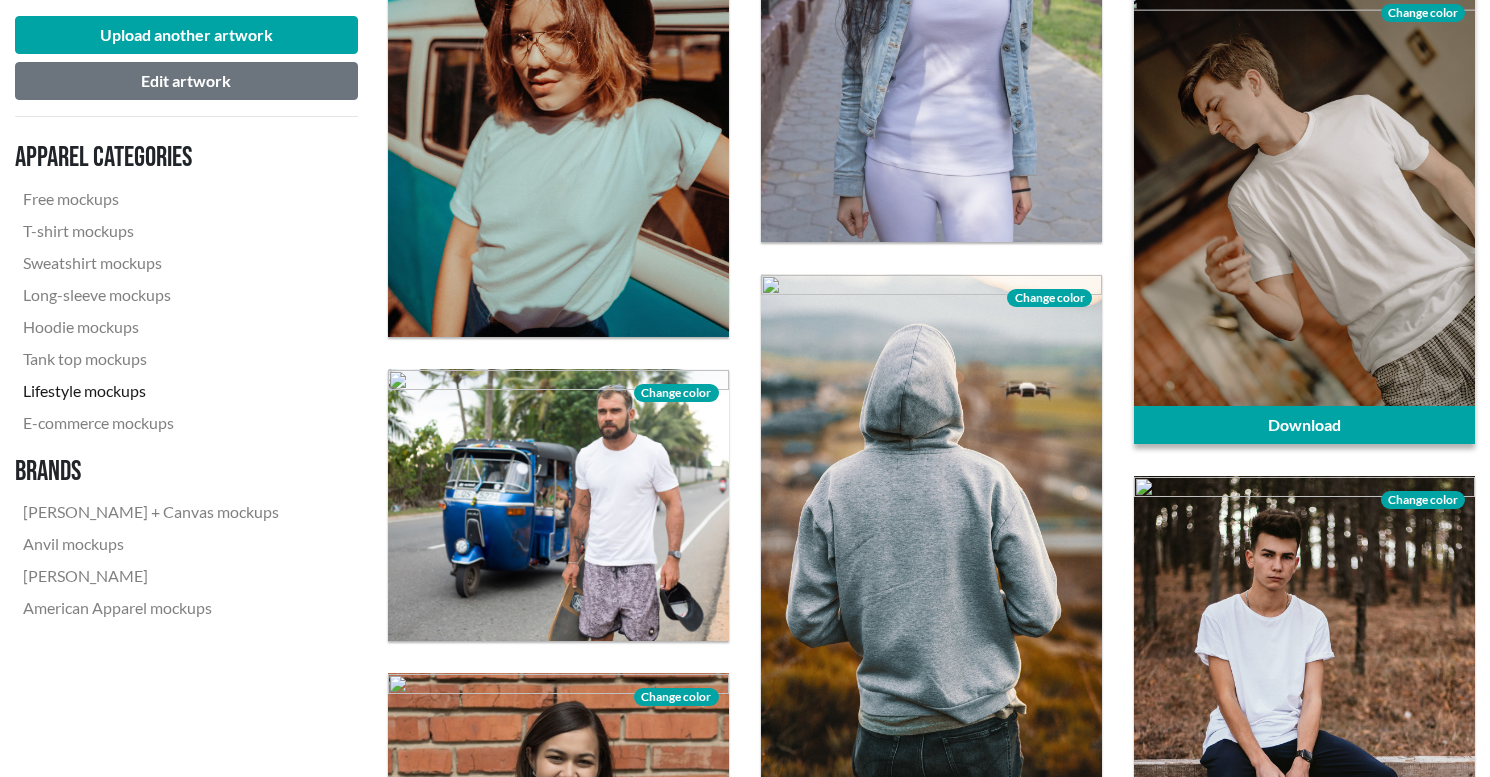 click on "Change color" at bounding box center (1423, 13) 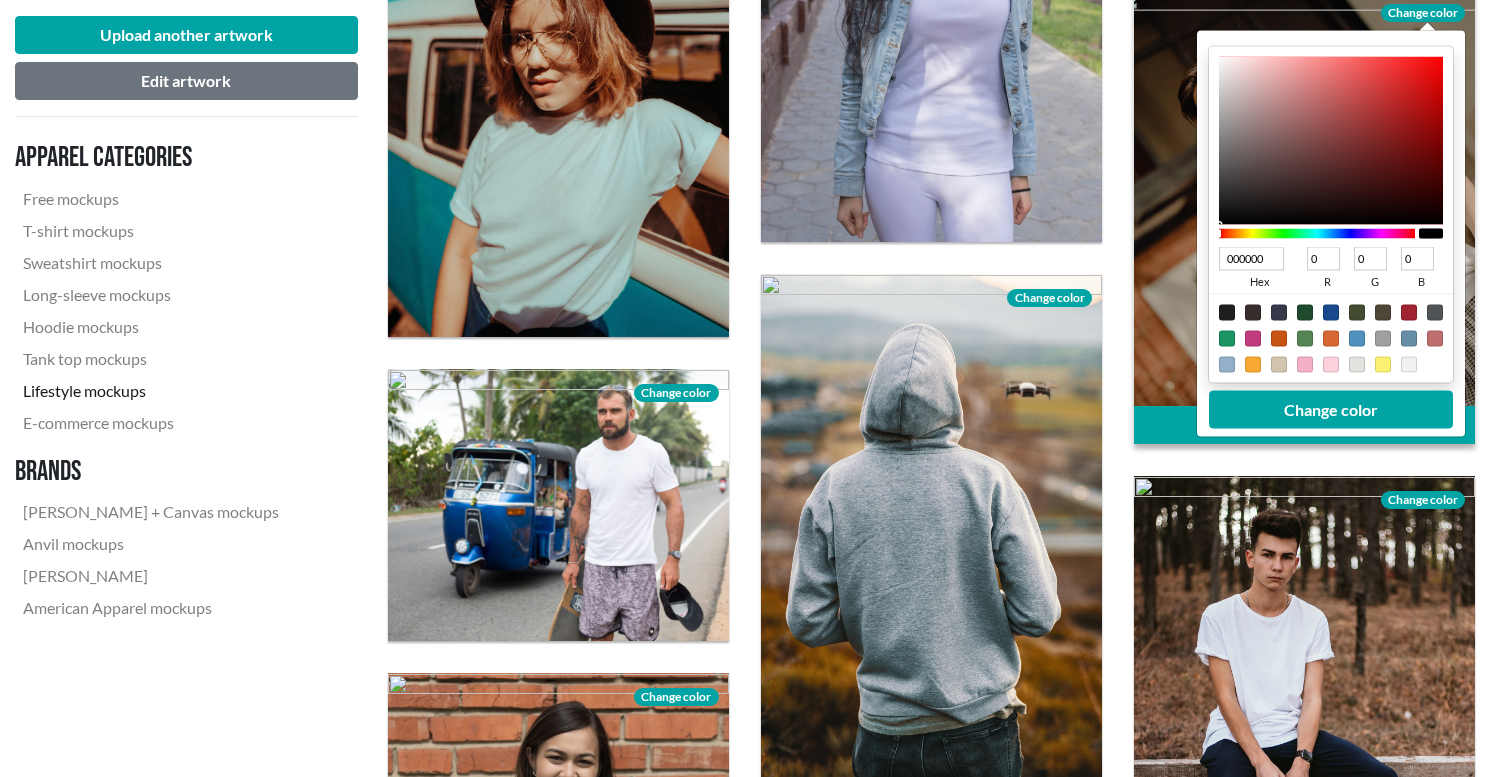 drag, startPoint x: 1218, startPoint y: 67, endPoint x: 1208, endPoint y: 252, distance: 185.27008 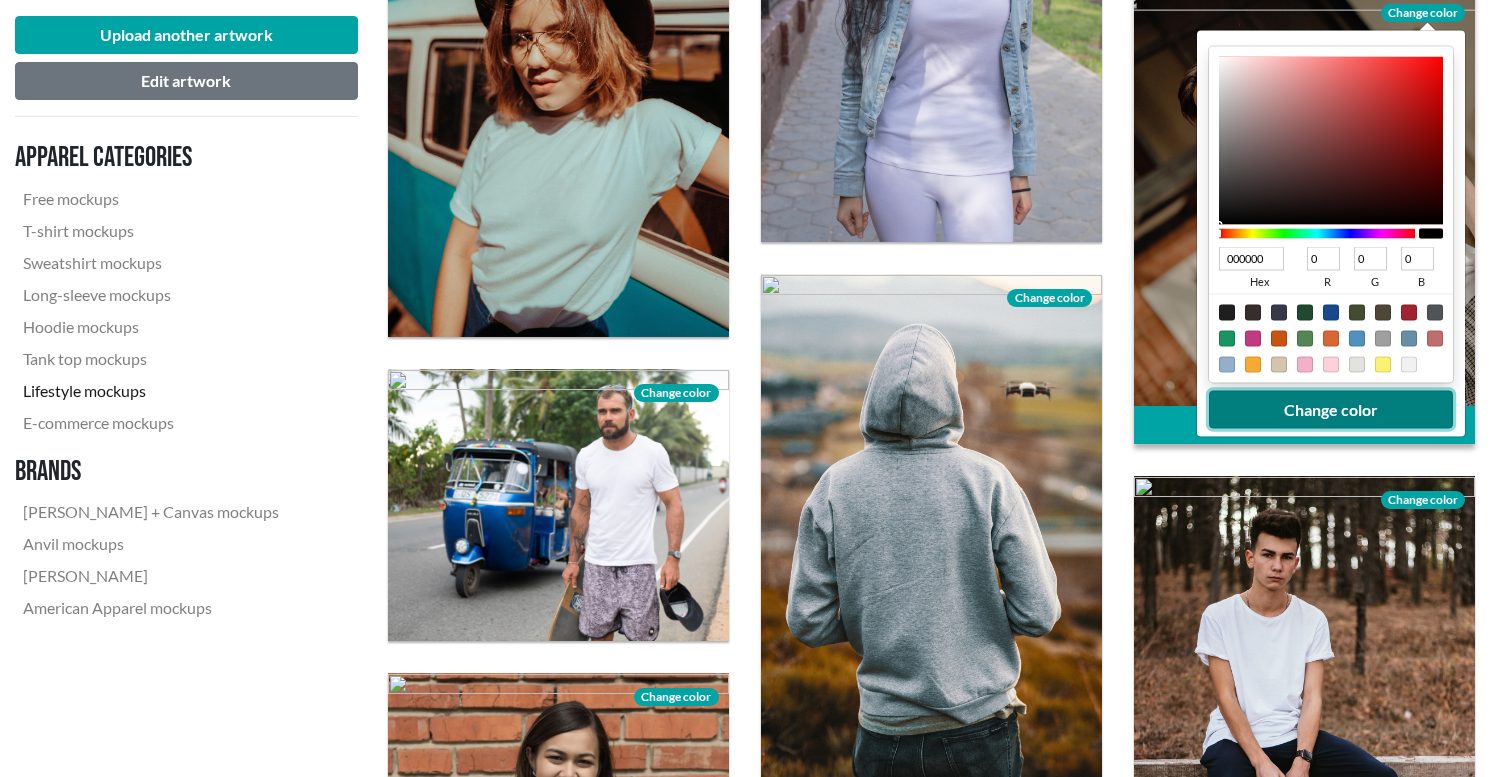 click on "Change color" at bounding box center (1331, 410) 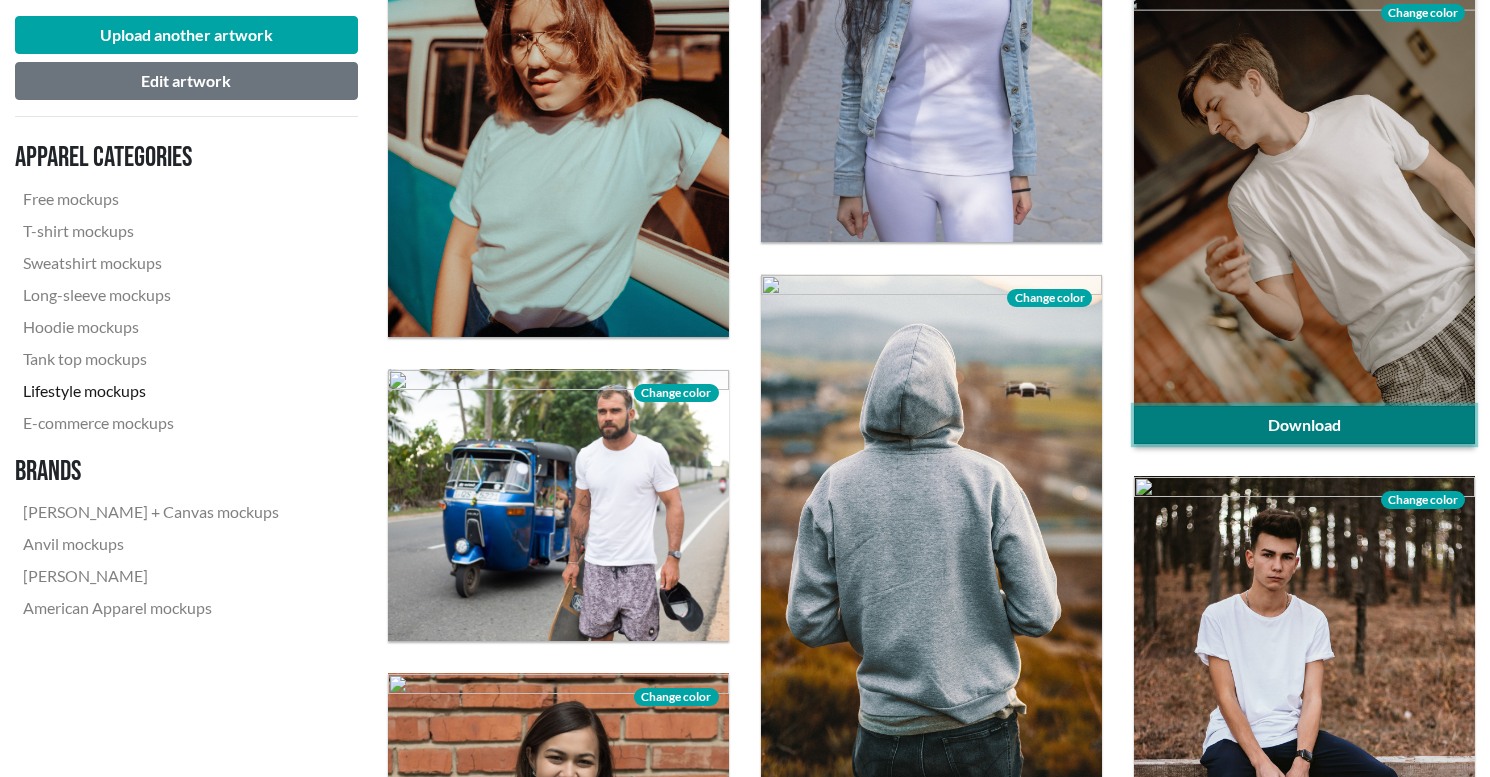 click on "Download" 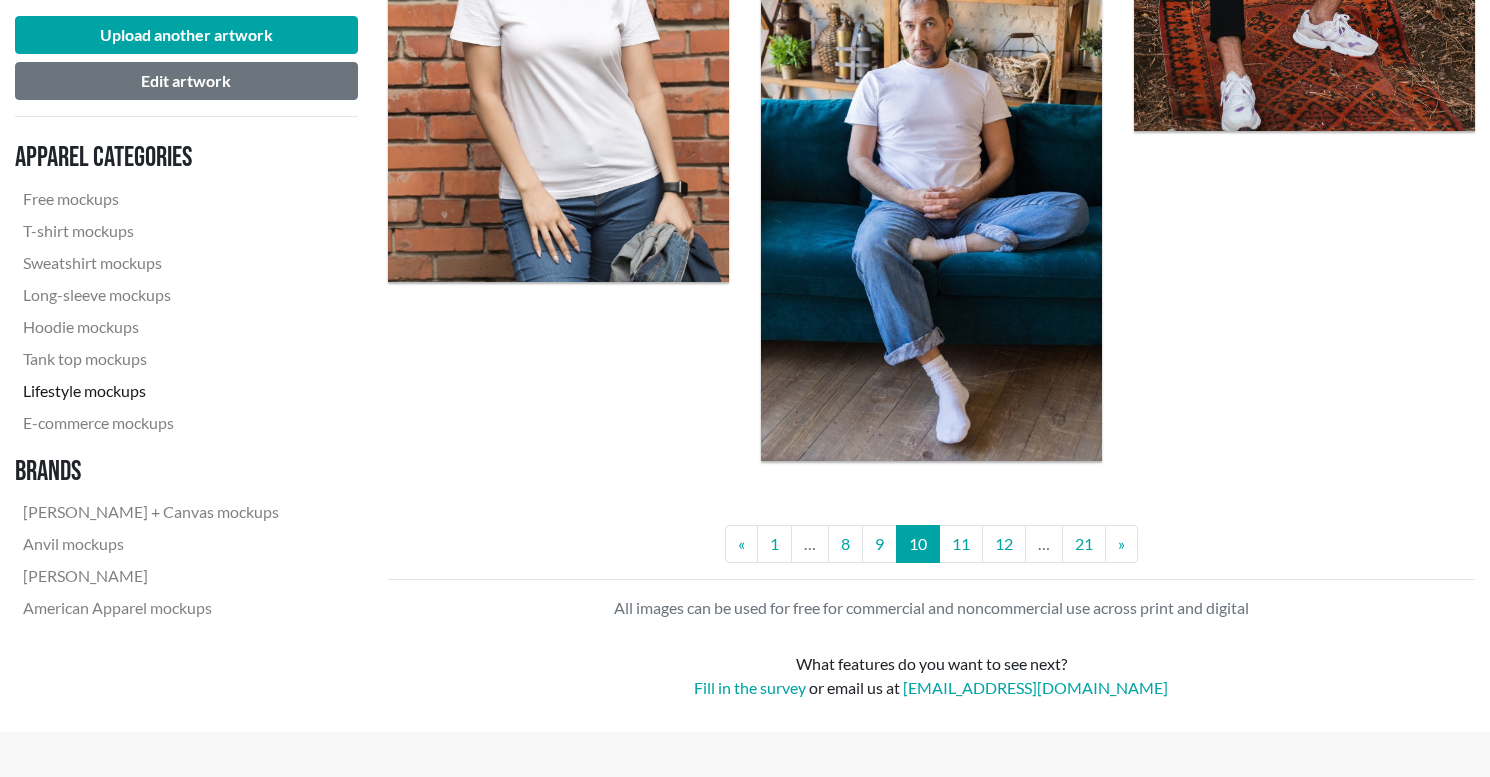 scroll, scrollTop: 4093, scrollLeft: 0, axis: vertical 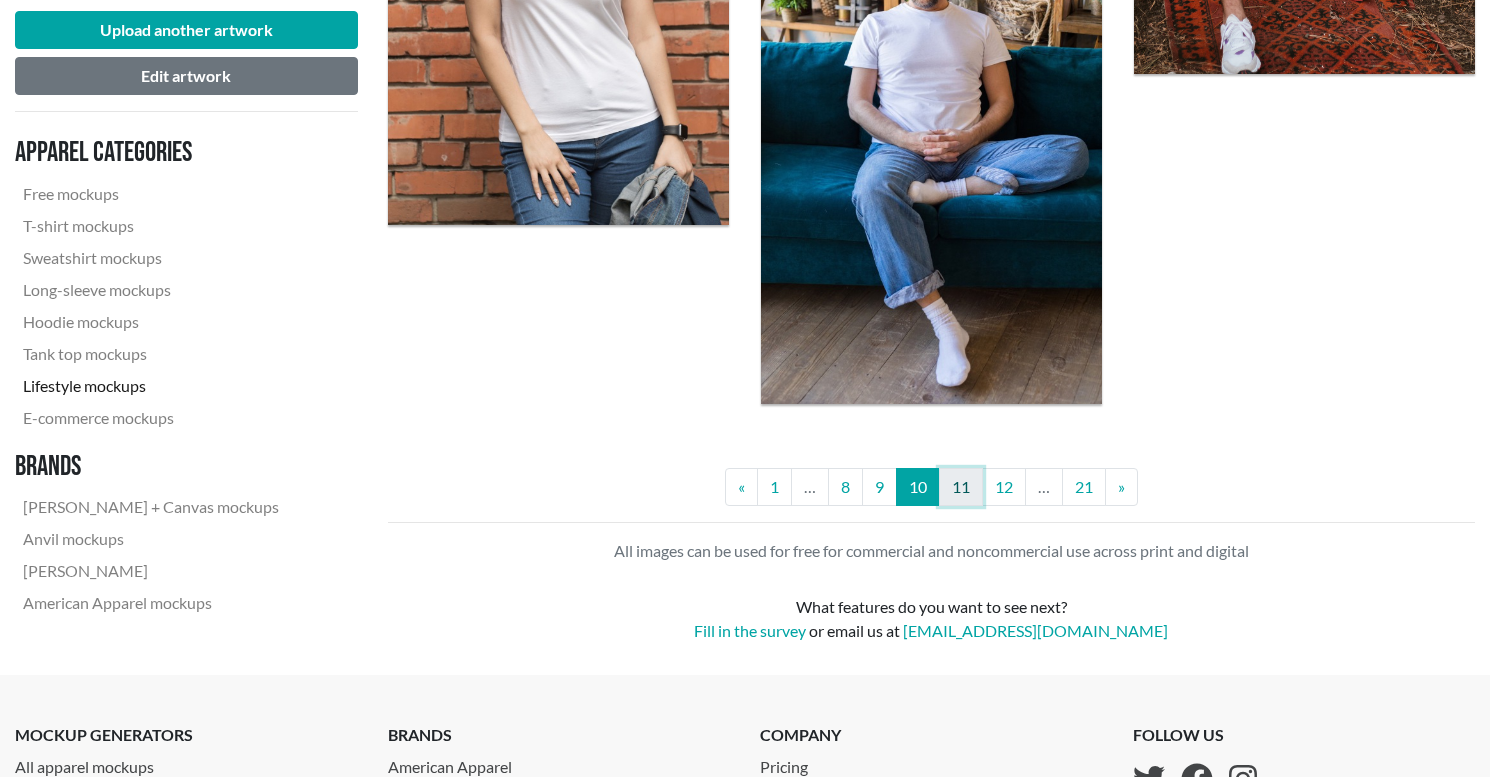 click on "11" at bounding box center (961, 487) 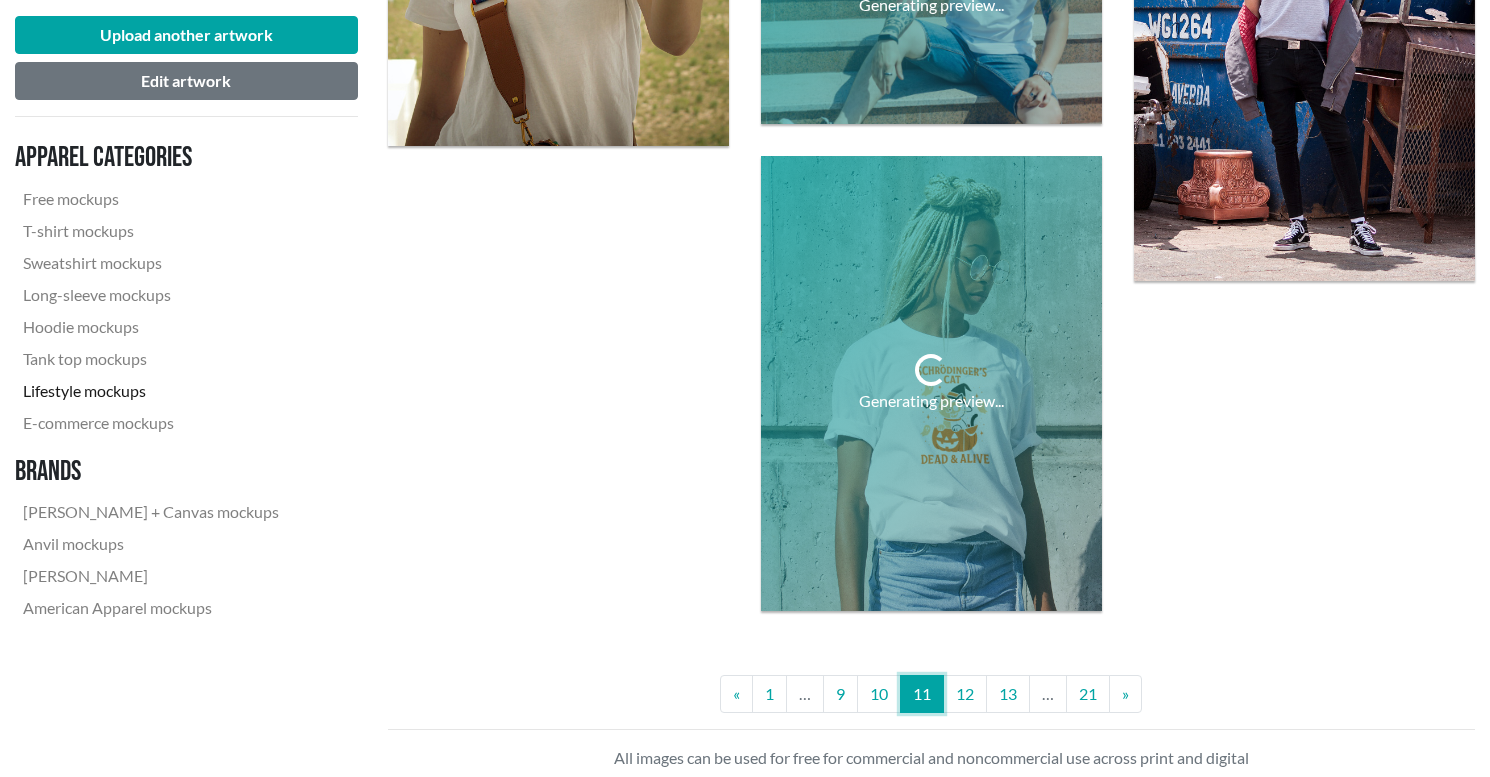 scroll, scrollTop: 3749, scrollLeft: 0, axis: vertical 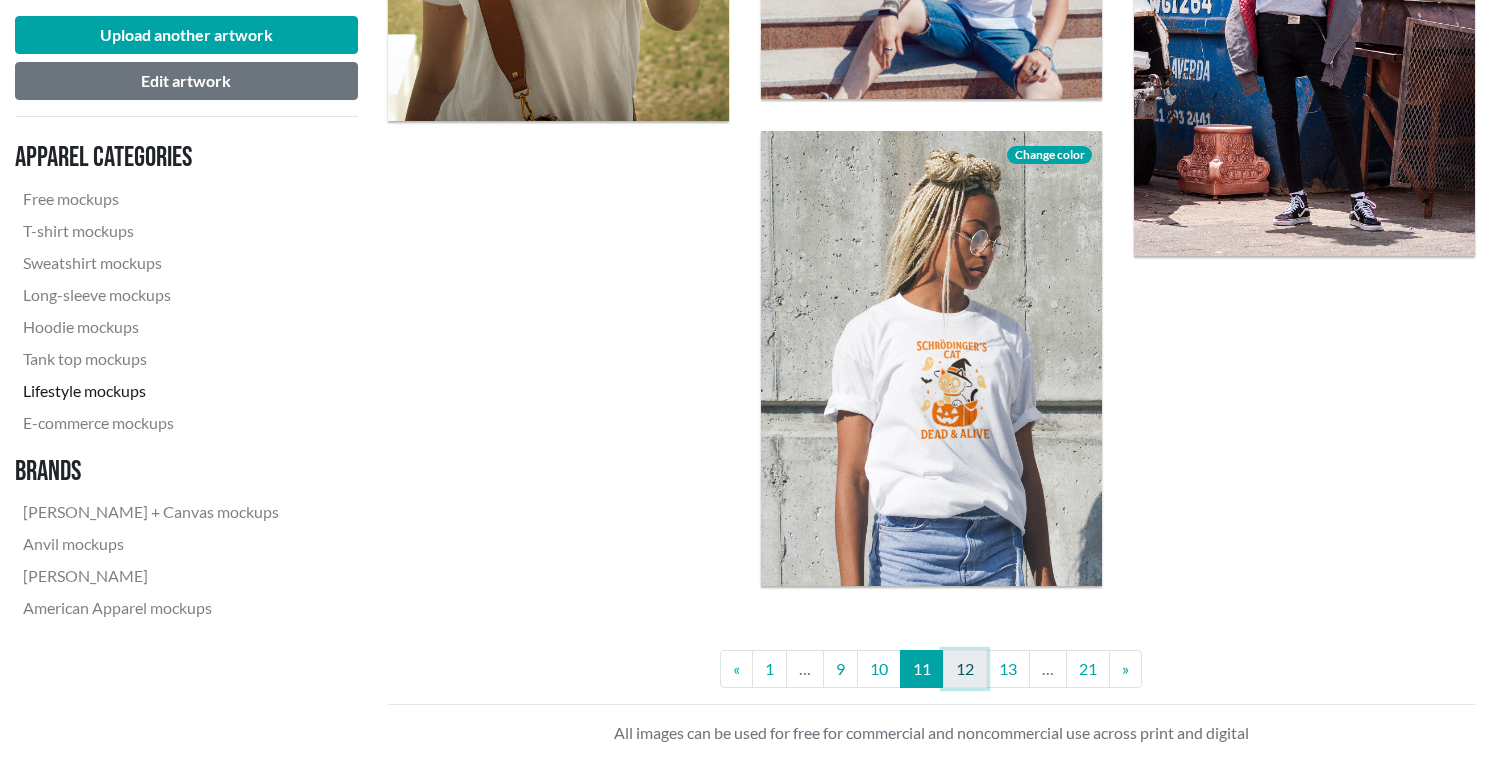 click on "12" at bounding box center [965, 669] 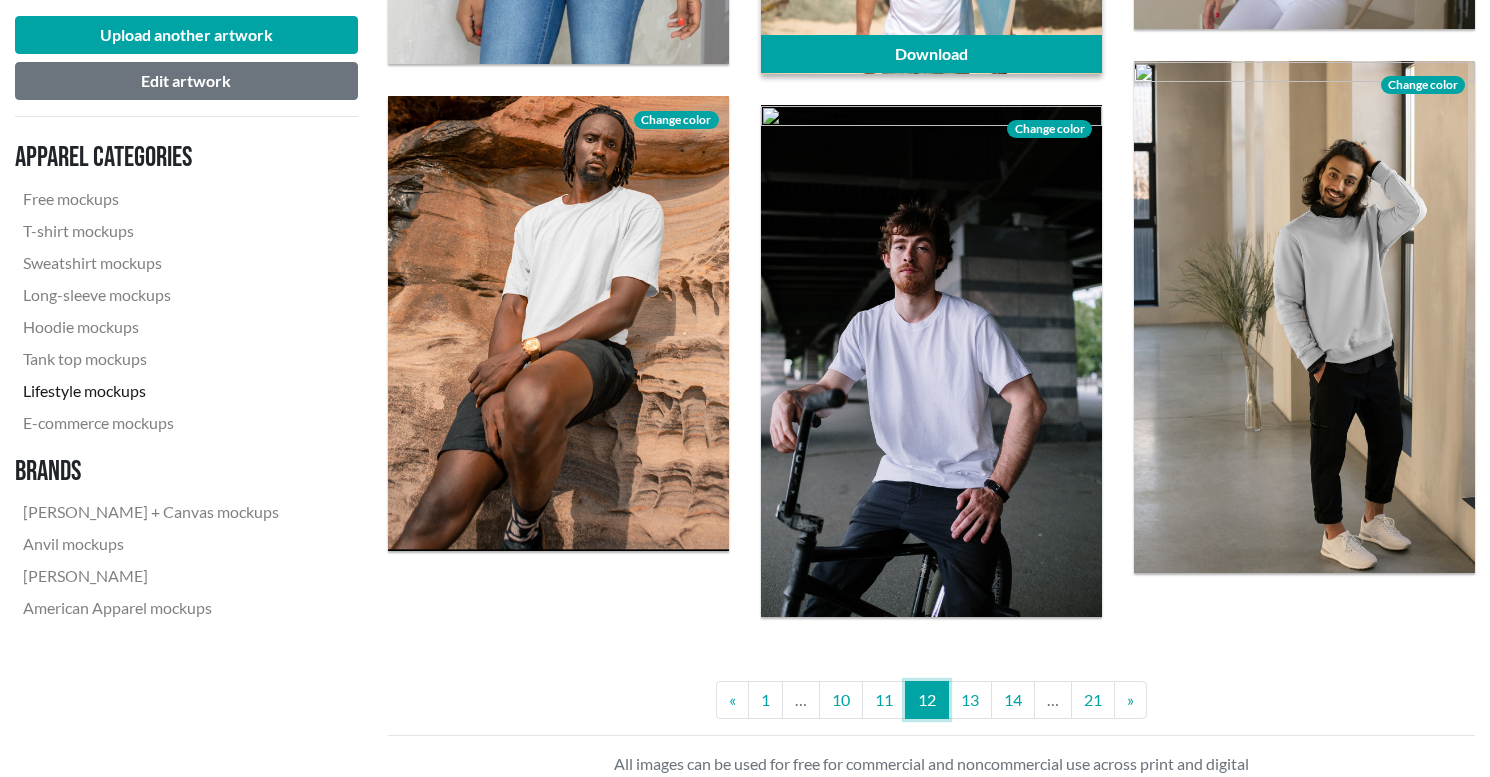 scroll, scrollTop: 3646, scrollLeft: 0, axis: vertical 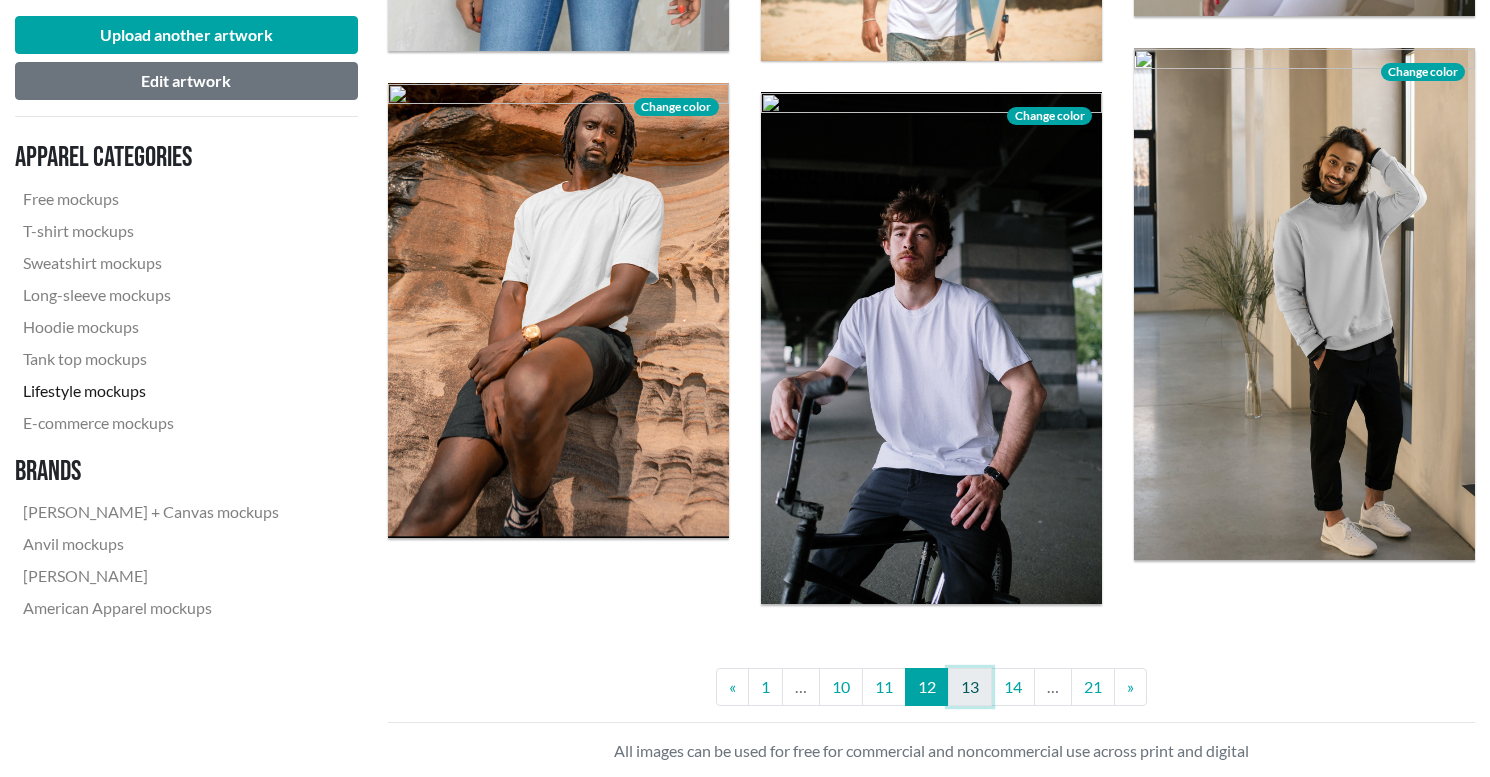 click on "13" at bounding box center (970, 687) 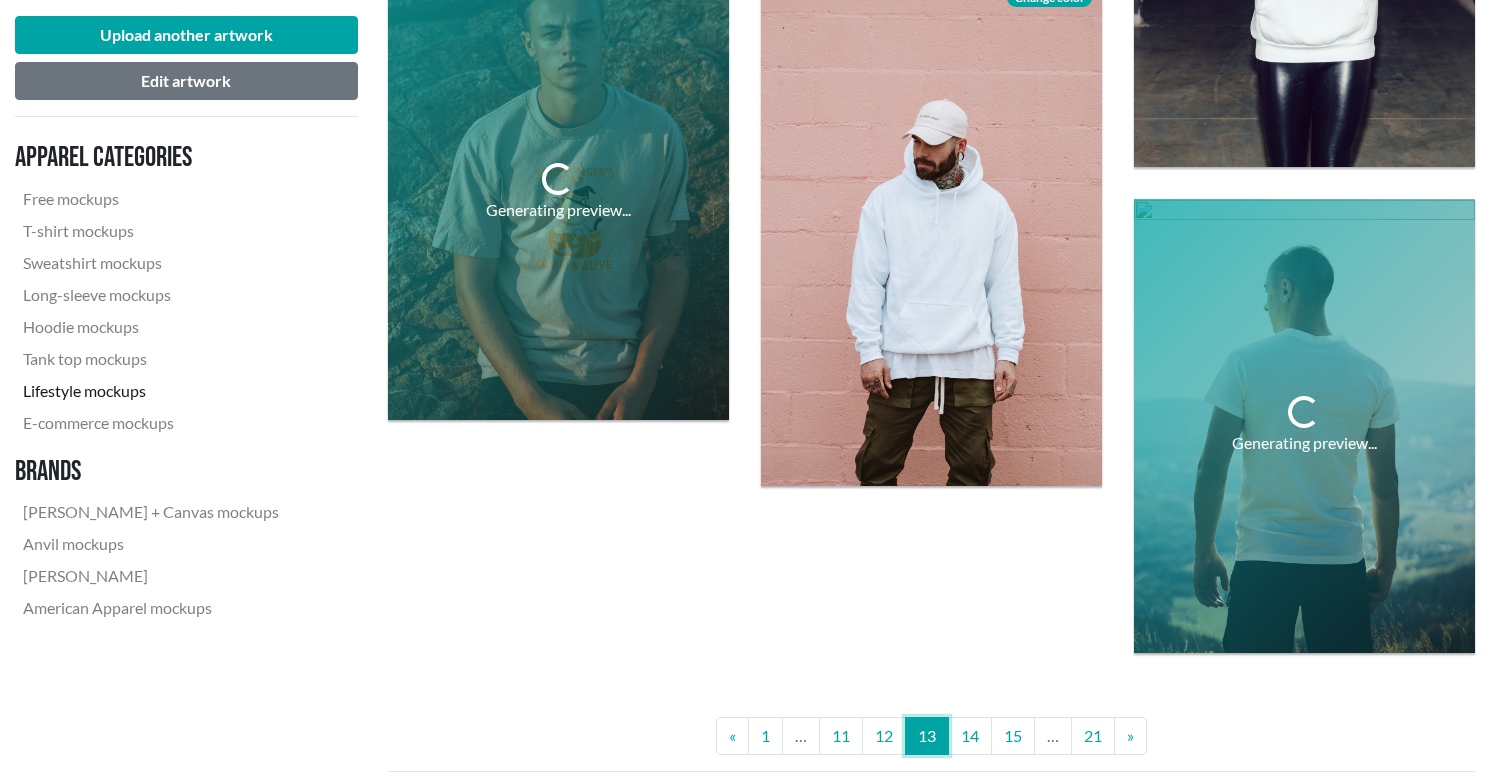 scroll, scrollTop: 3747, scrollLeft: 0, axis: vertical 